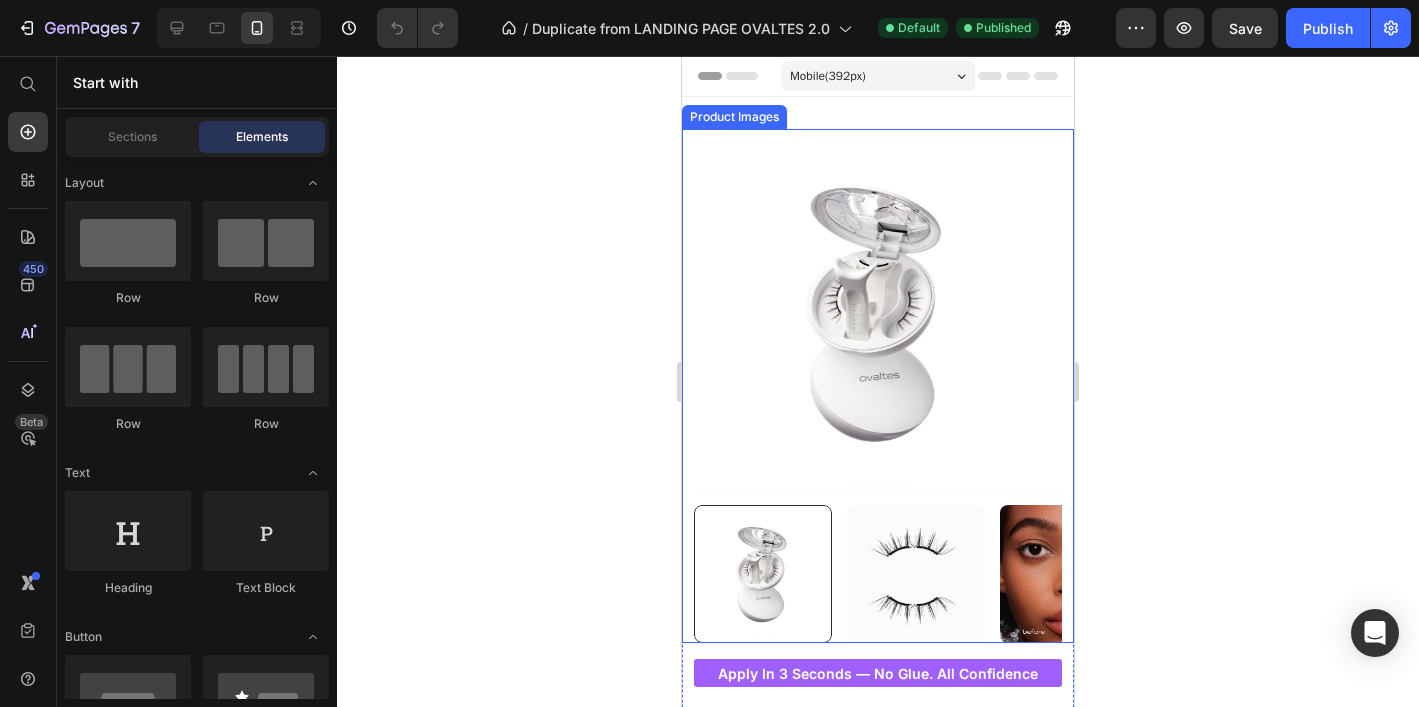 scroll, scrollTop: 0, scrollLeft: 0, axis: both 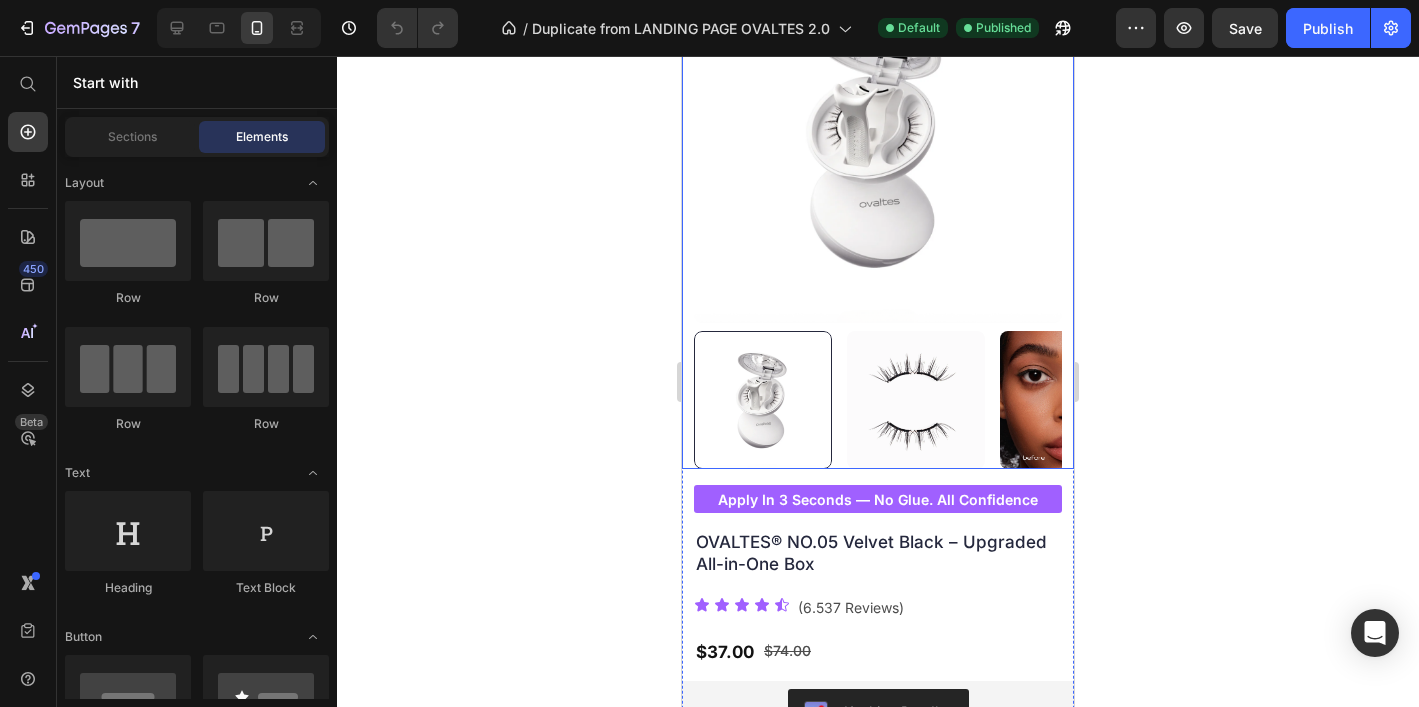 click at bounding box center (878, 139) 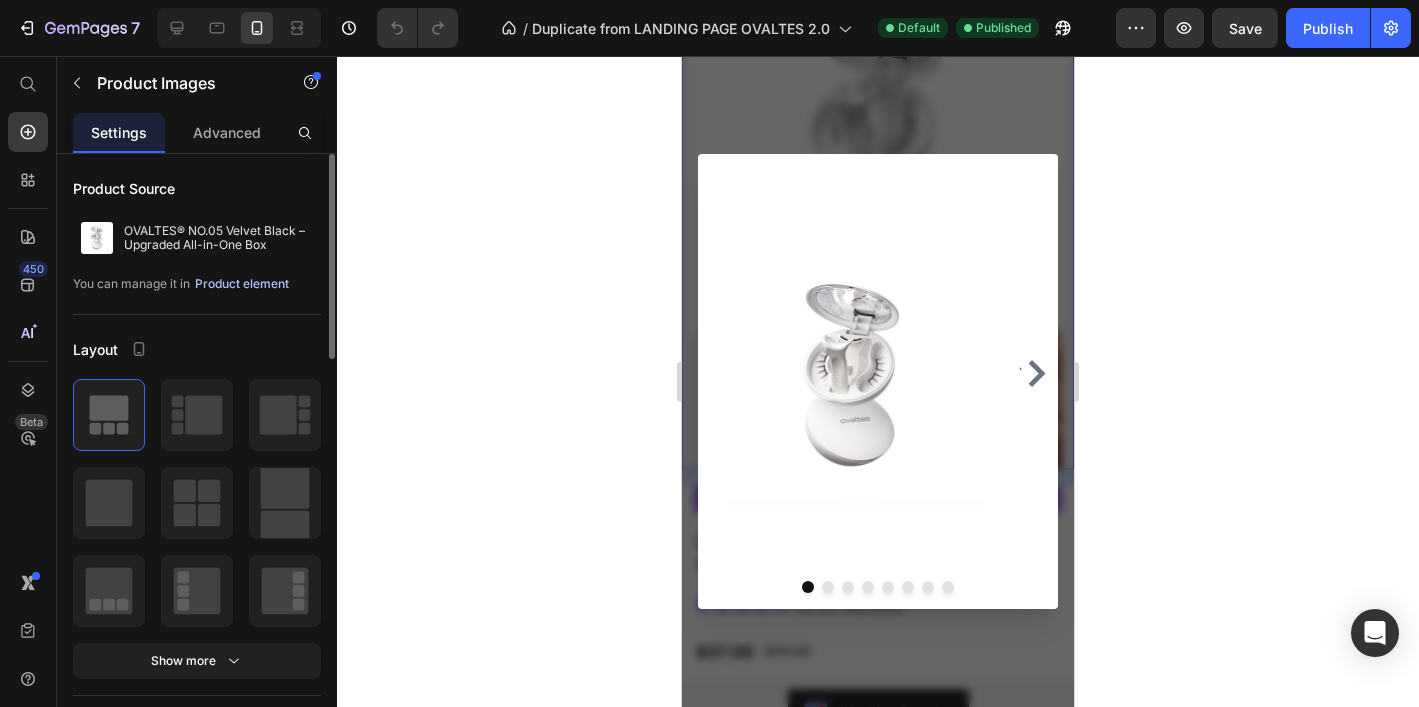 click on "Product element" at bounding box center [242, 284] 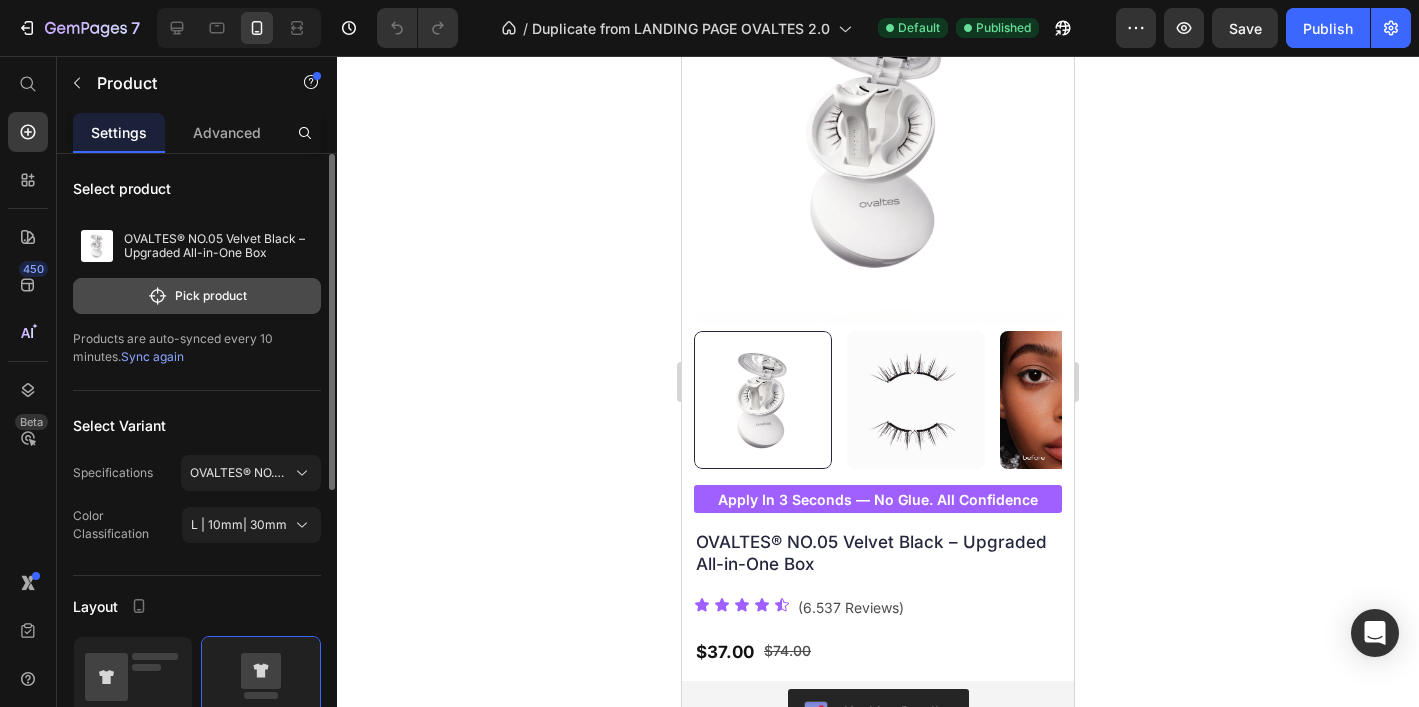 click on "Pick product" at bounding box center (197, 296) 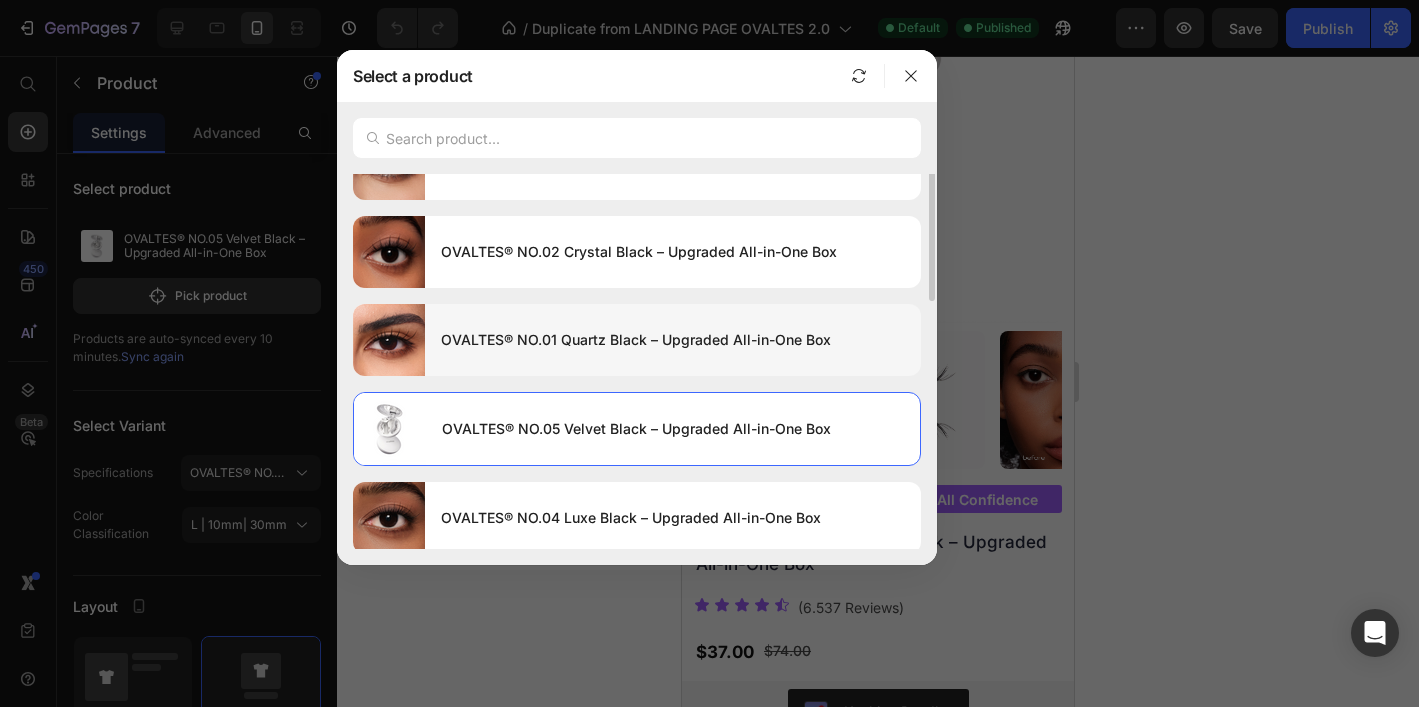 scroll, scrollTop: 0, scrollLeft: 0, axis: both 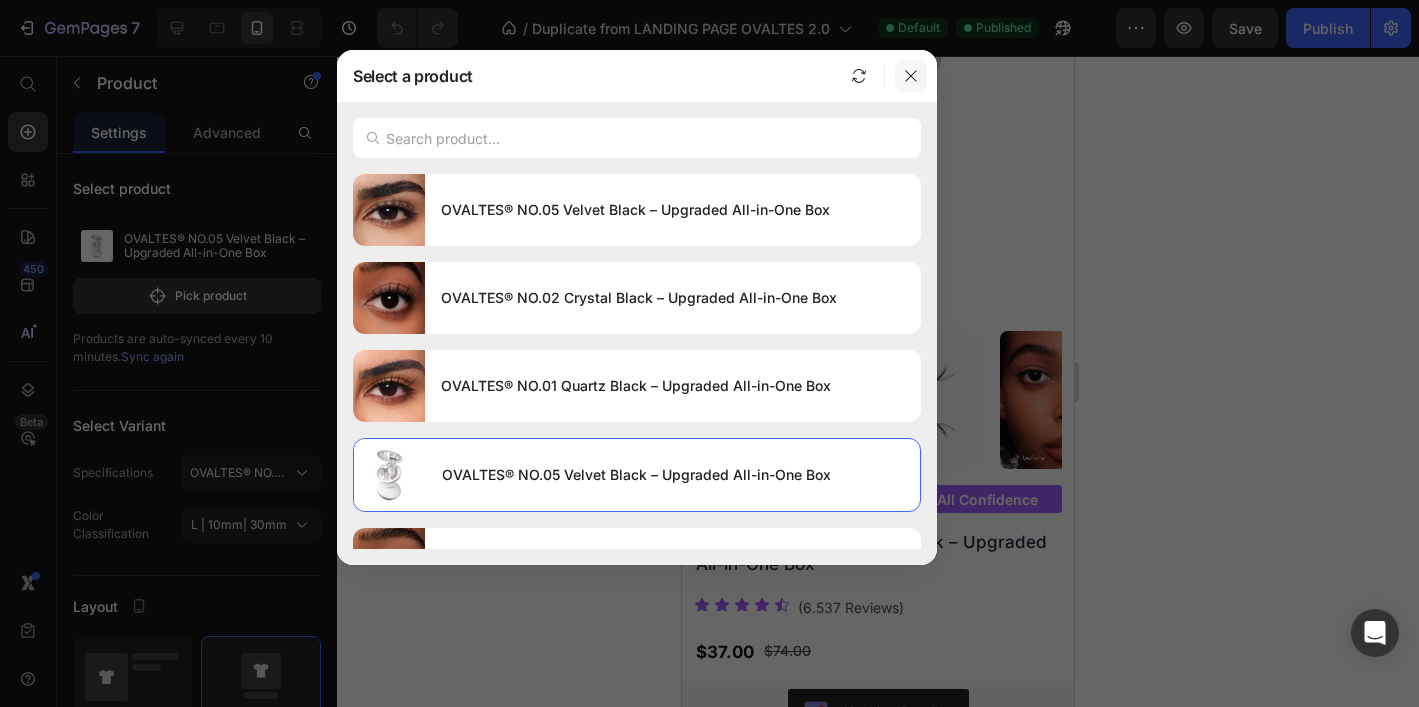 click at bounding box center [911, 76] 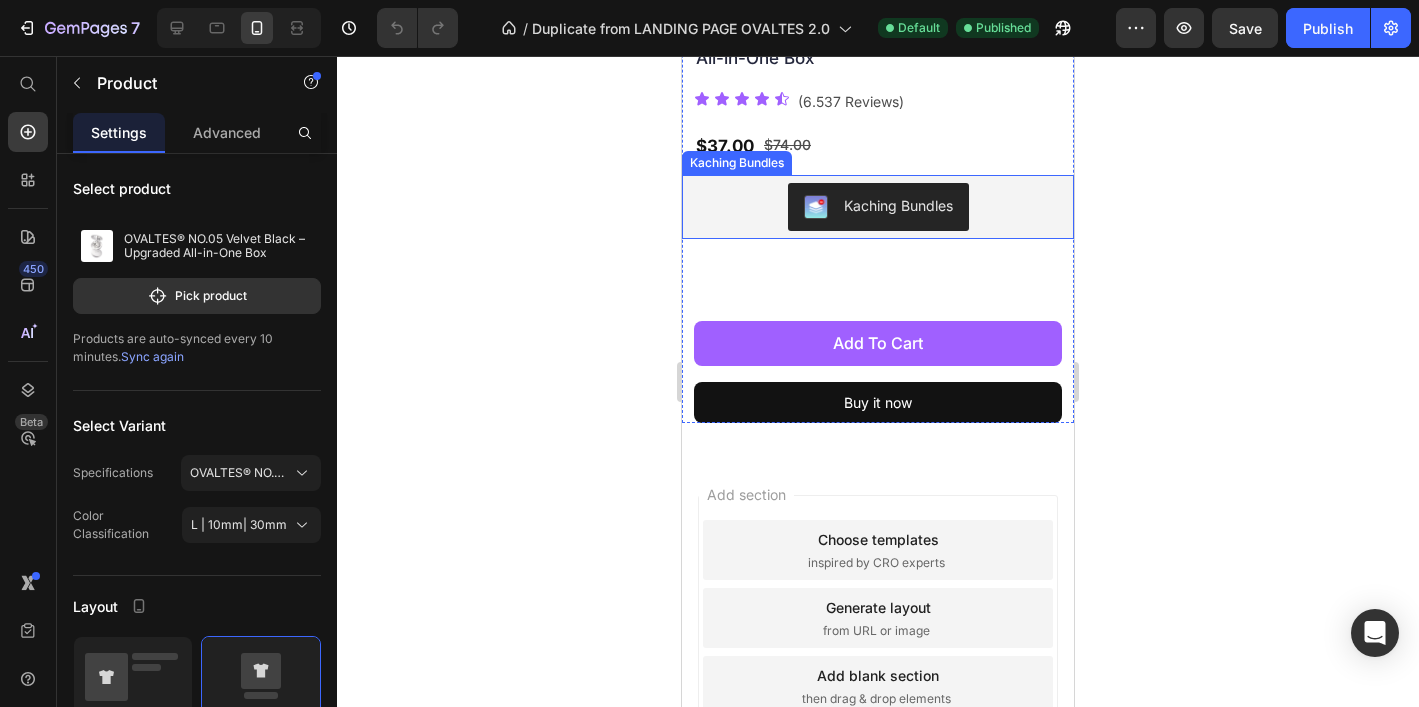 scroll, scrollTop: 687, scrollLeft: 0, axis: vertical 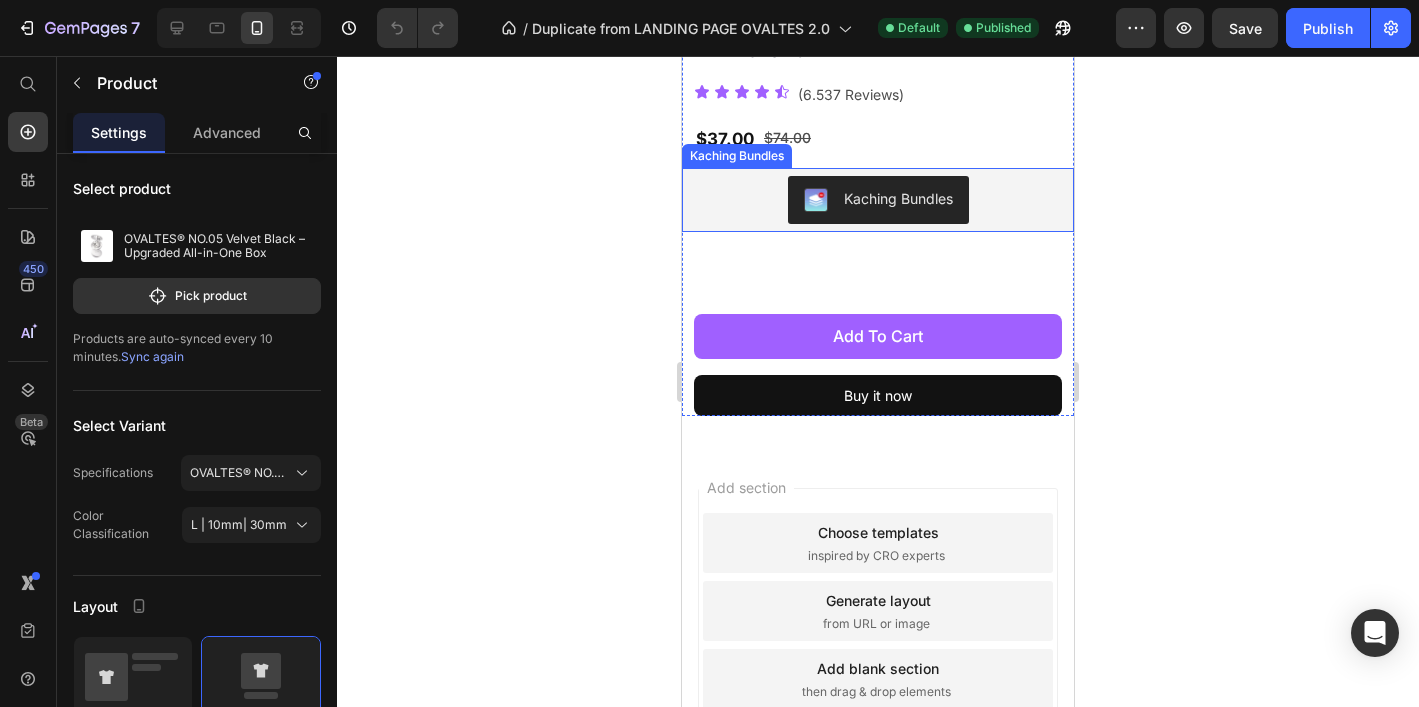click on "Kaching Bundles" at bounding box center [878, 200] 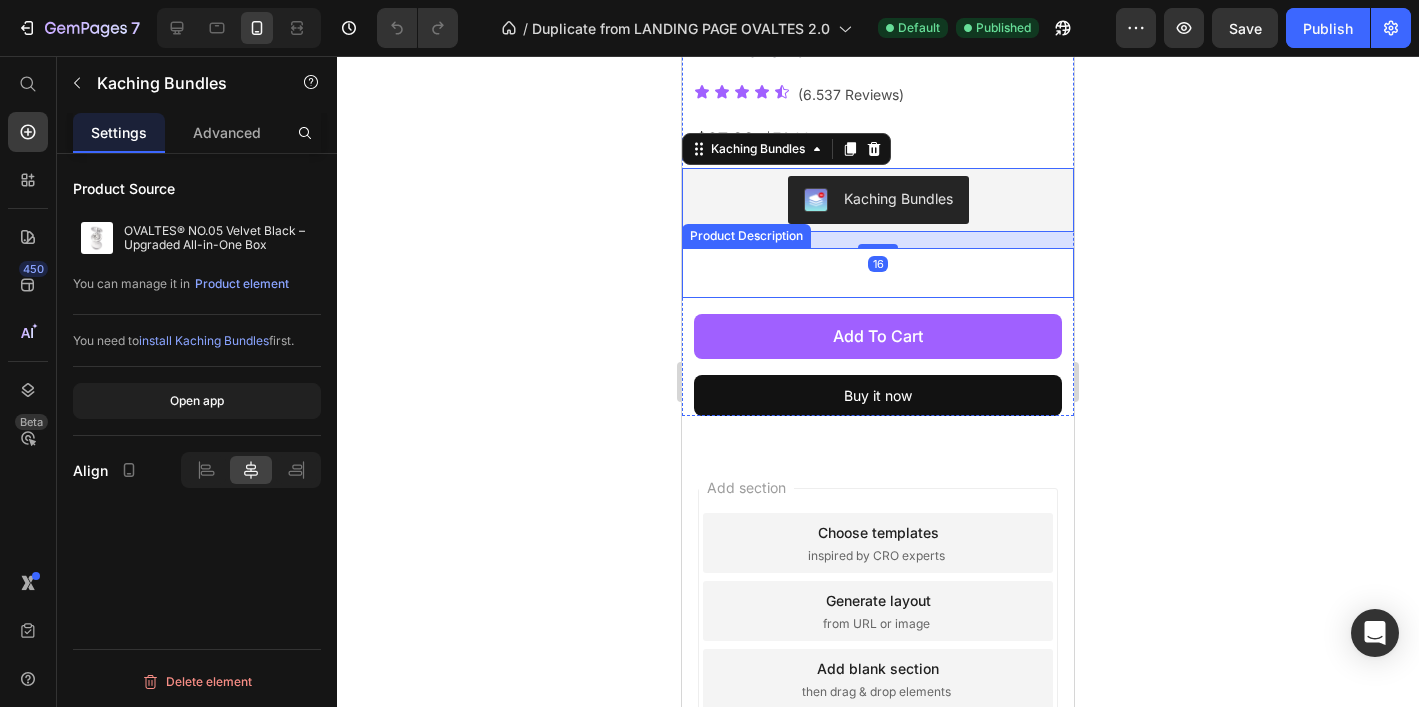 click at bounding box center (878, 285) 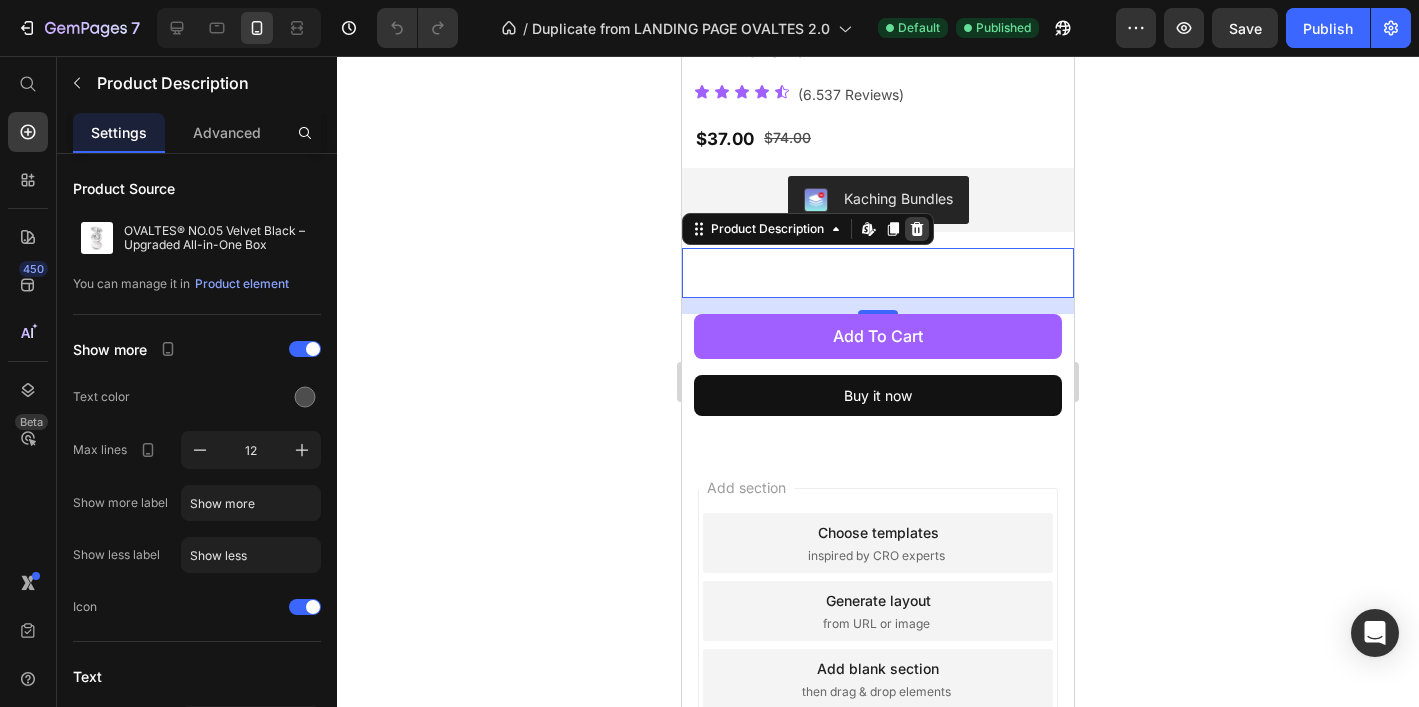 click 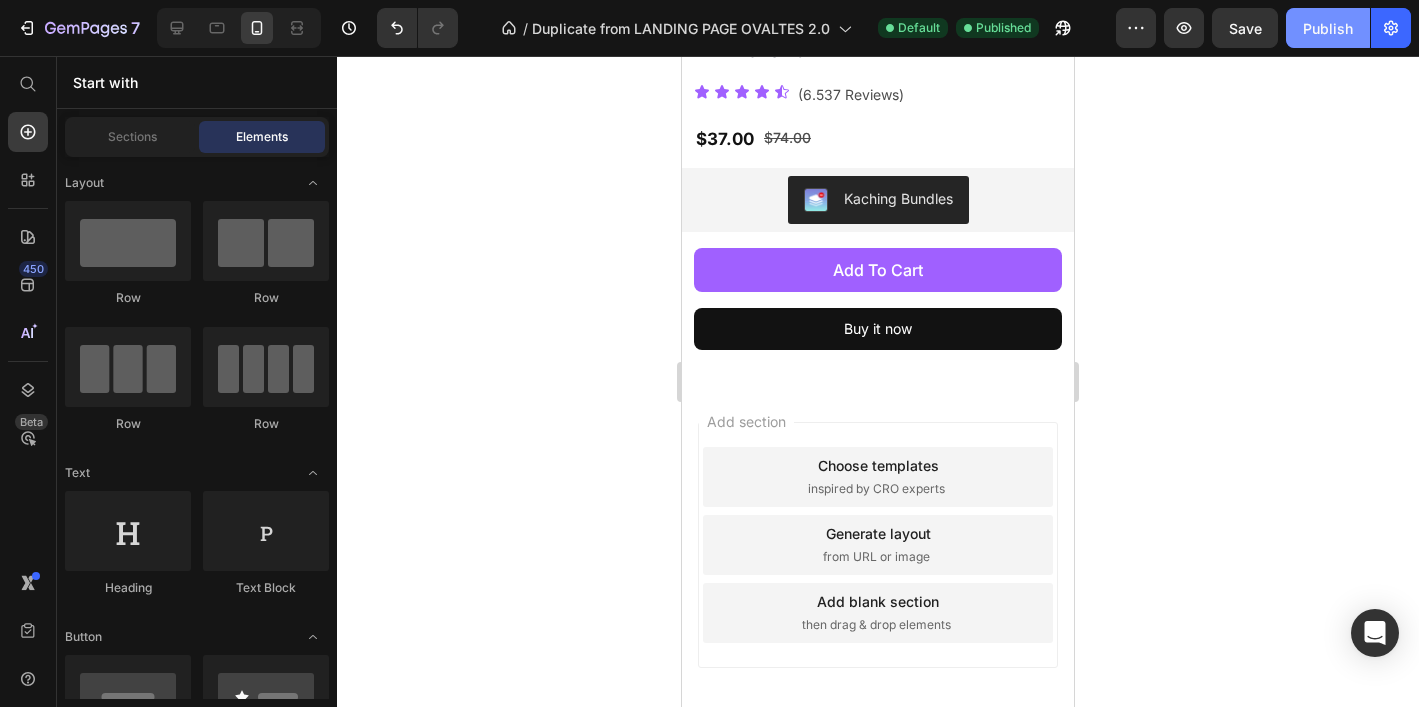 click on "Publish" at bounding box center (1328, 28) 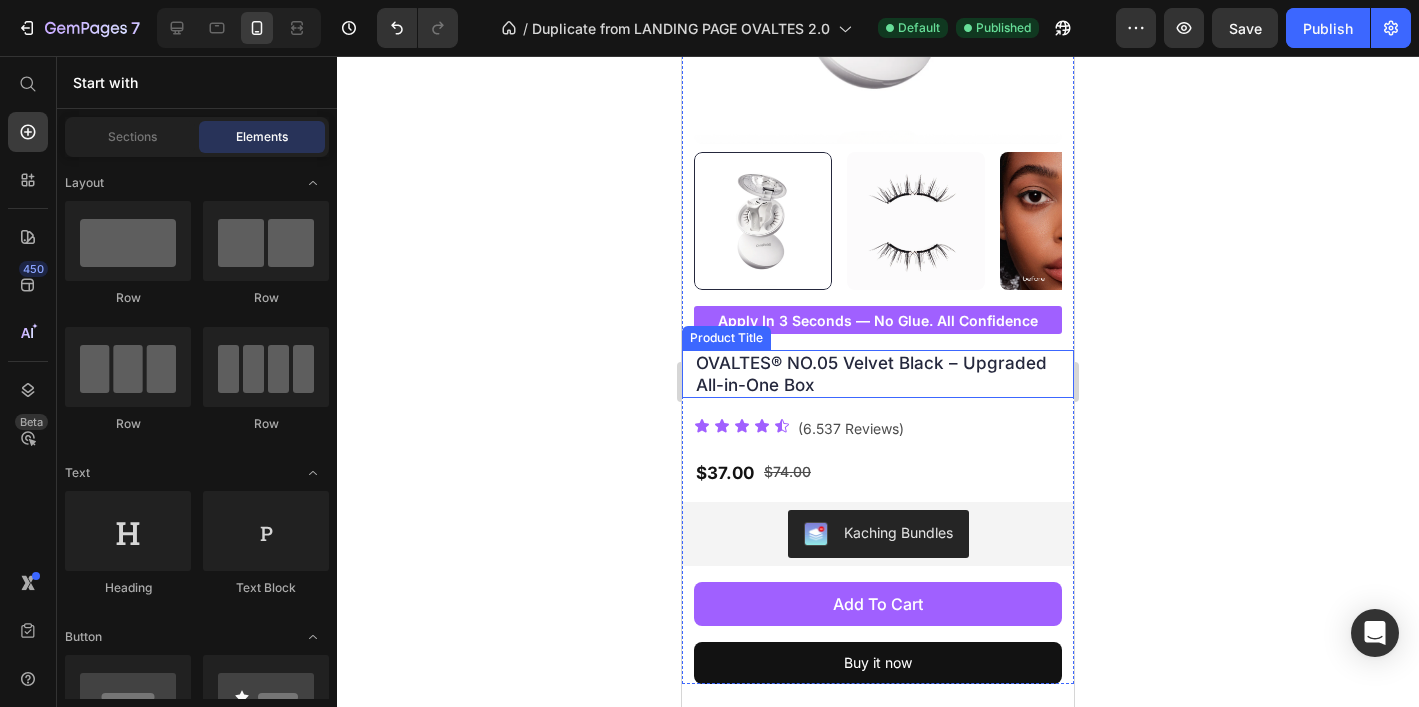 scroll, scrollTop: 315, scrollLeft: 0, axis: vertical 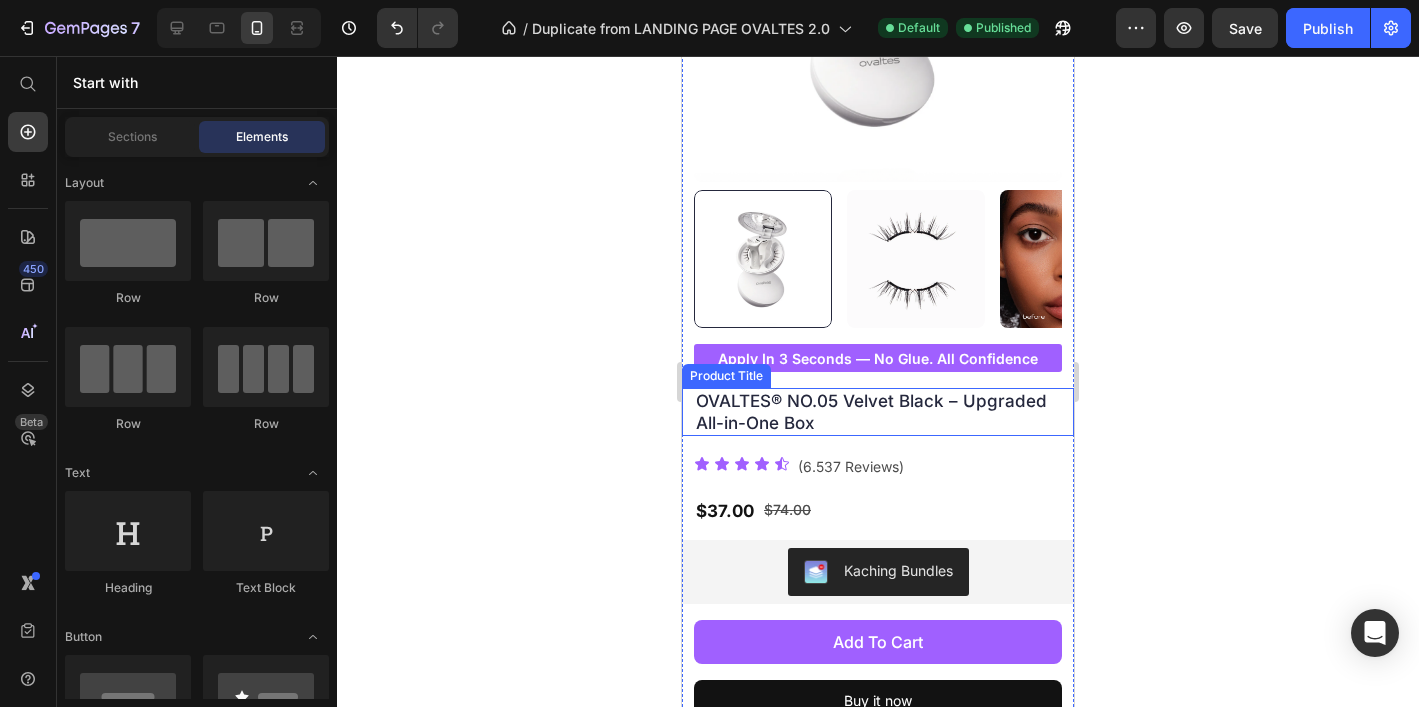 click on "OVALTES® NO.05 Velvet Black – Upgraded All-in-One Box" at bounding box center [878, 412] 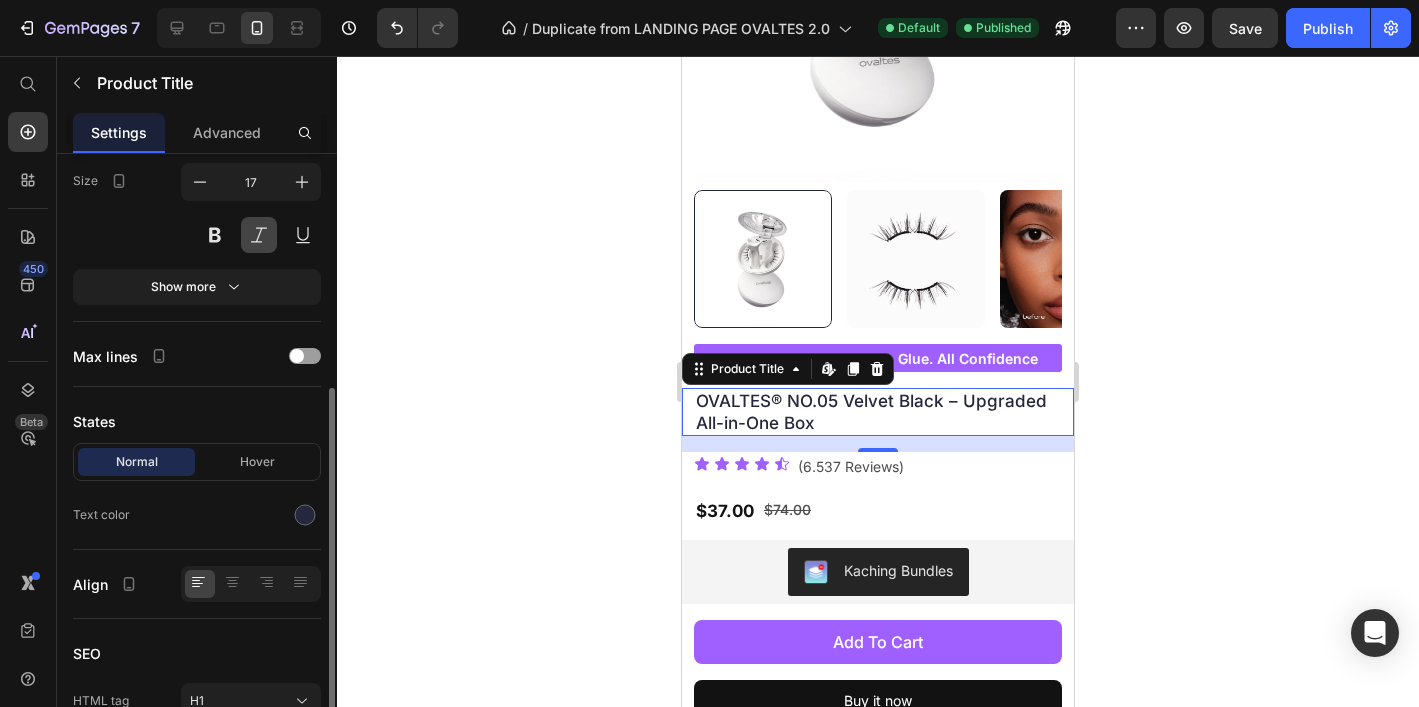 scroll, scrollTop: 488, scrollLeft: 0, axis: vertical 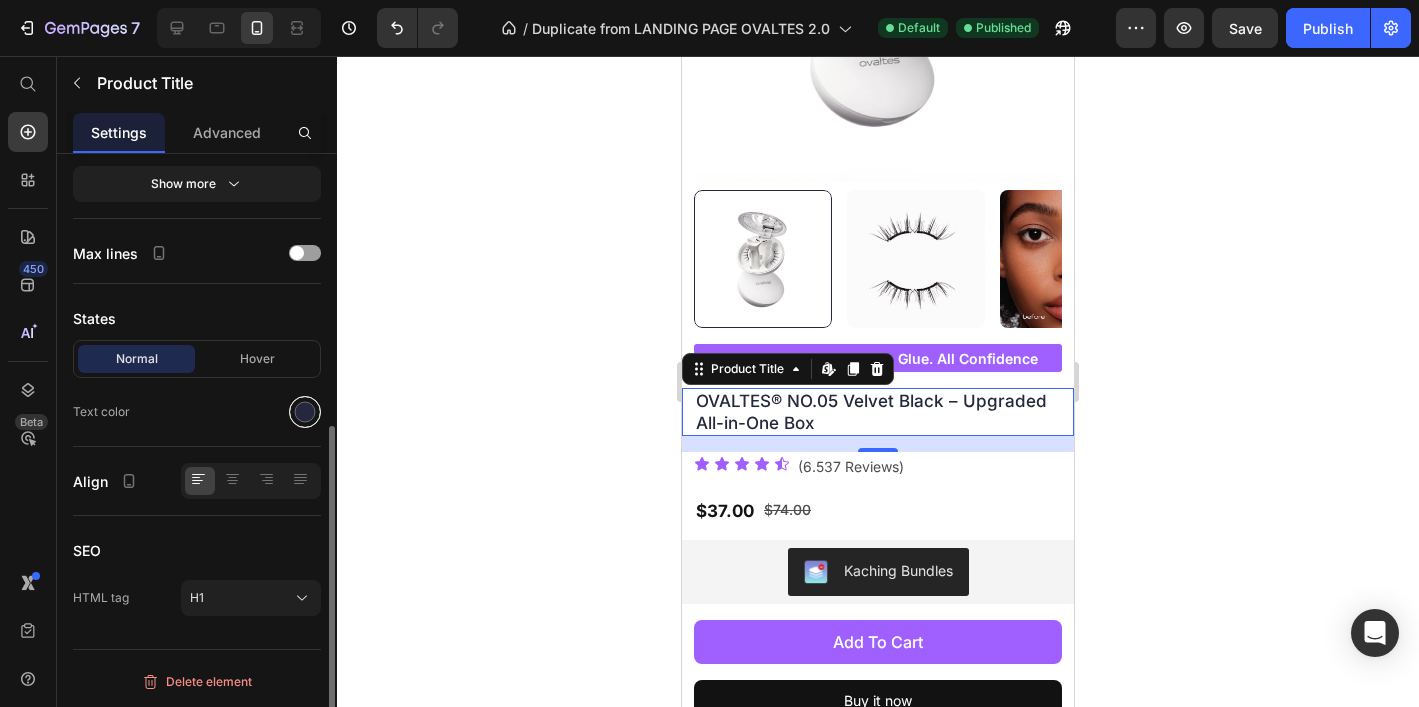 click at bounding box center (305, 412) 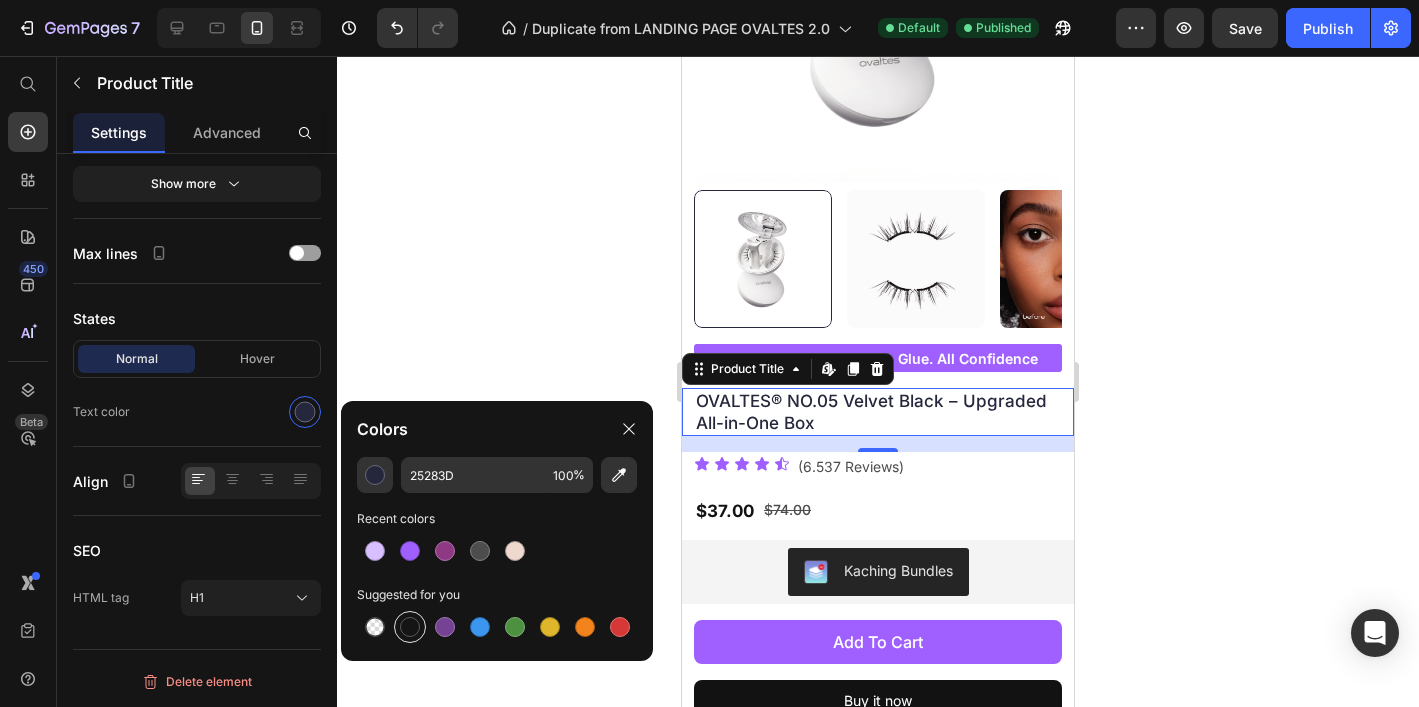click at bounding box center [410, 627] 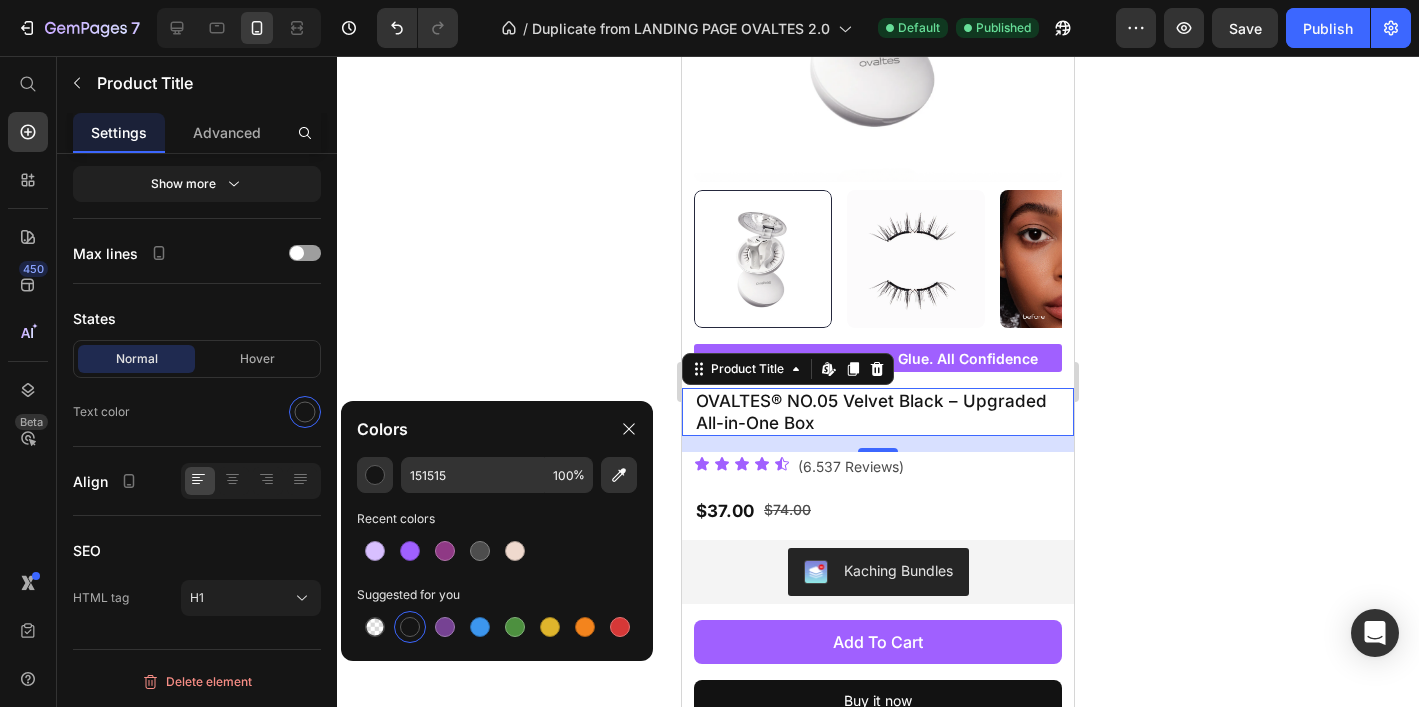 click 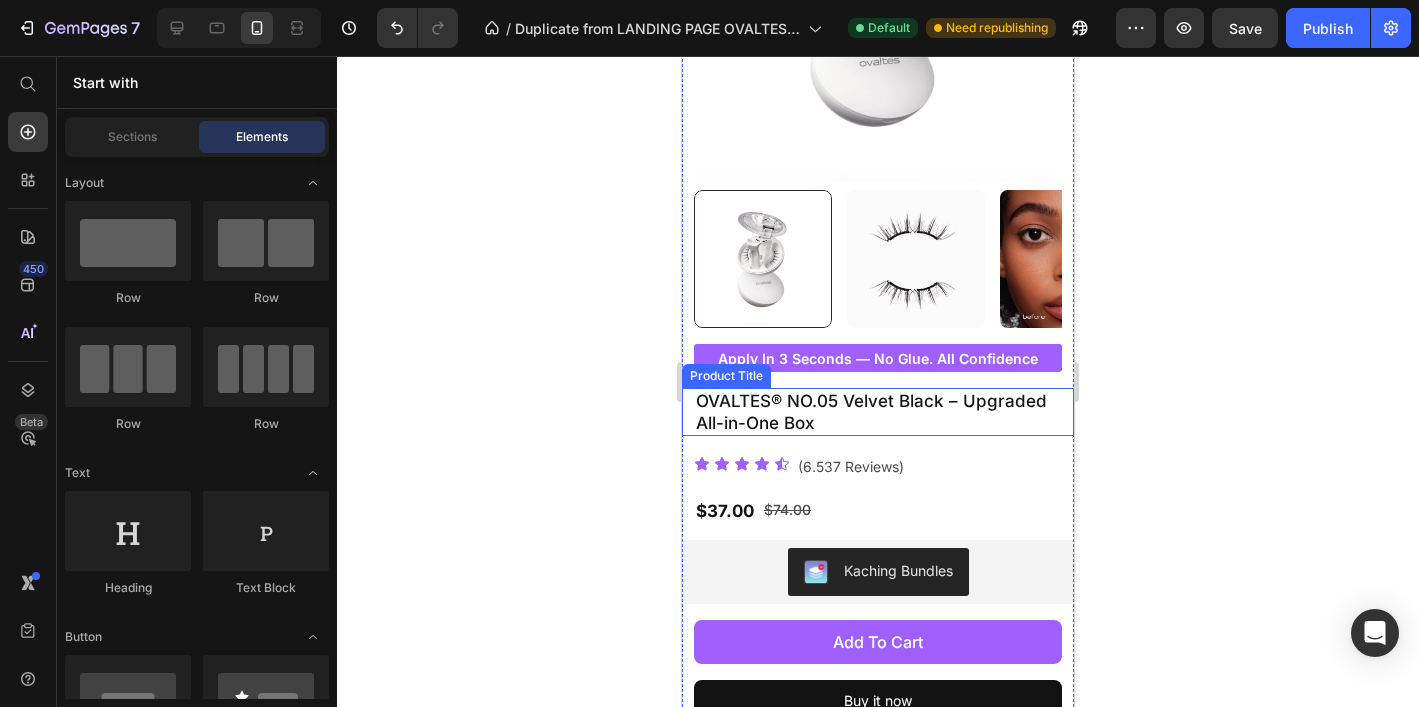 click on "OVALTES® NO.05 Velvet Black – Upgraded All-in-One Box" at bounding box center (878, 412) 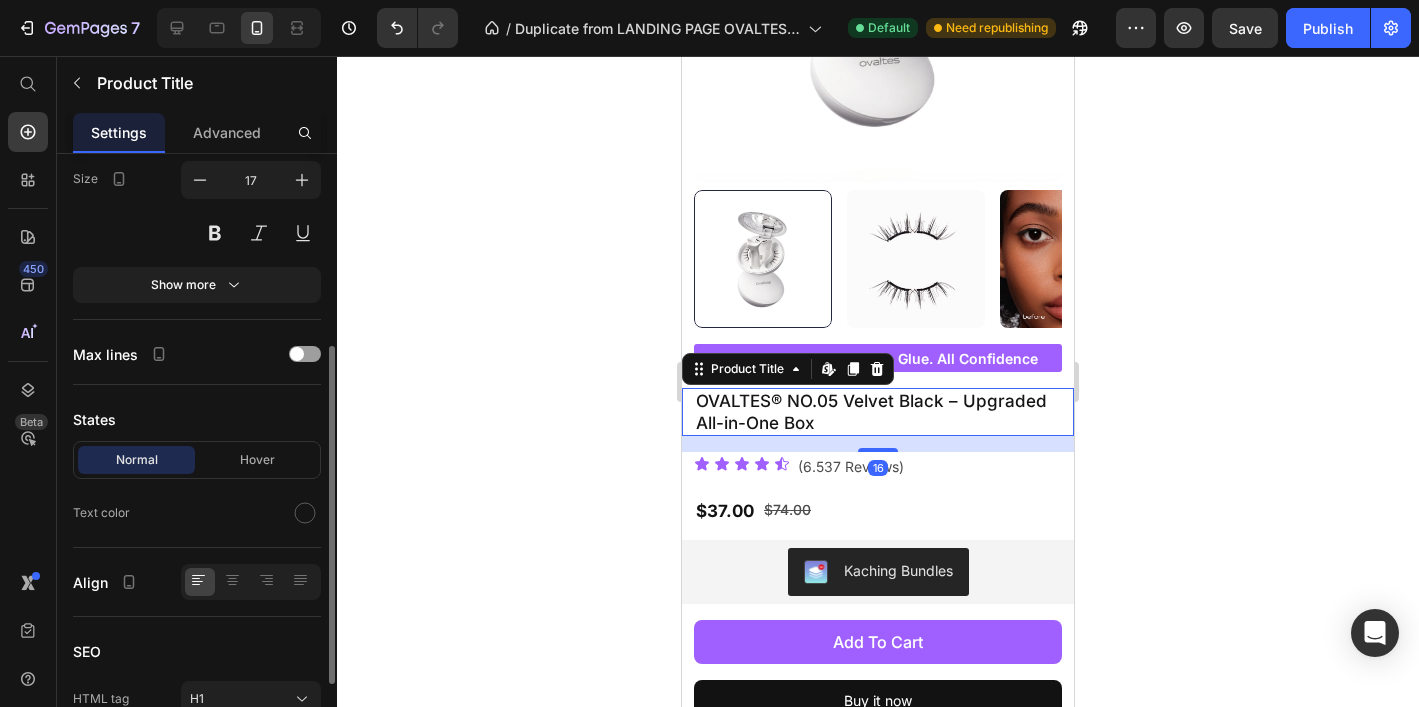 scroll, scrollTop: 330, scrollLeft: 0, axis: vertical 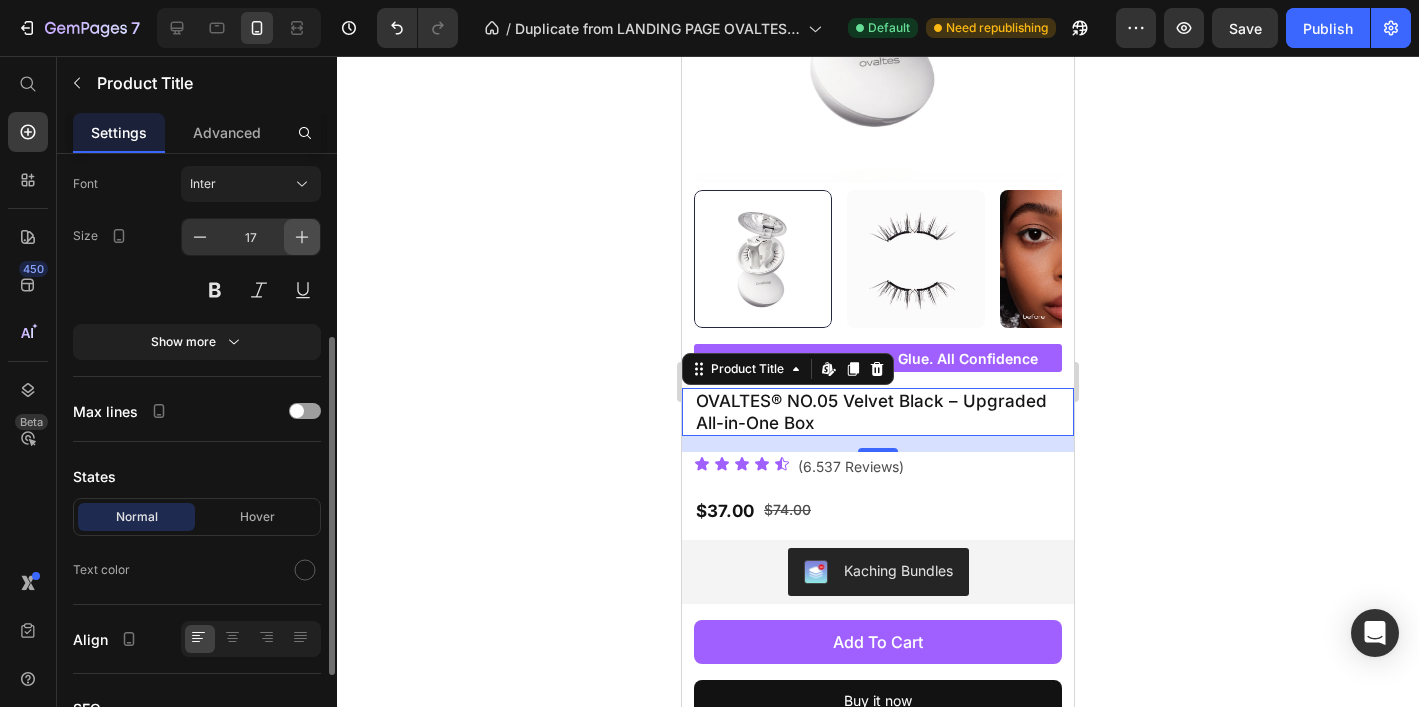 click 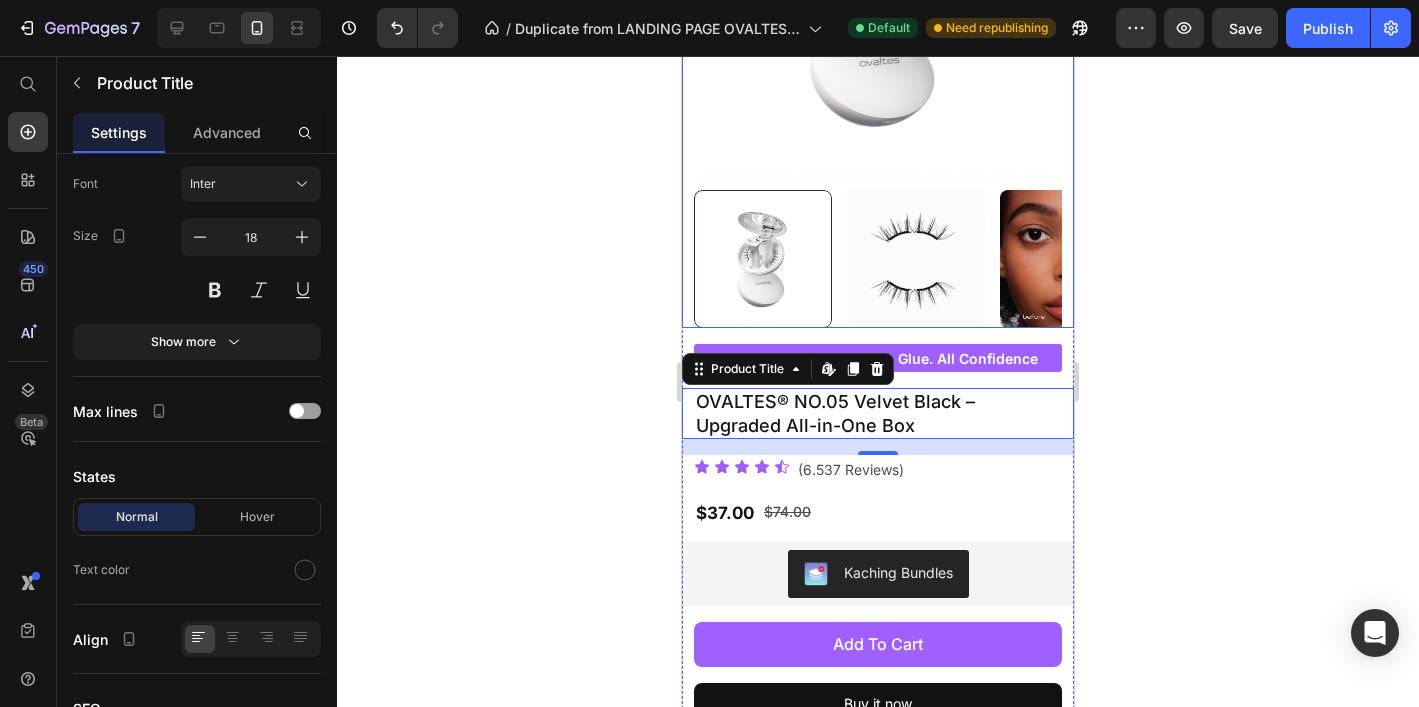 click 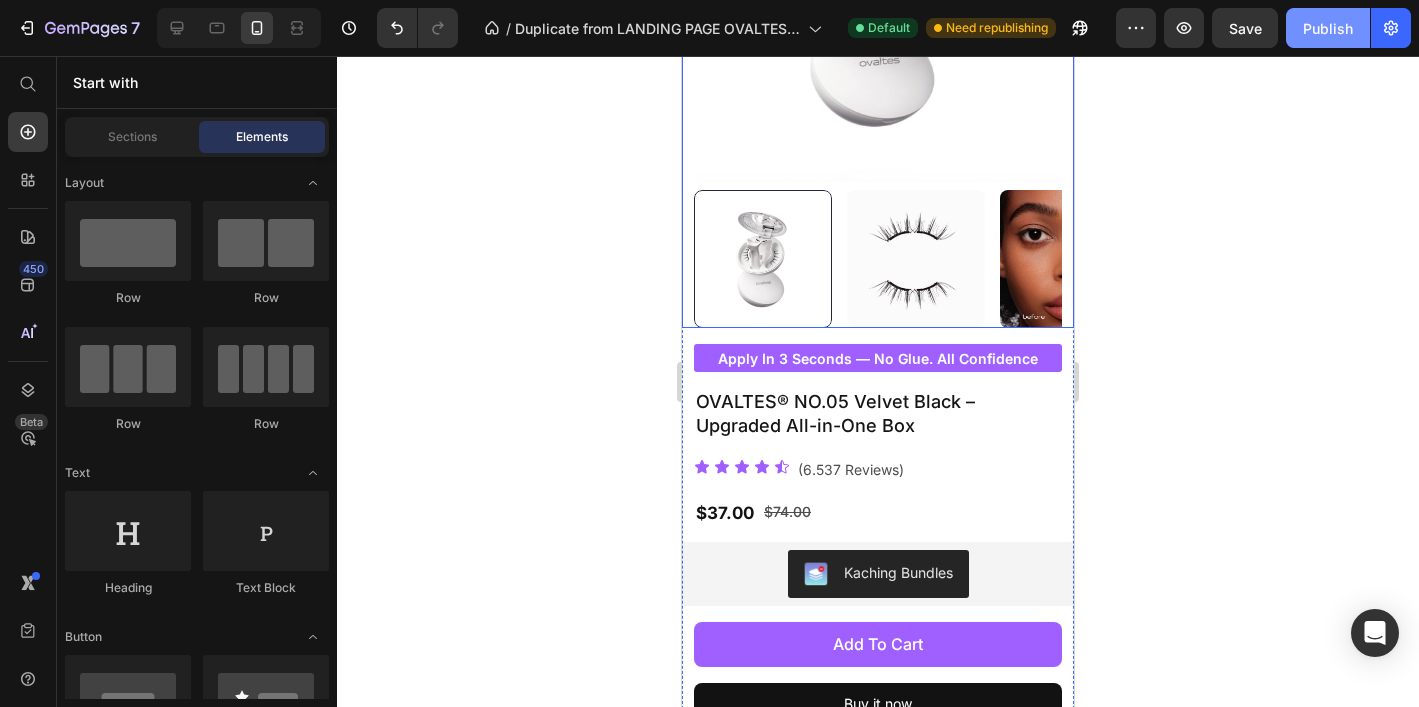 click on "Publish" at bounding box center (1328, 28) 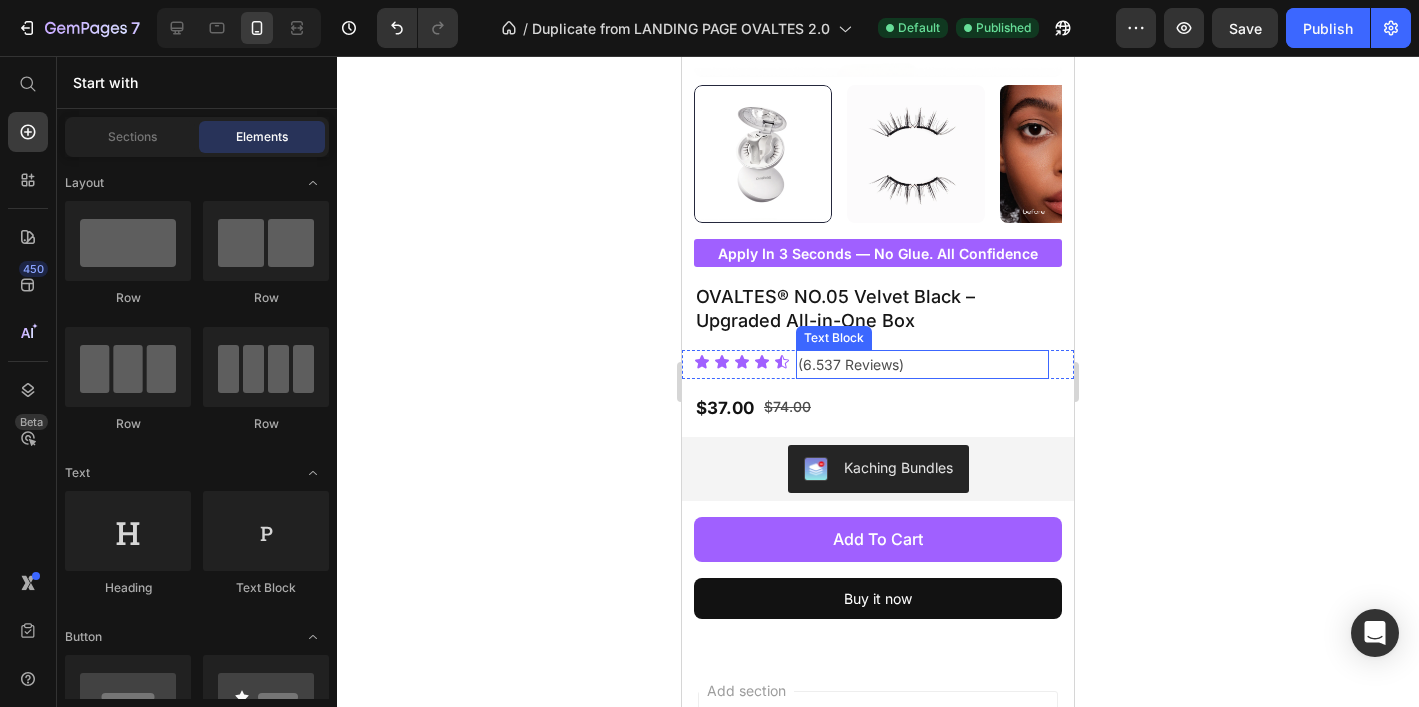 scroll, scrollTop: 448, scrollLeft: 0, axis: vertical 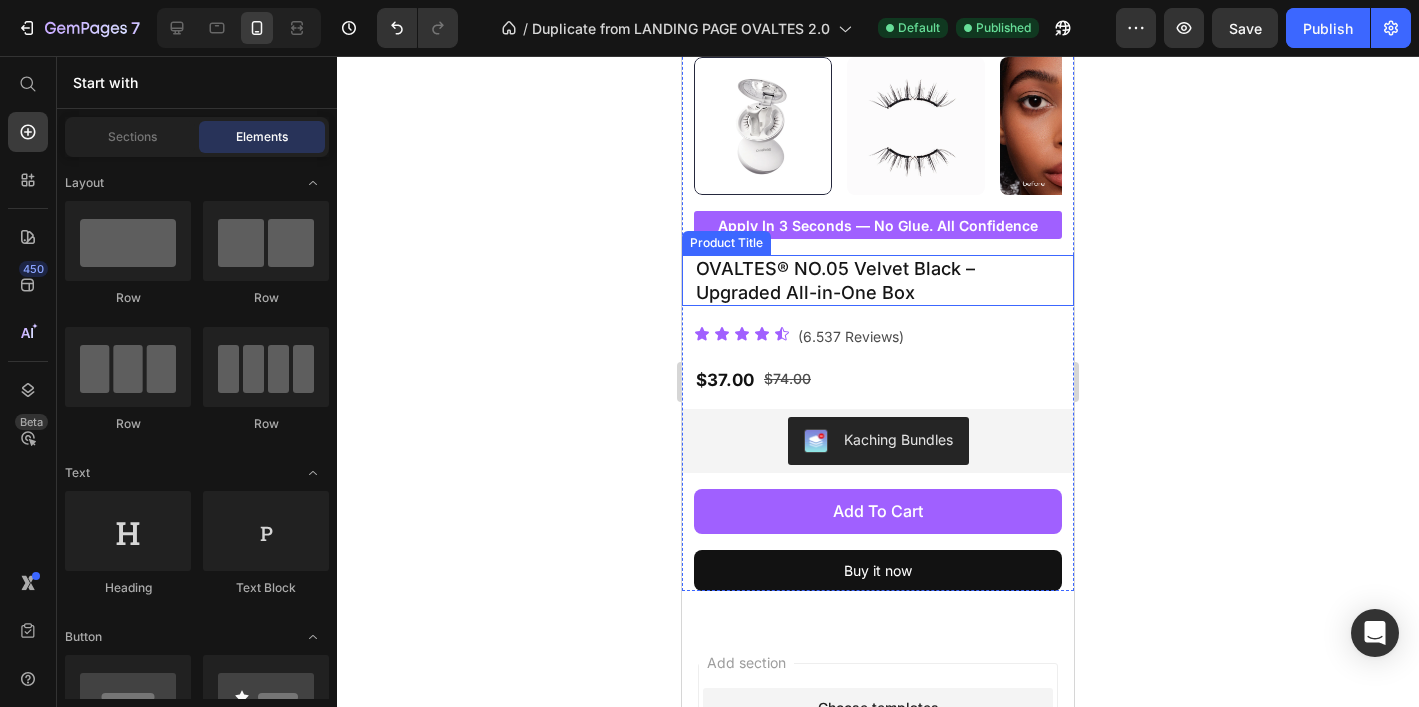 click on "OVALTES® NO.05 Velvet Black – Upgraded All-in-One Box" at bounding box center (878, 280) 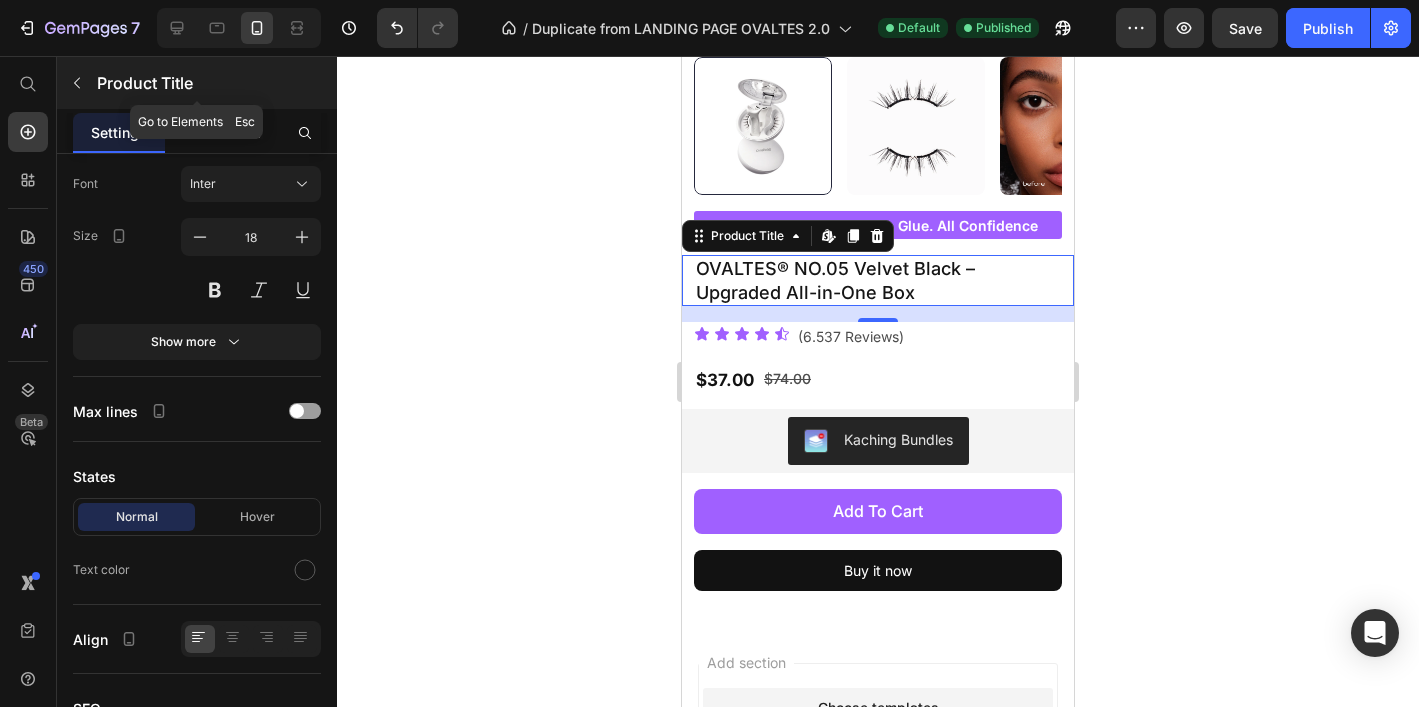 click at bounding box center (77, 83) 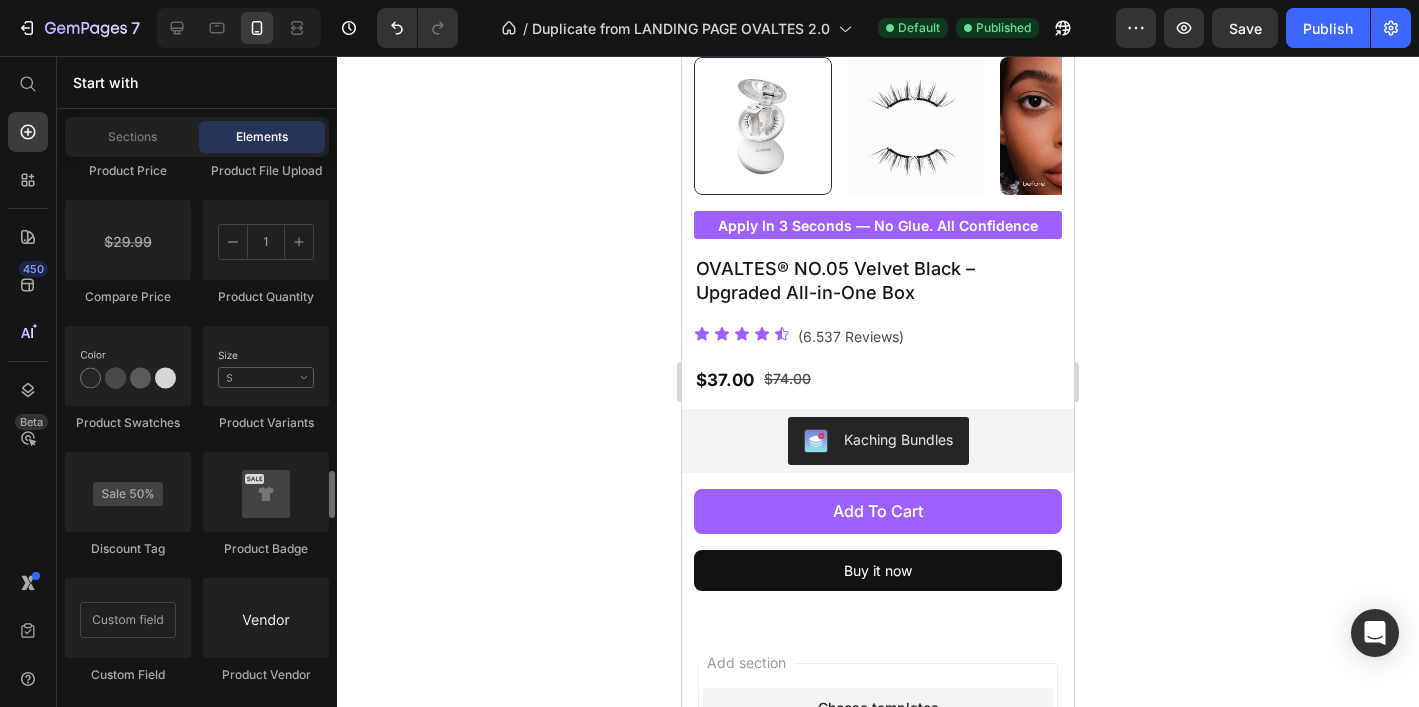 scroll, scrollTop: 3557, scrollLeft: 0, axis: vertical 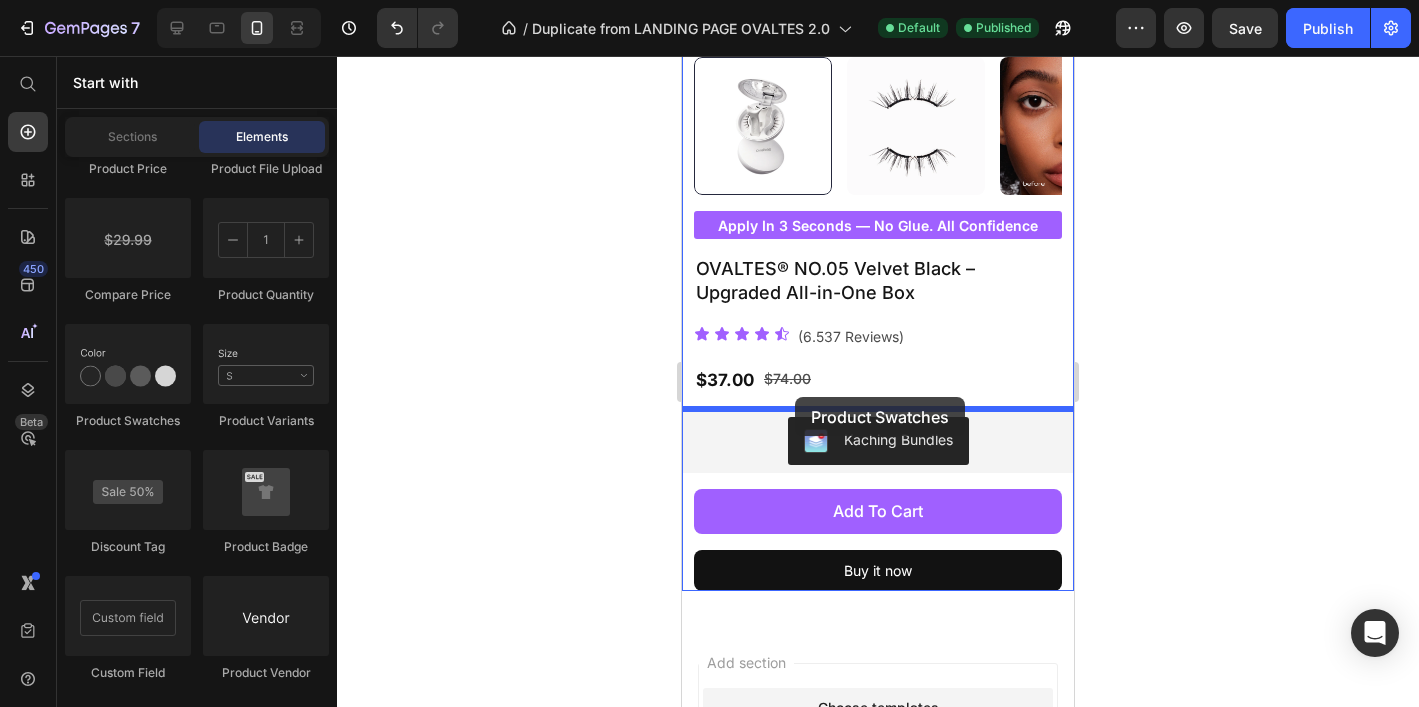 drag, startPoint x: 798, startPoint y: 437, endPoint x: 795, endPoint y: 397, distance: 40.112343 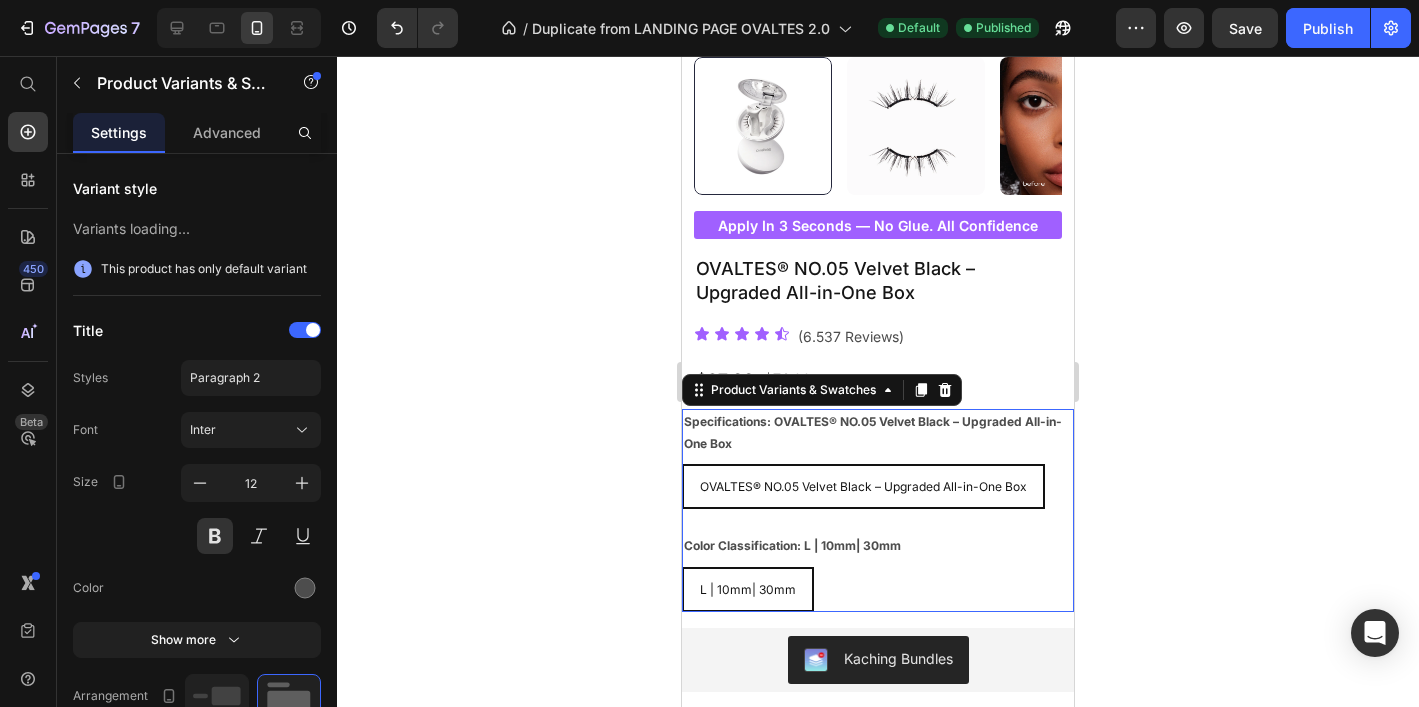 scroll, scrollTop: 0, scrollLeft: 0, axis: both 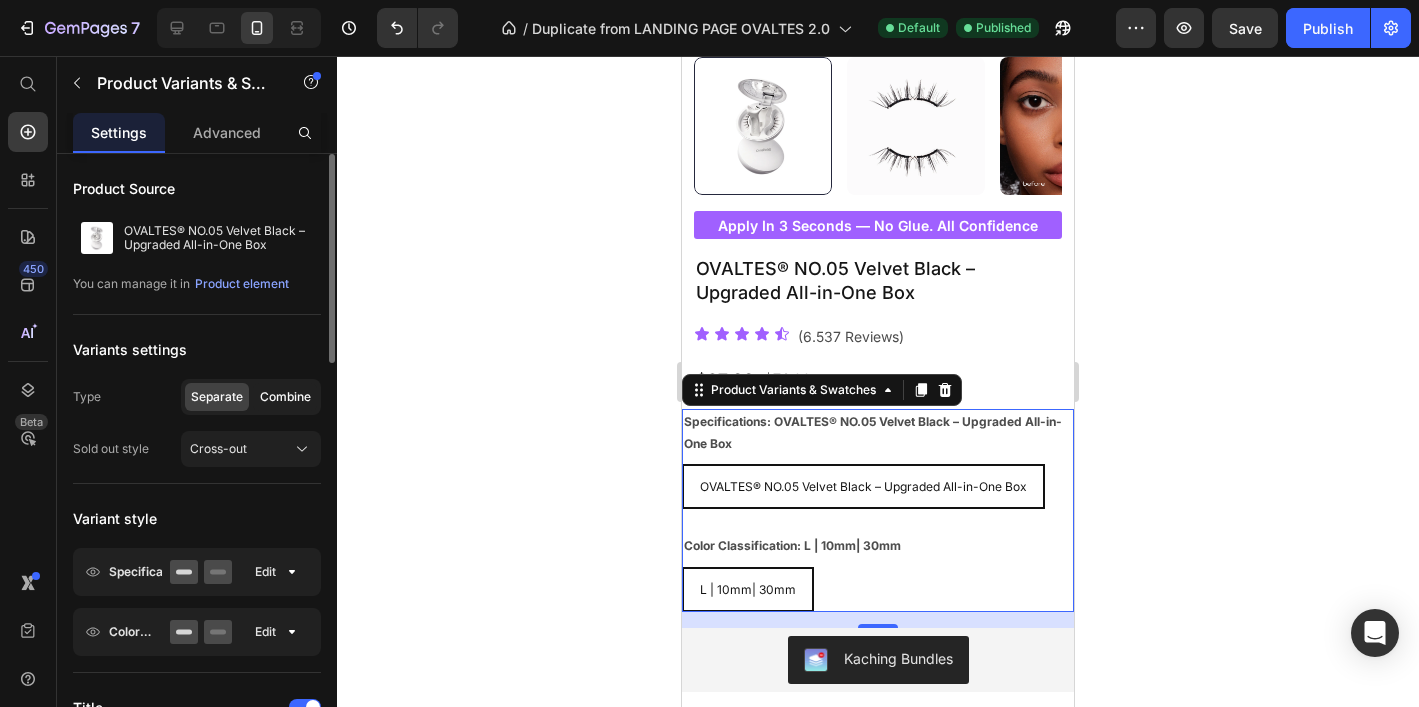 click on "Combine" 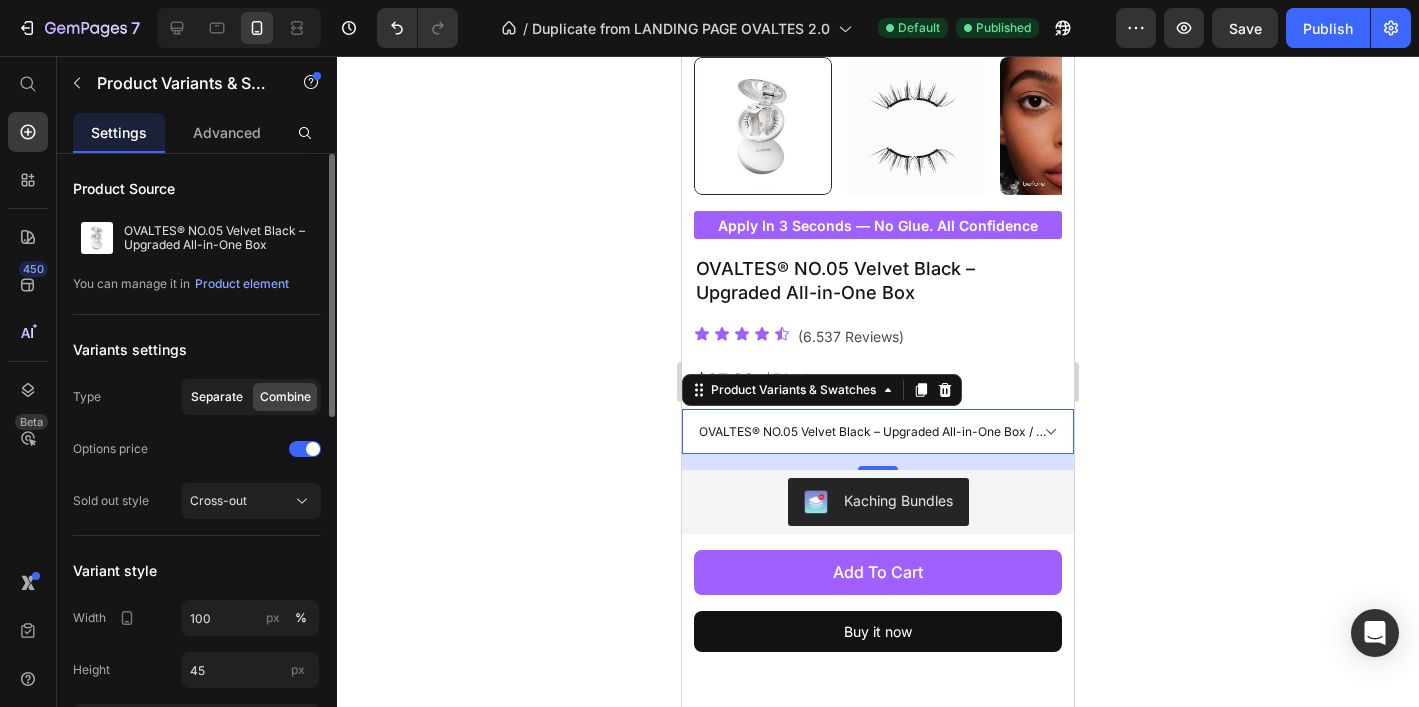 click on "Separate" 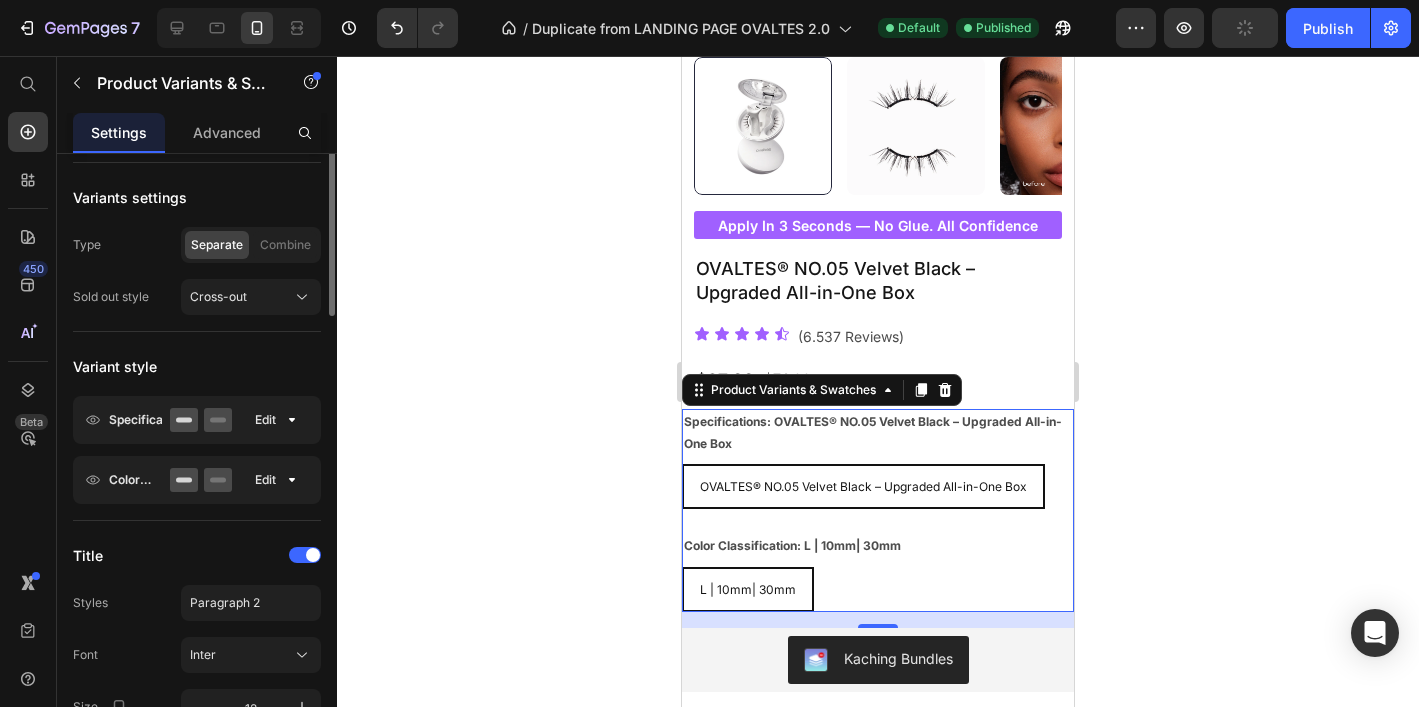 scroll, scrollTop: 169, scrollLeft: 0, axis: vertical 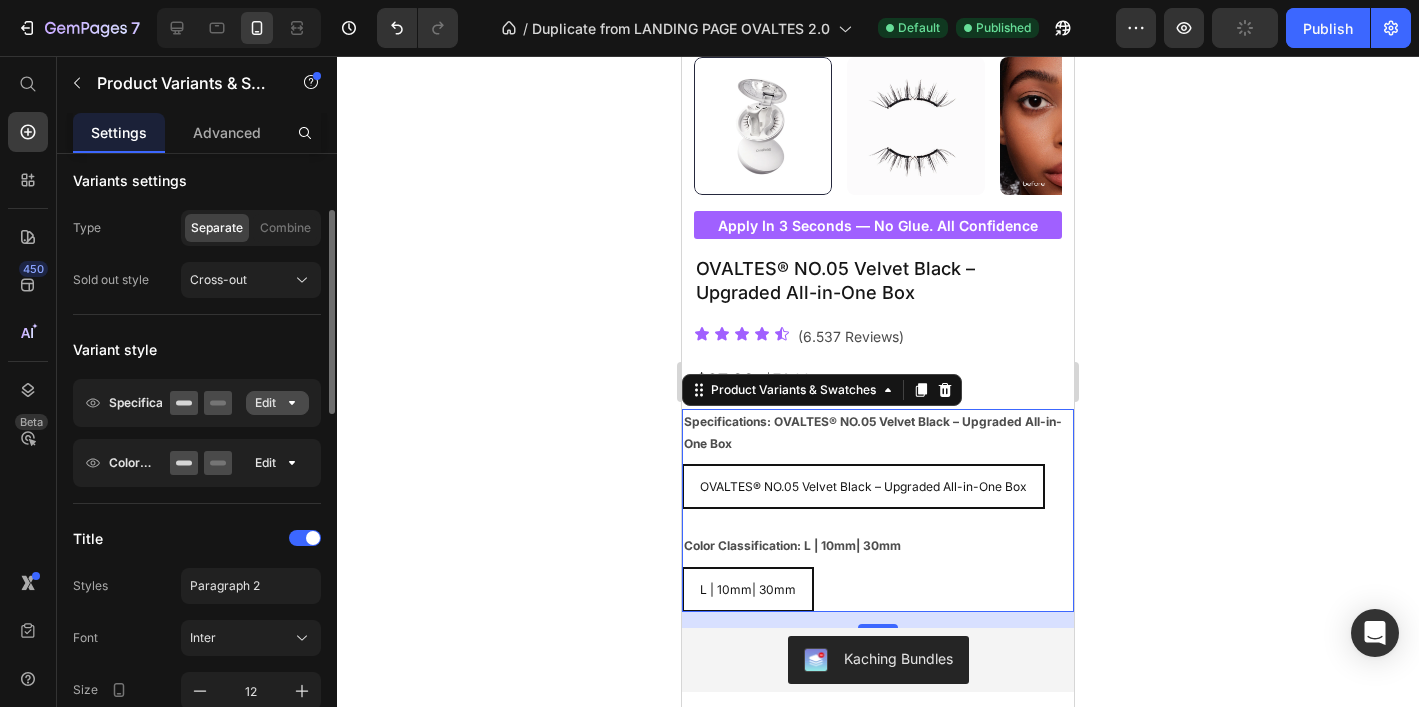 click on "Edit" 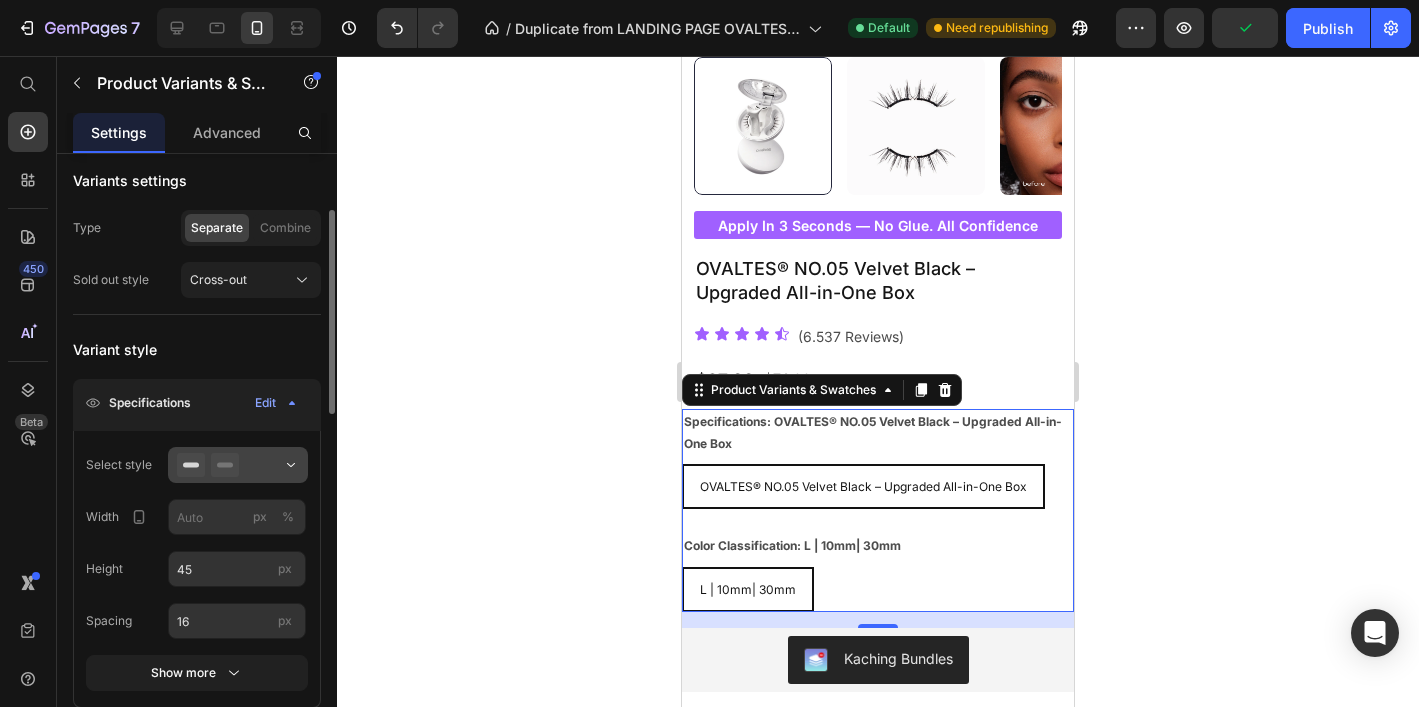 click at bounding box center [238, 465] 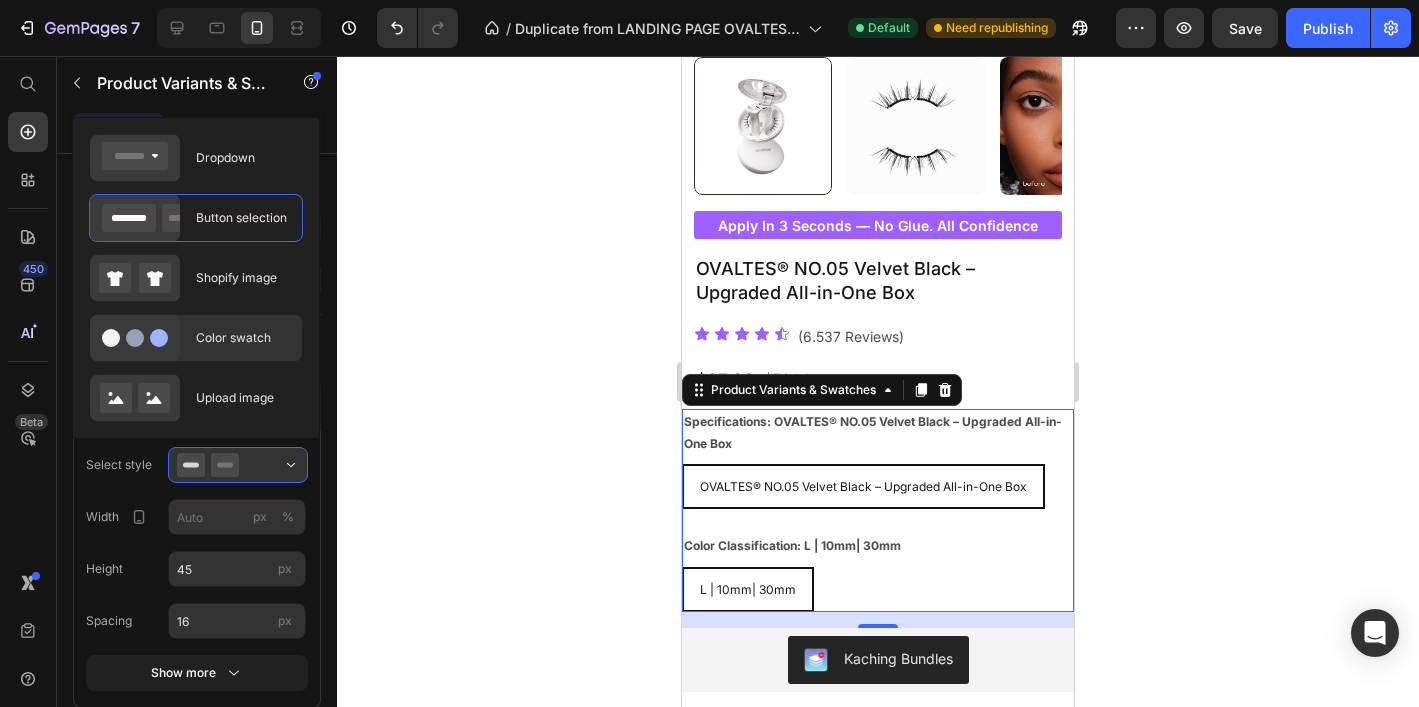 click on "Color swatch" at bounding box center [243, 338] 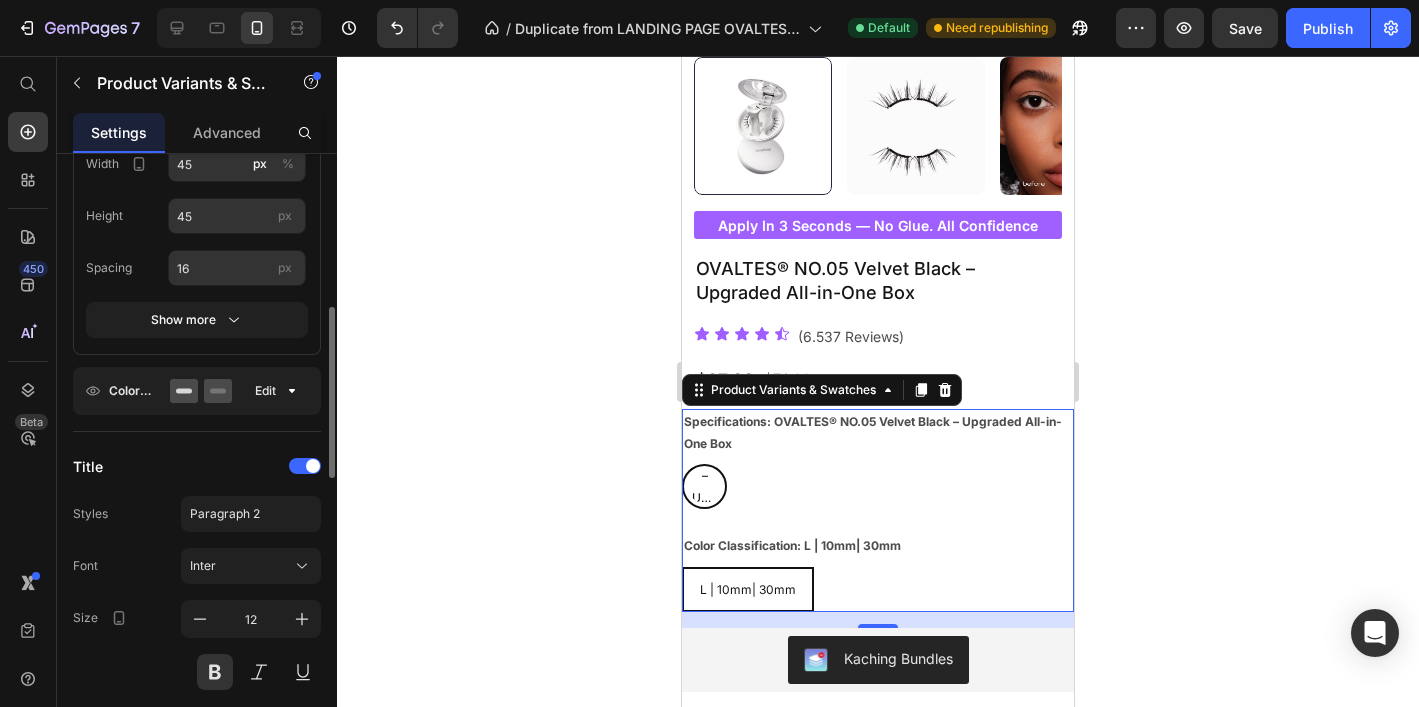 scroll, scrollTop: 580, scrollLeft: 0, axis: vertical 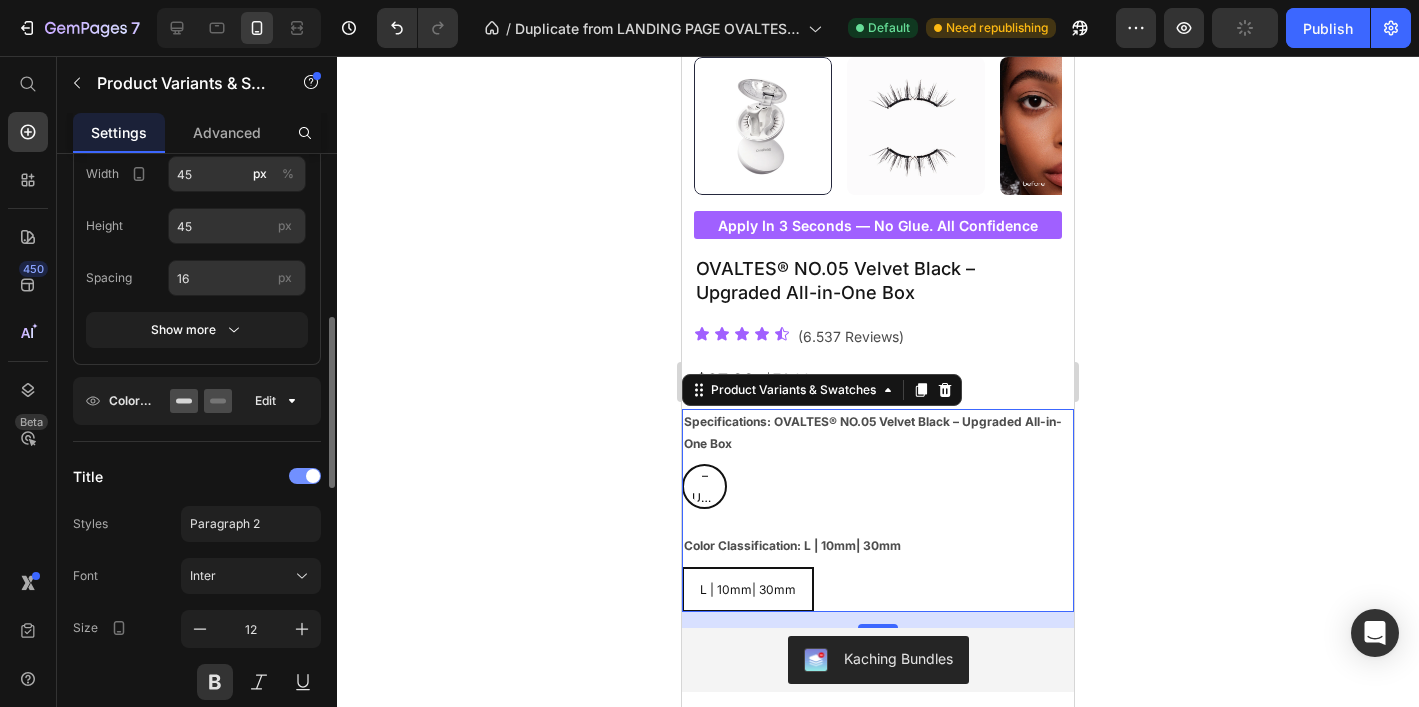 click at bounding box center [305, 476] 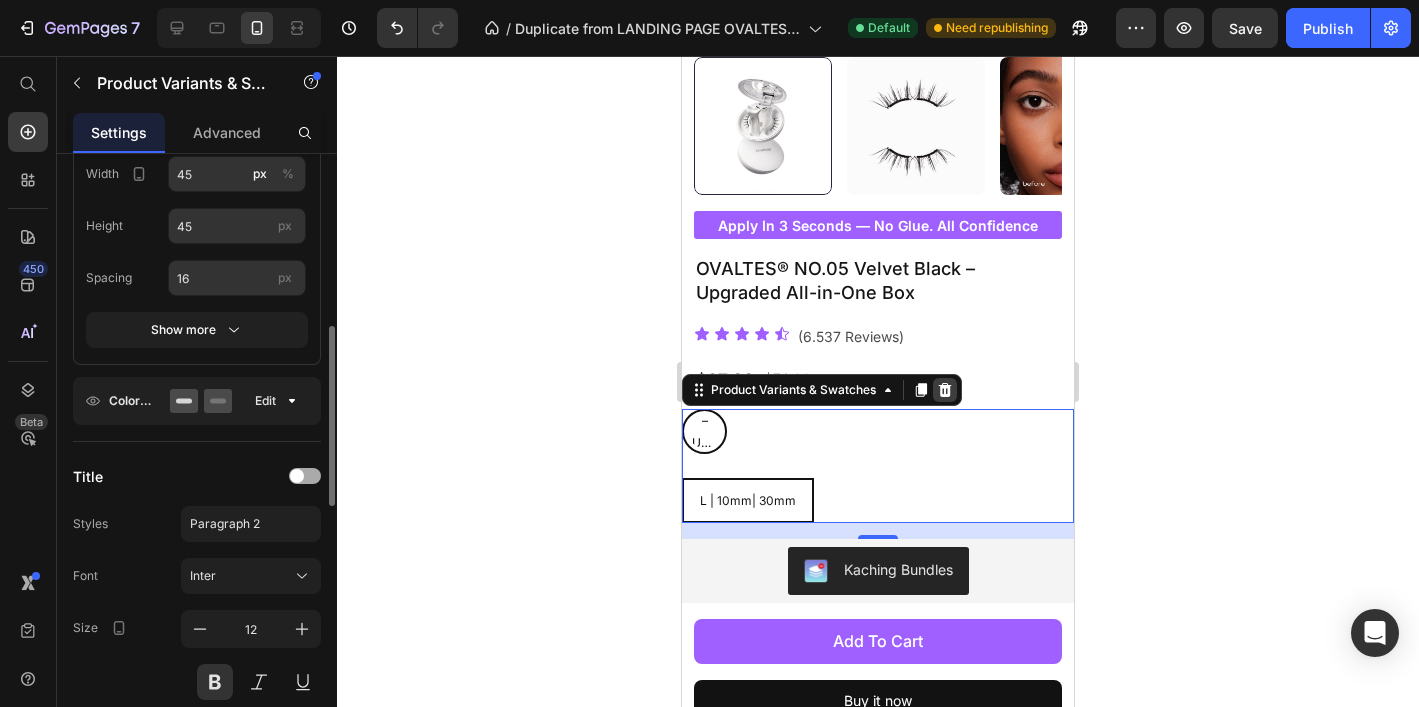 click 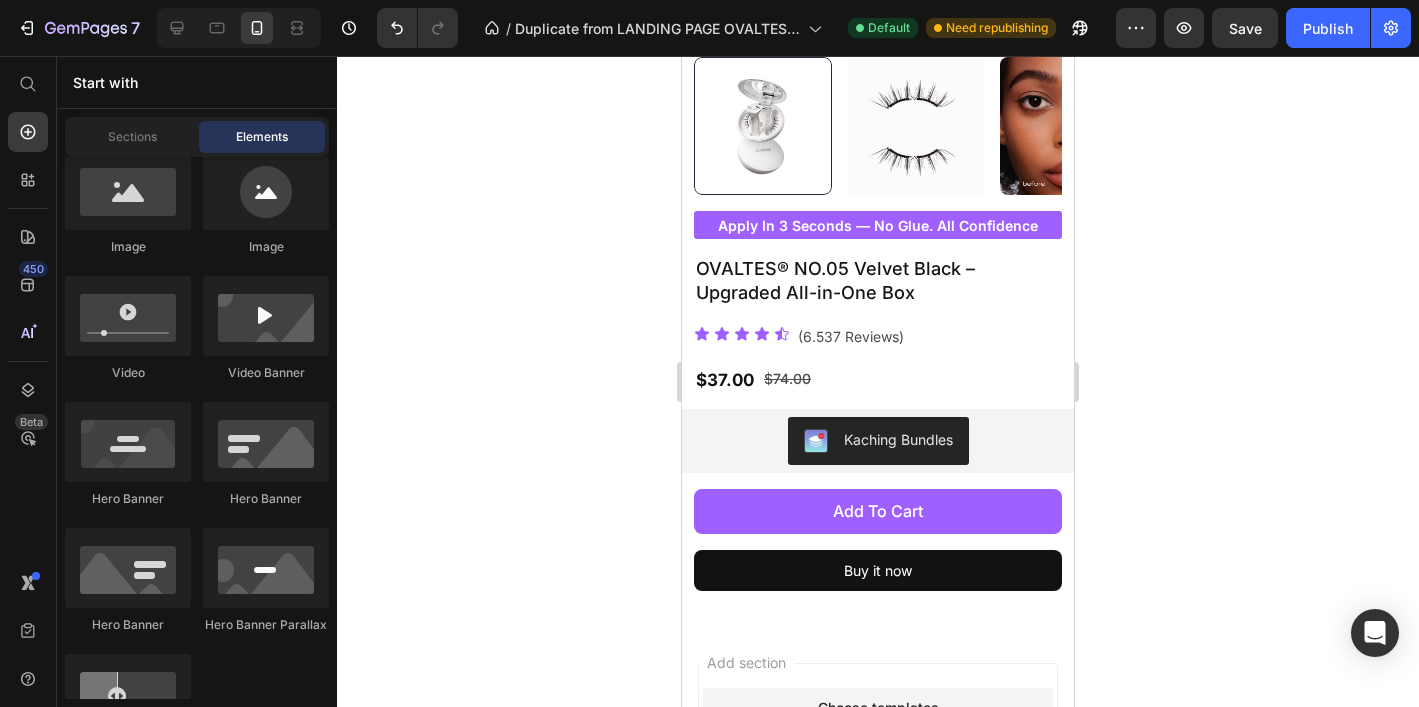 scroll, scrollTop: 0, scrollLeft: 0, axis: both 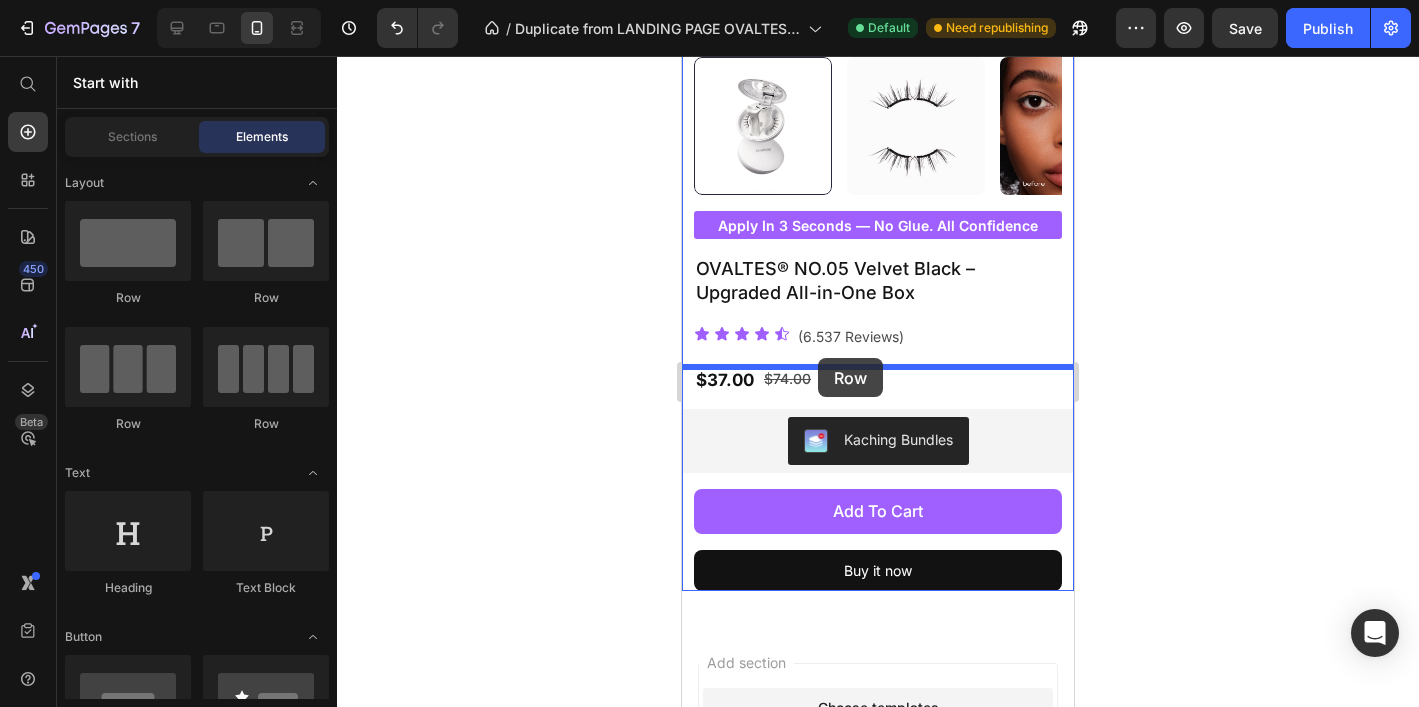 drag, startPoint x: 777, startPoint y: 403, endPoint x: 818, endPoint y: 358, distance: 60.876926 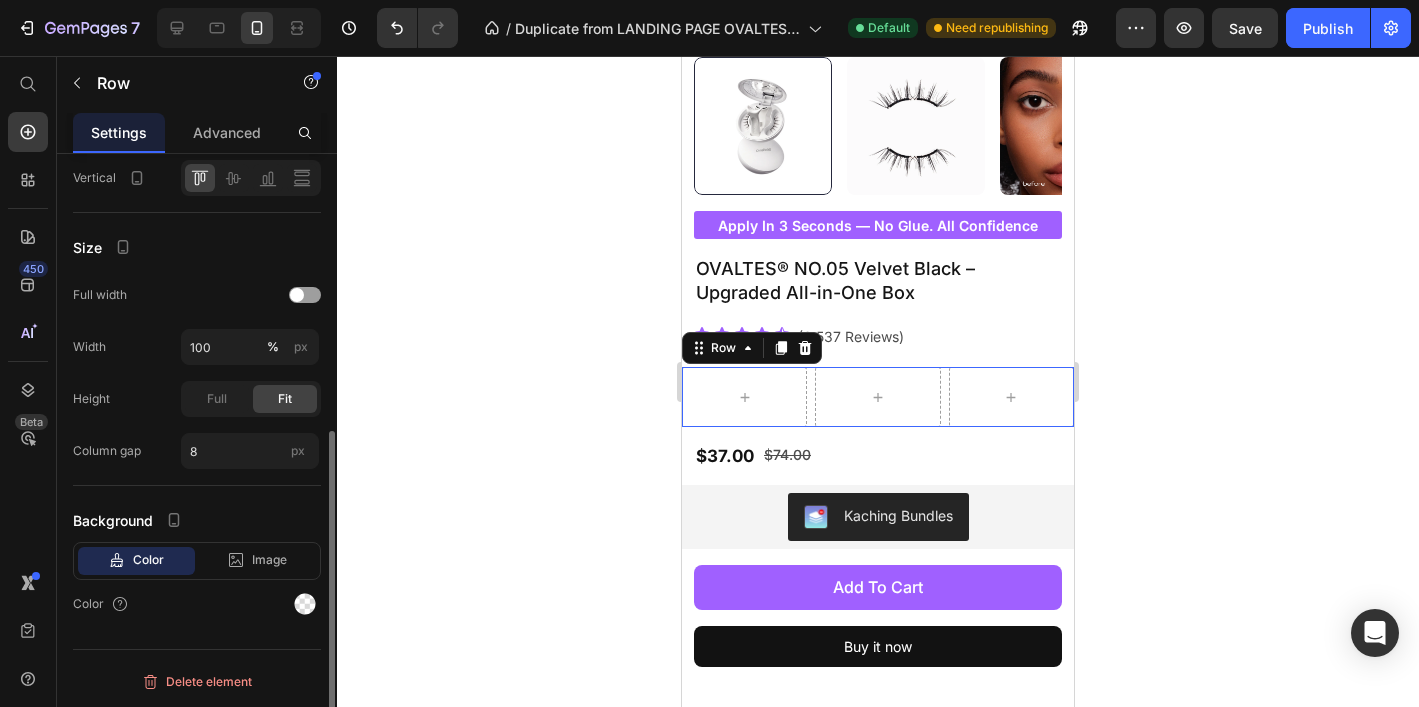 scroll, scrollTop: 0, scrollLeft: 0, axis: both 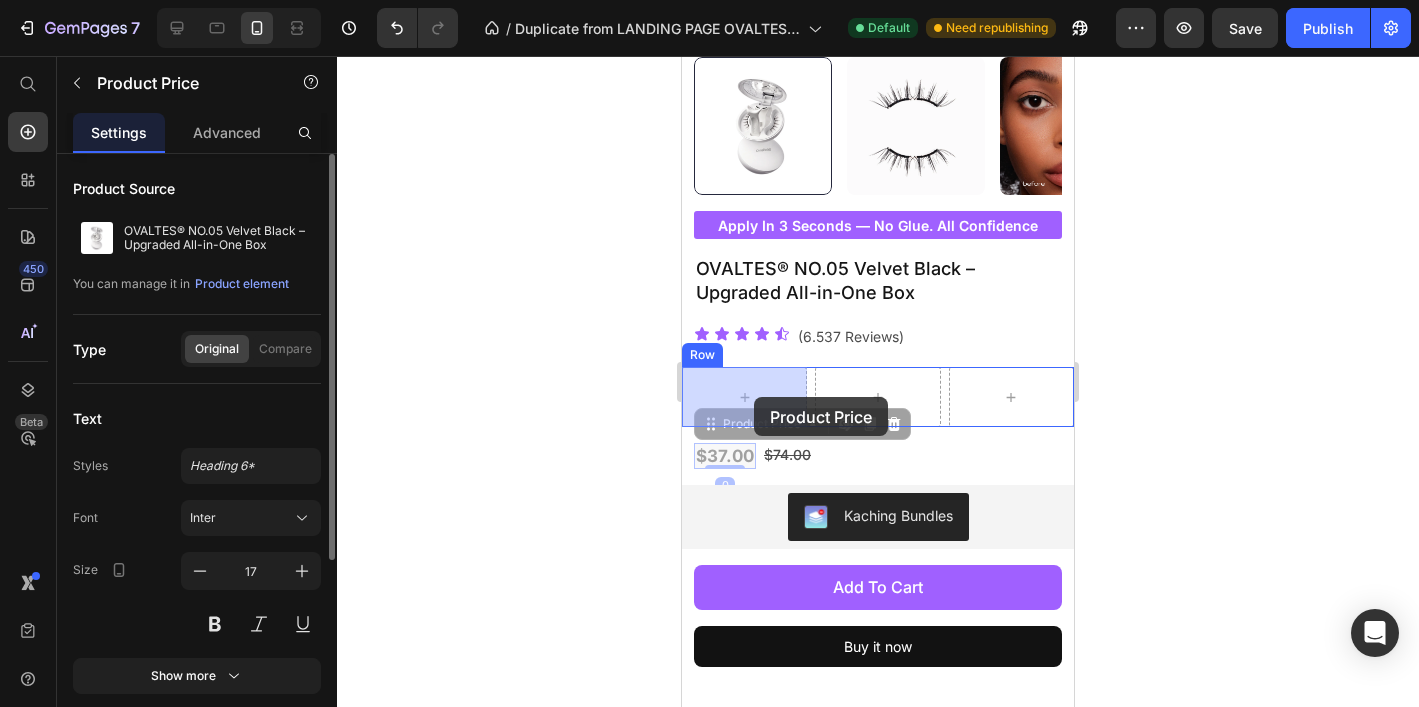drag, startPoint x: 741, startPoint y: 455, endPoint x: 754, endPoint y: 397, distance: 59.439045 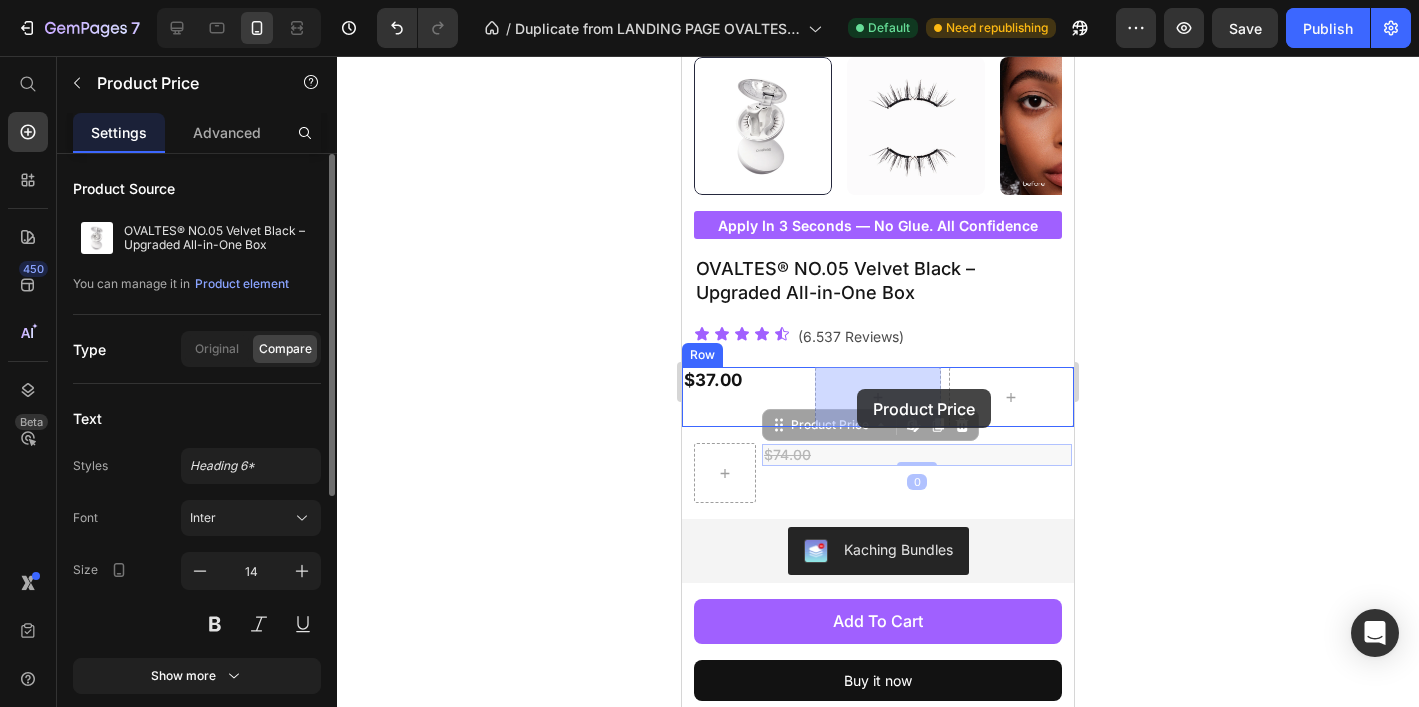 drag, startPoint x: 828, startPoint y: 417, endPoint x: 857, endPoint y: 389, distance: 40.311287 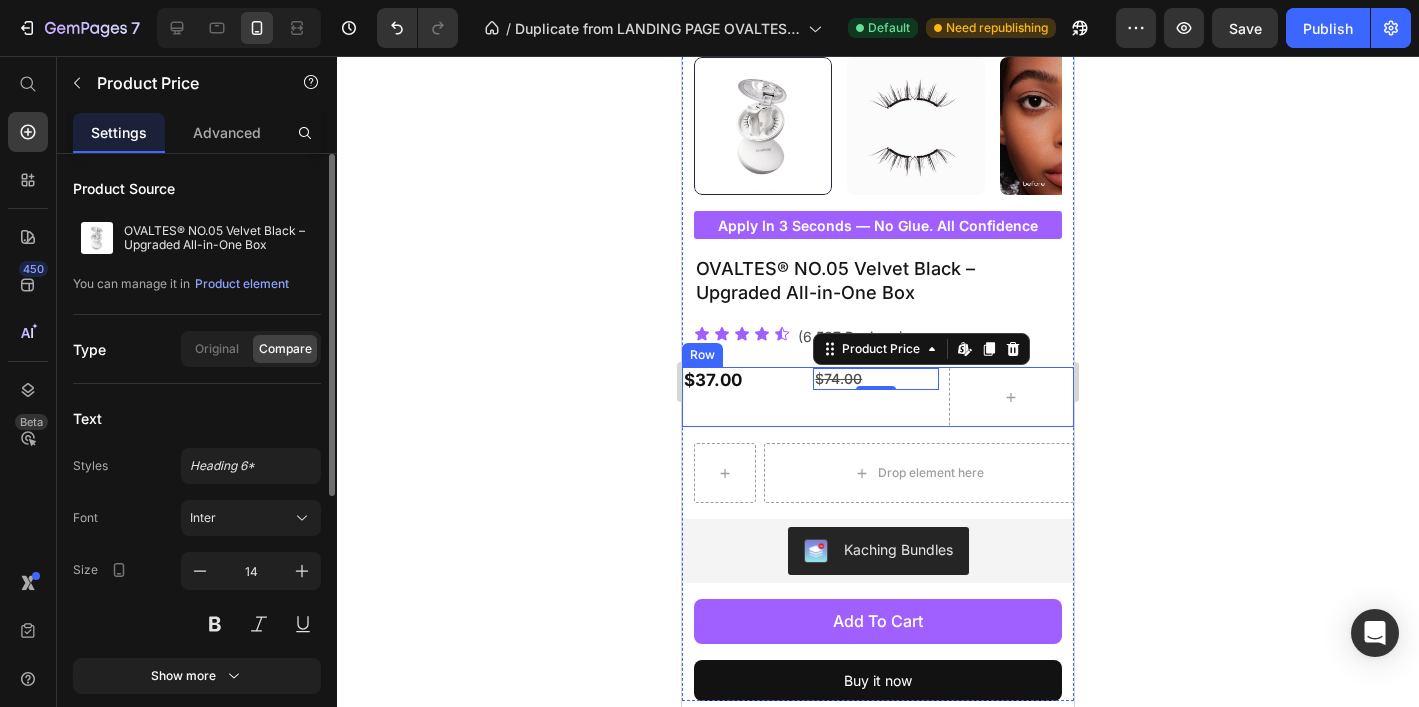 click on "$74.00 Product Price   Edit content in Shopify 0" at bounding box center (877, 397) 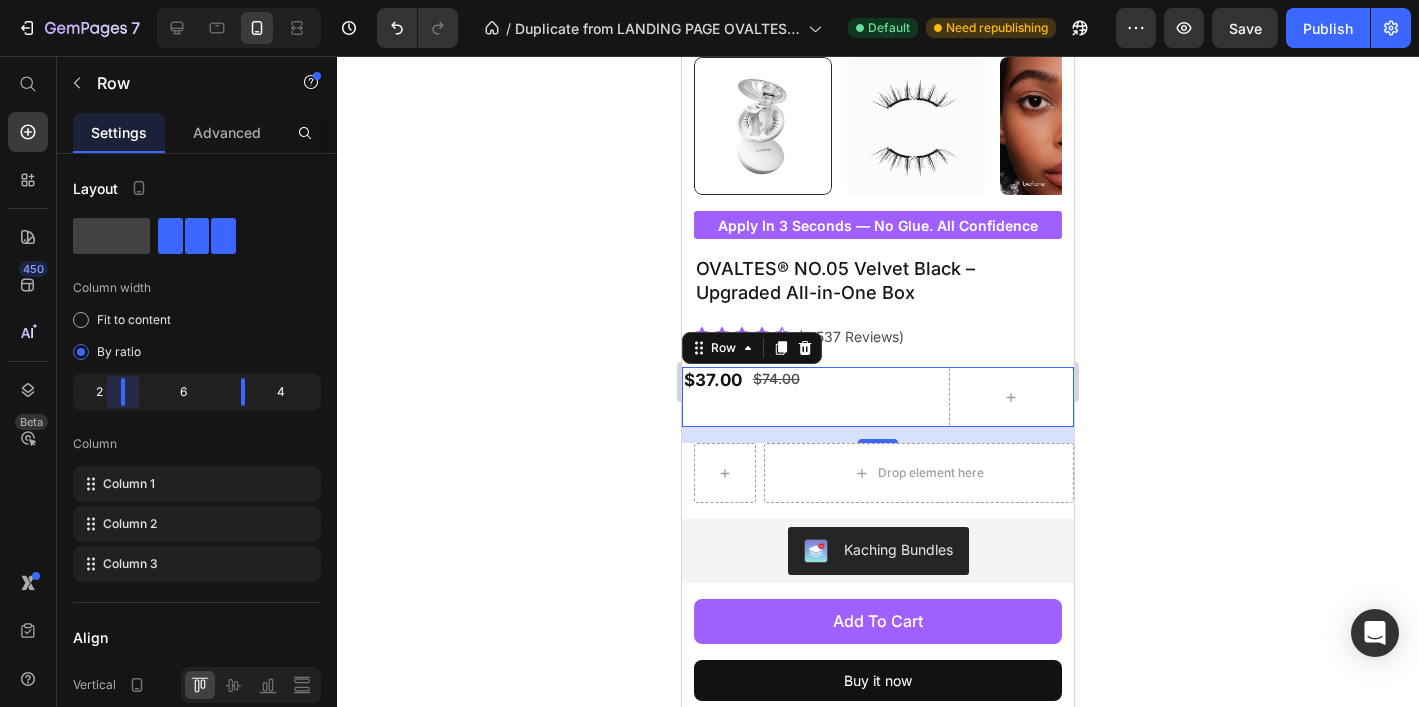 drag, startPoint x: 149, startPoint y: 401, endPoint x: 107, endPoint y: 397, distance: 42.190044 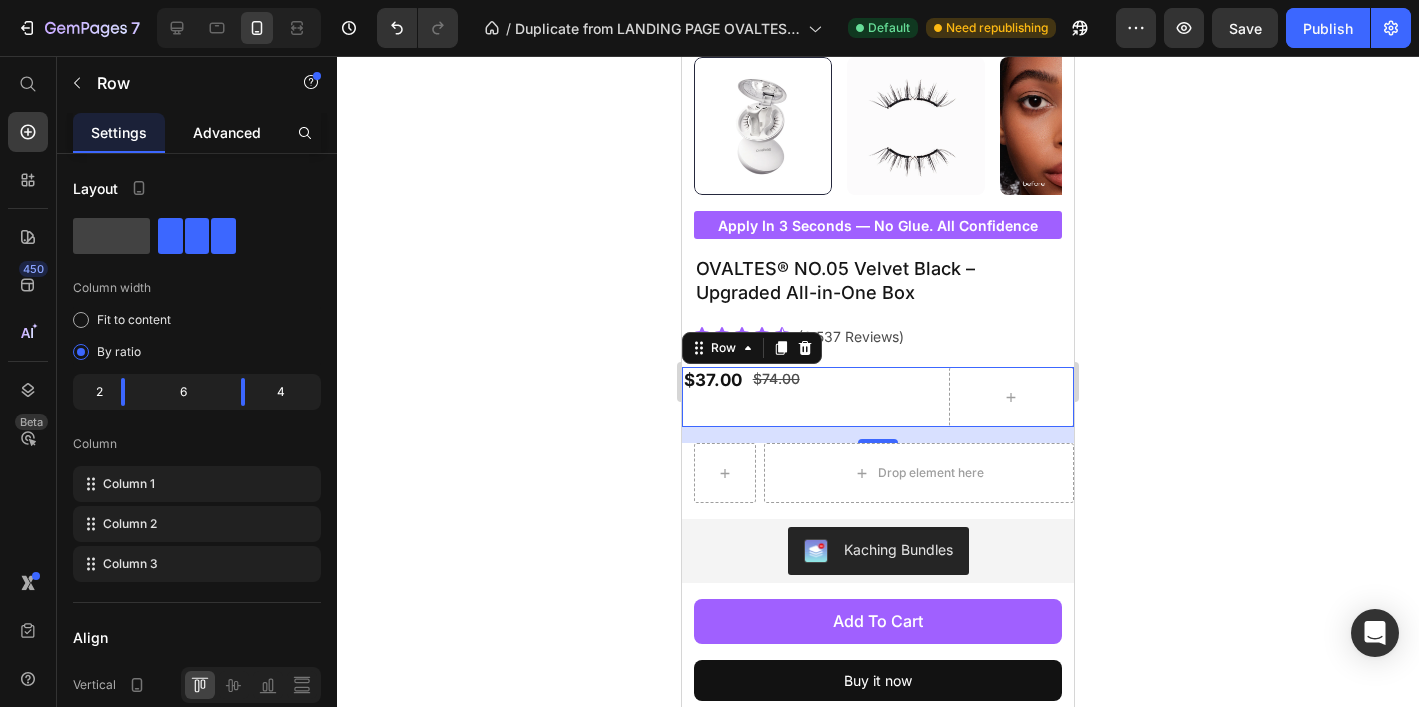 drag, startPoint x: 214, startPoint y: 132, endPoint x: 214, endPoint y: 153, distance: 21 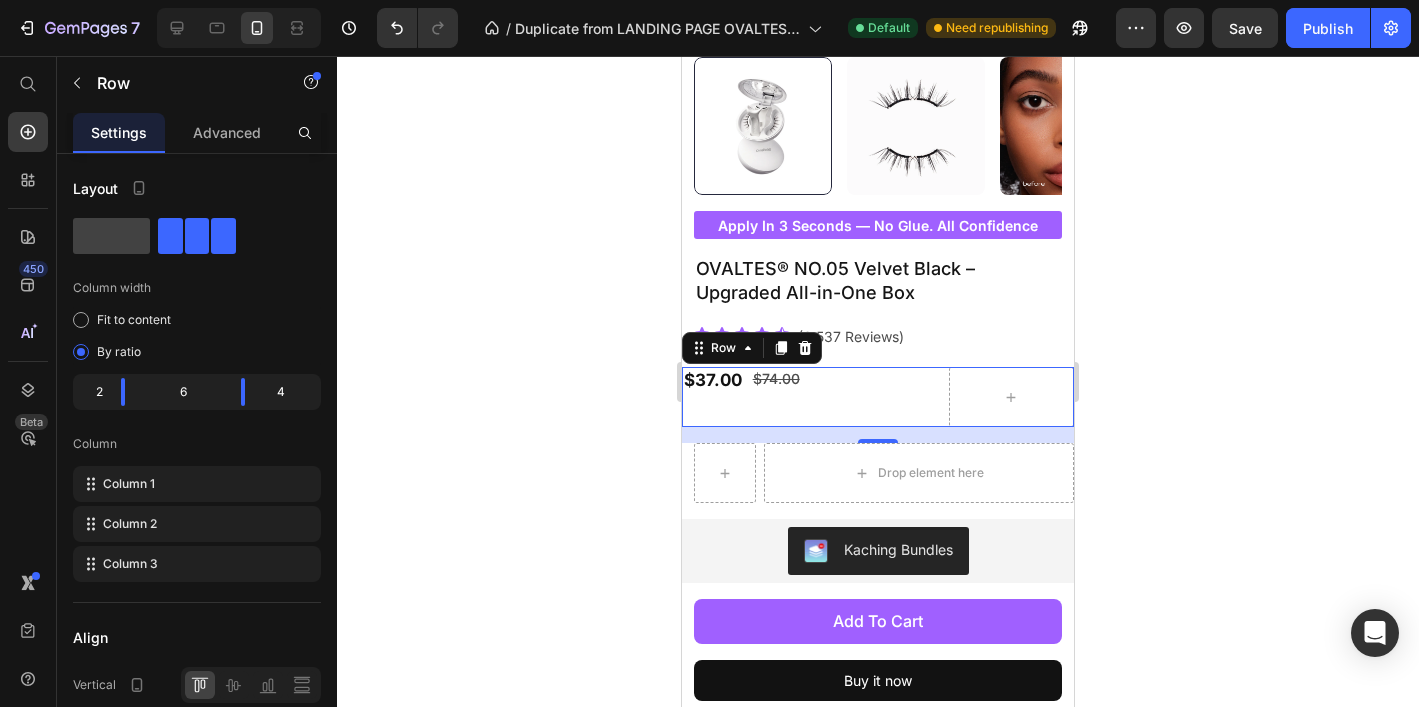 click on "Advanced" at bounding box center [227, 132] 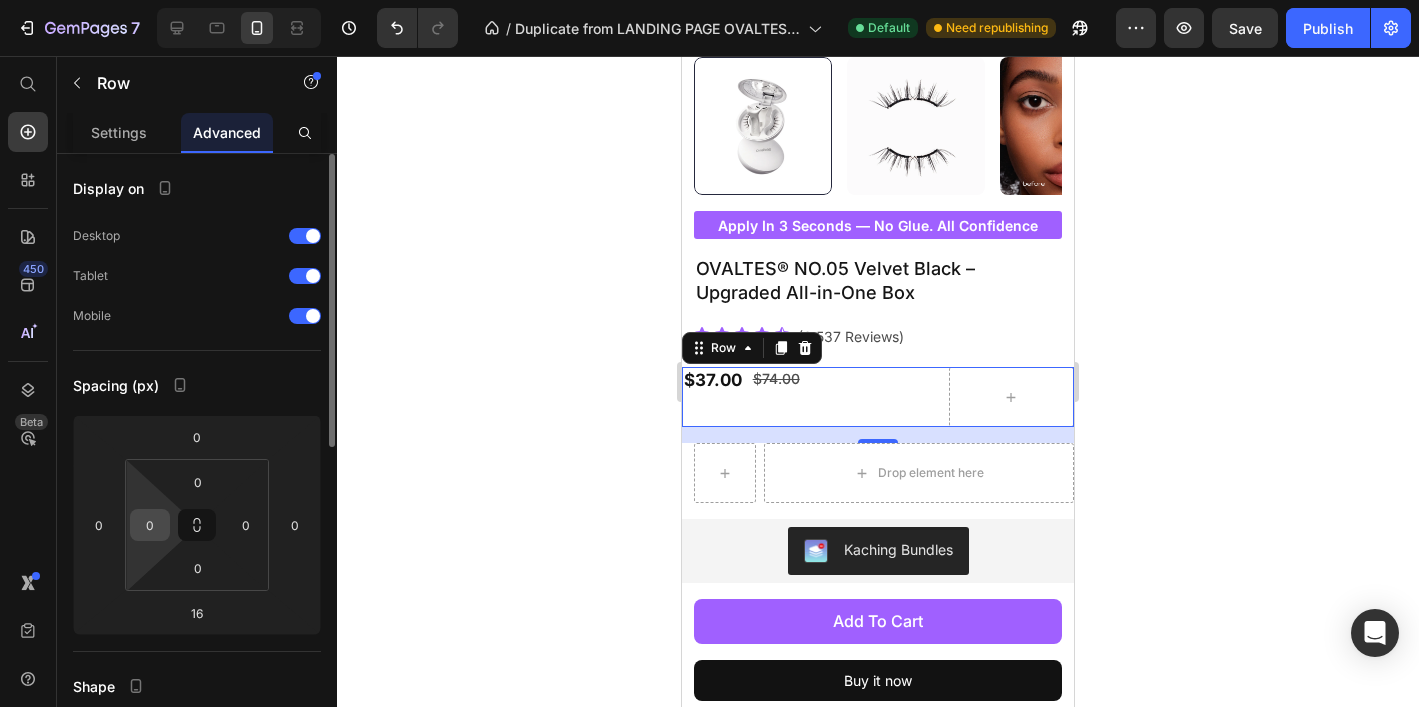 click on "0" at bounding box center [150, 525] 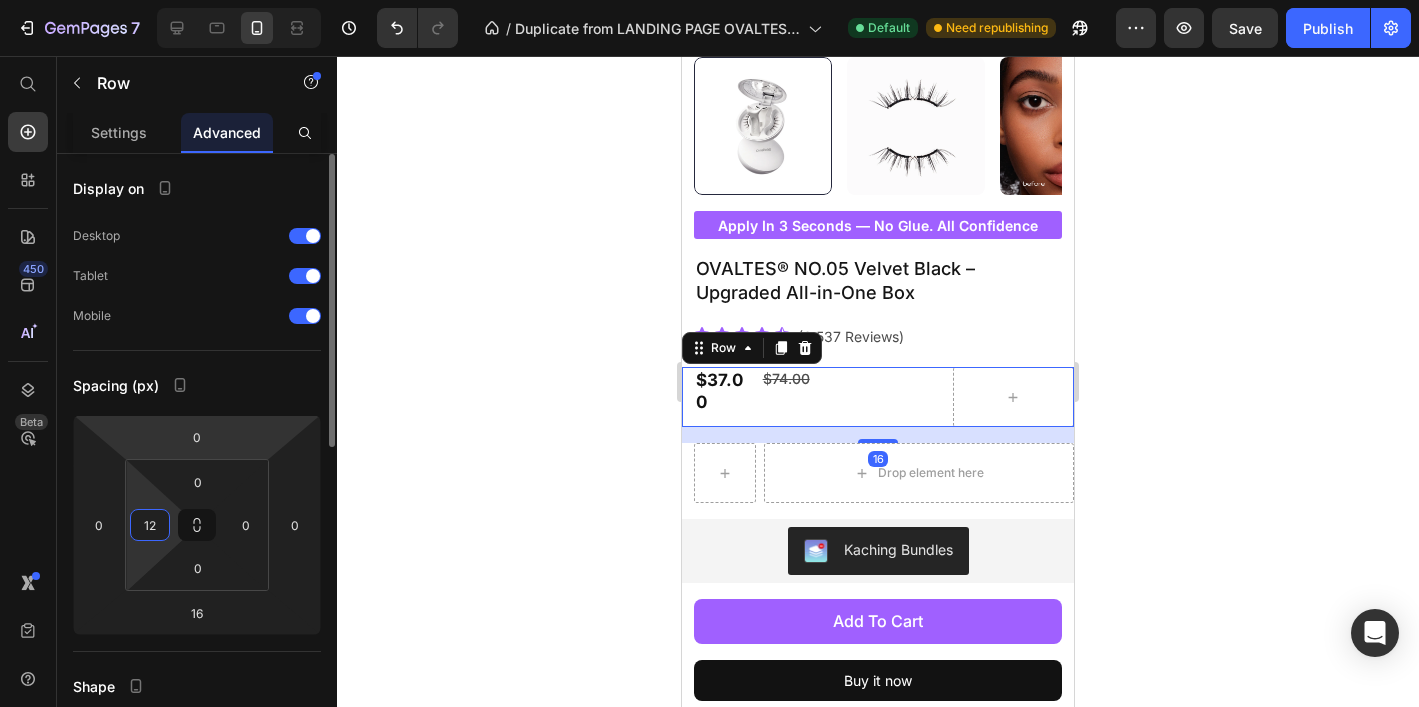 type on "12" 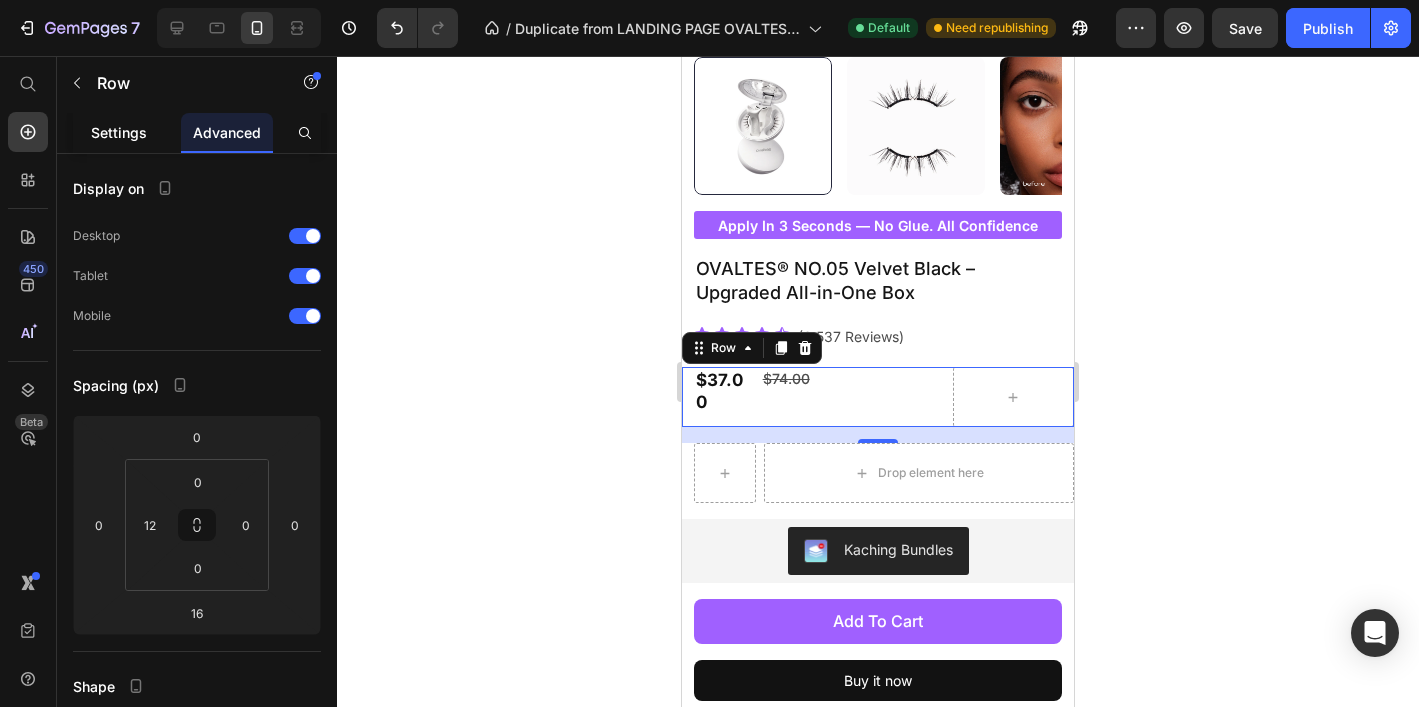 click on "Settings" at bounding box center (119, 132) 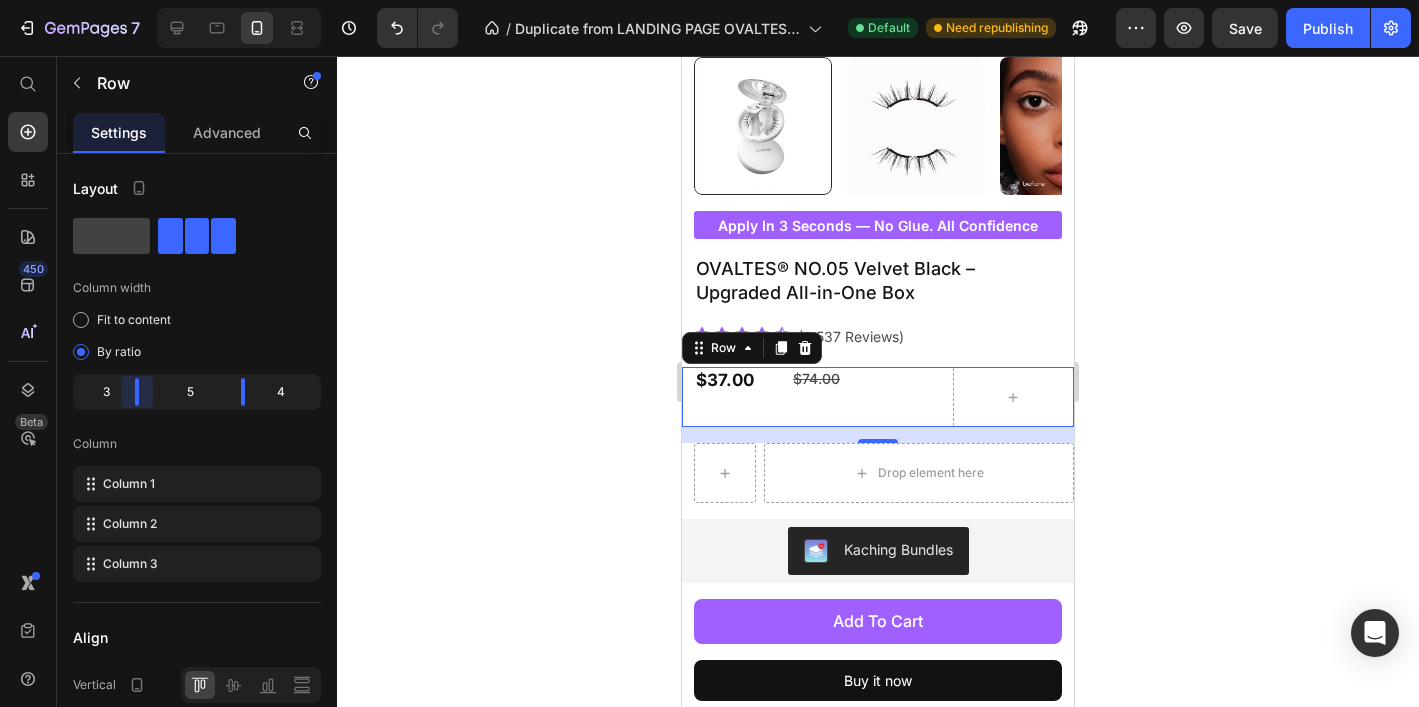 click on "7  Version history  /  Duplicate from LANDING PAGE OVALTES 2.0 Default Need republishing Preview  Save   Publish  450 Beta Start with Sections Elements Hero Section Product Detail Brands Trusted Badges Guarantee Product Breakdown How to use Testimonials Compare Bundle FAQs Social Proof Brand Story Product List Collection Blog List Contact Sticky Add to Cart Custom Footer Browse Library 450 Layout
Row
Row
Row
Row Text
Heading
Text Block Button
Button
Button
Sticky Back to top Media" at bounding box center (709, 0) 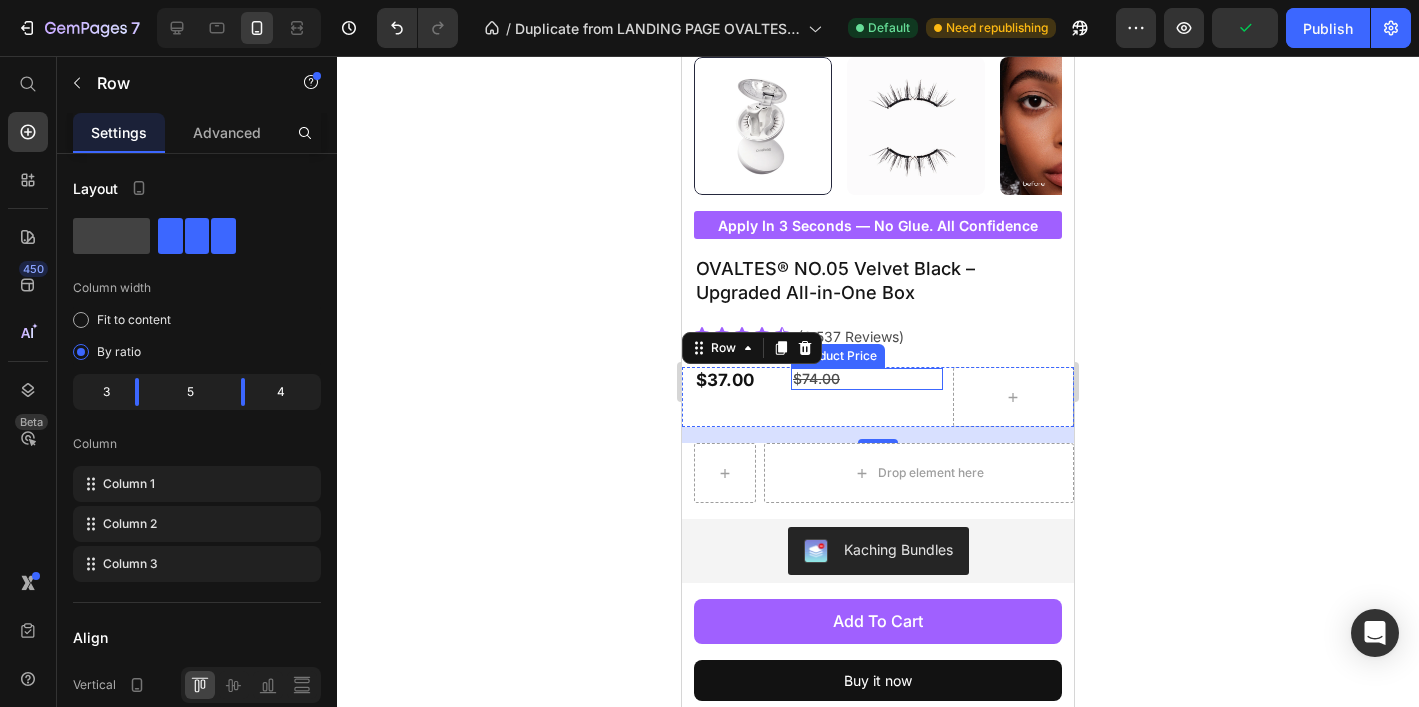 click on "$74.00" at bounding box center (867, 379) 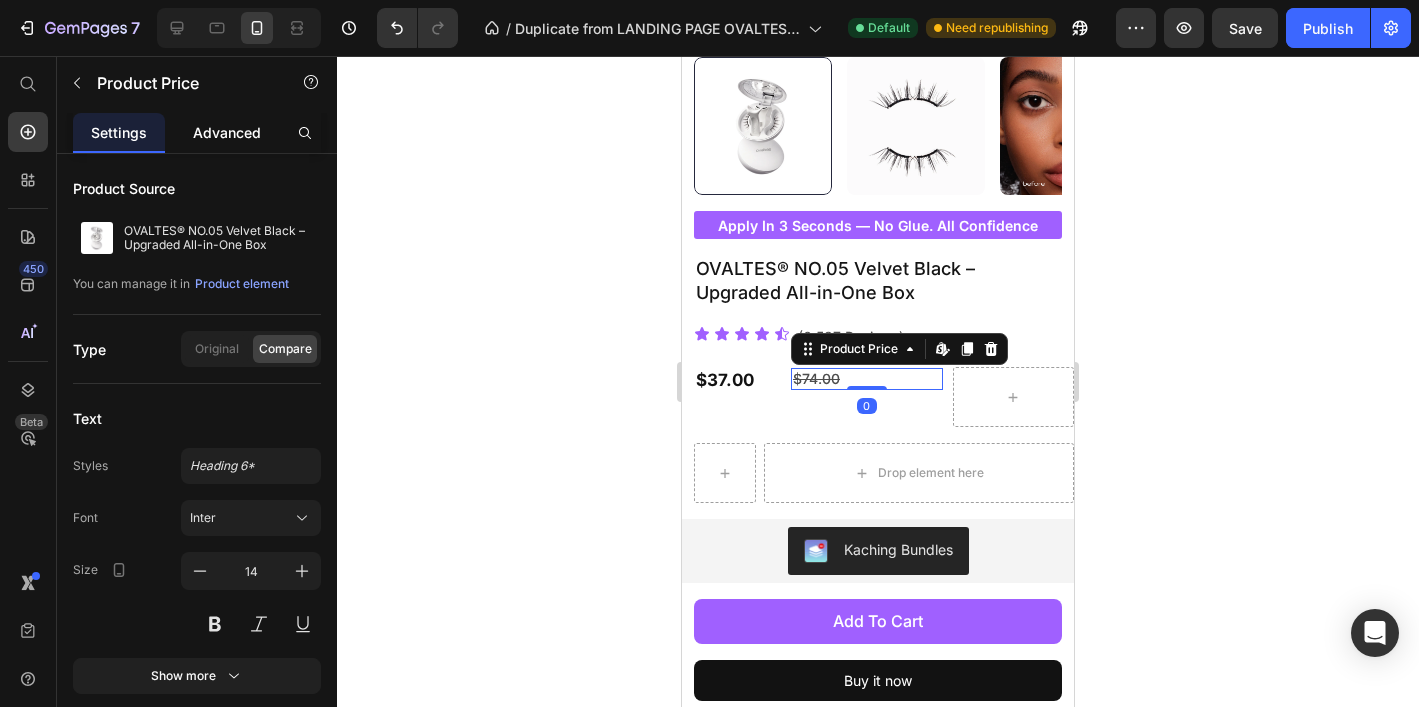 click on "Advanced" at bounding box center [227, 132] 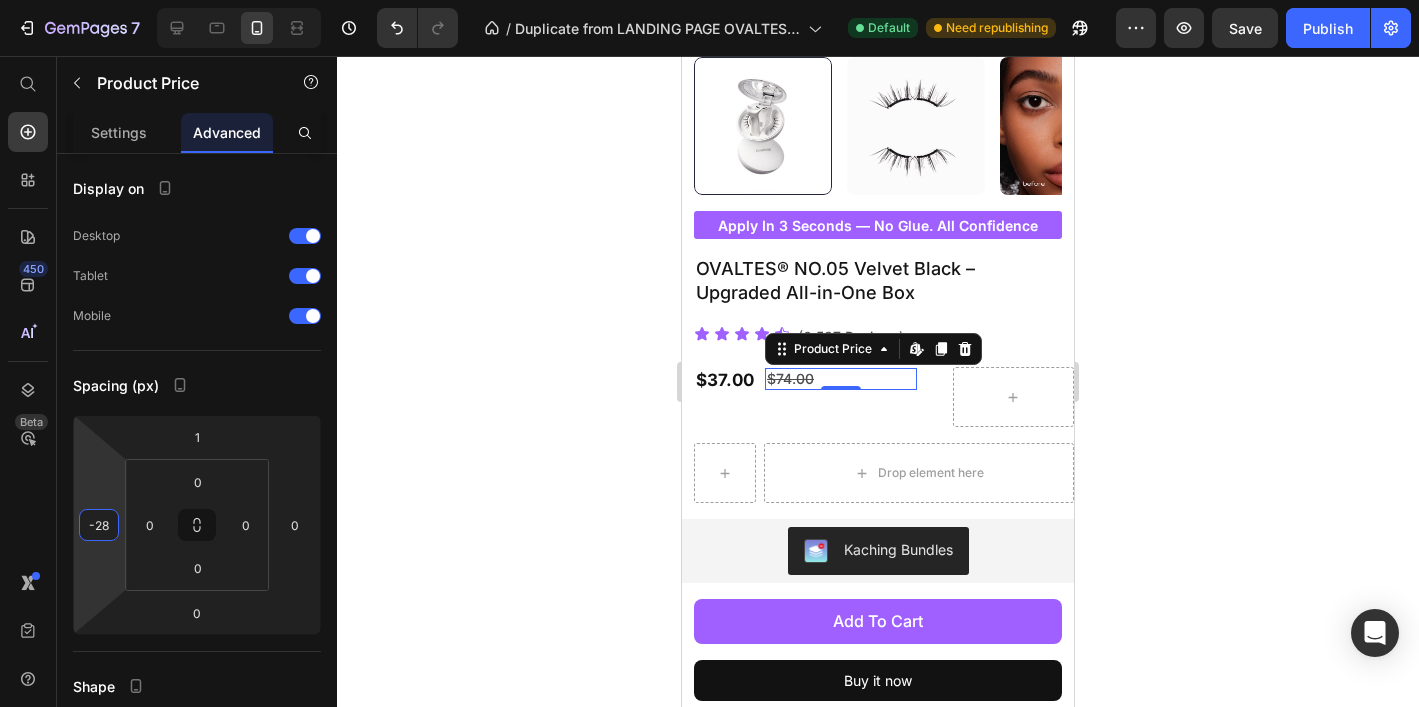 drag, startPoint x: 108, startPoint y: 486, endPoint x: 107, endPoint y: 499, distance: 13.038404 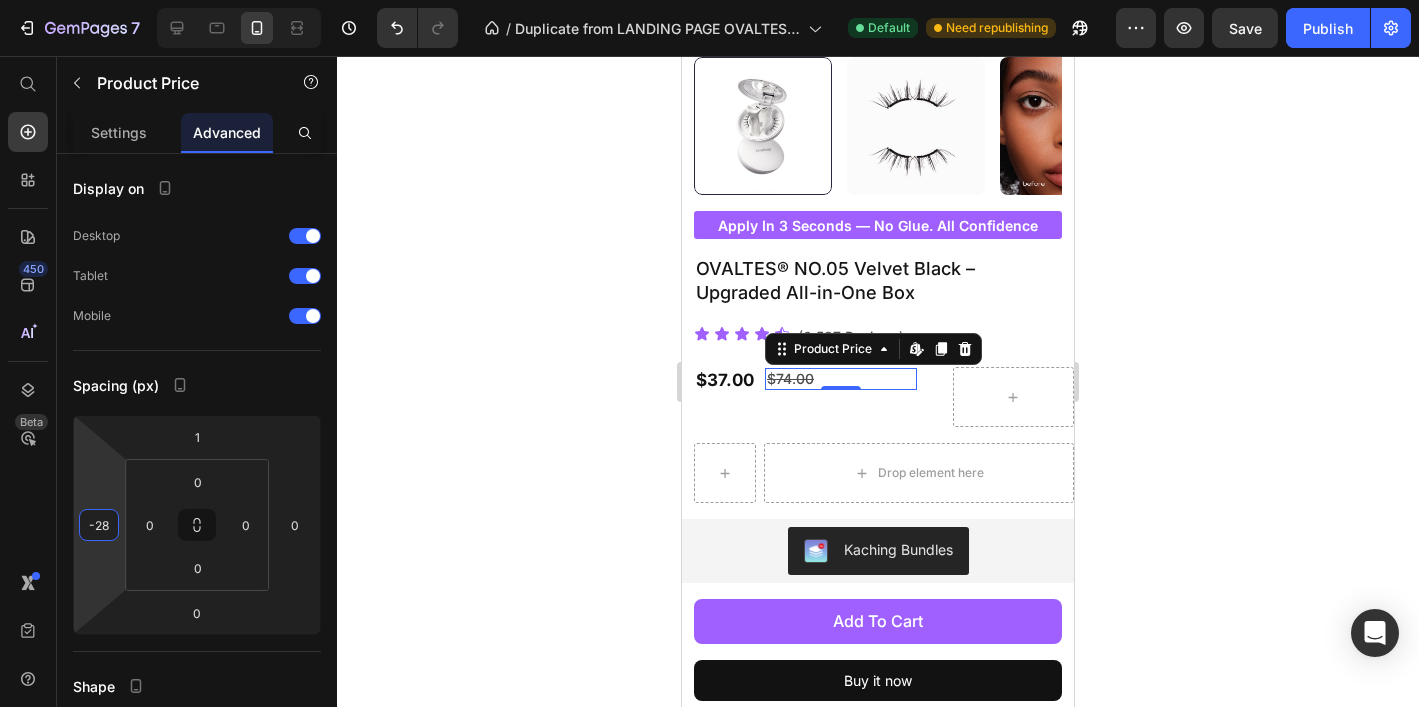 click on "7  Version history  /  Duplicate from LANDING PAGE OVALTES 2.0 Default Need republishing Preview  Save   Publish  450 Beta Start with Sections Elements Hero Section Product Detail Brands Trusted Badges Guarantee Product Breakdown How to use Testimonials Compare Bundle FAQs Social Proof Brand Story Product List Collection Blog List Contact Sticky Add to Cart Custom Footer Browse Library 450 Layout
Row
Row
Row
Row Text
Heading
Text Block Button
Button
Button
Sticky Back to top Media
Image" at bounding box center [709, 0] 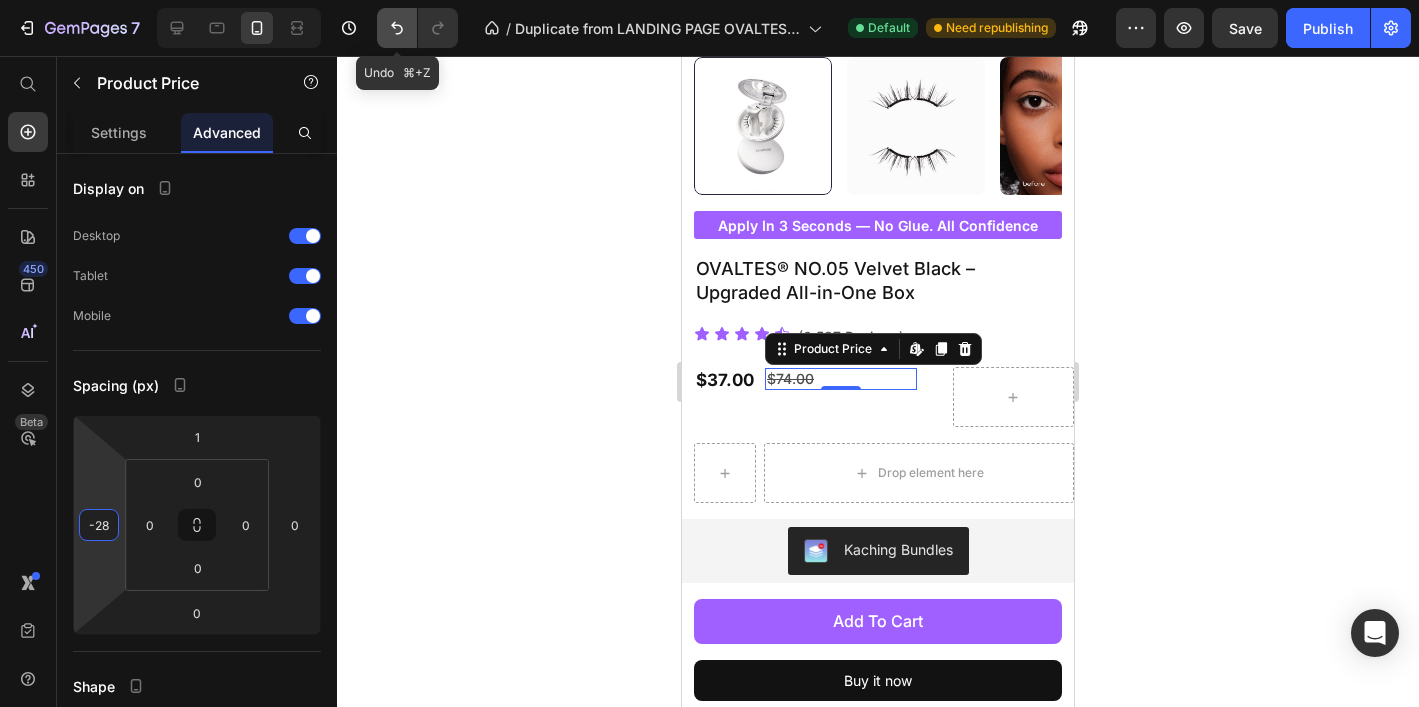click 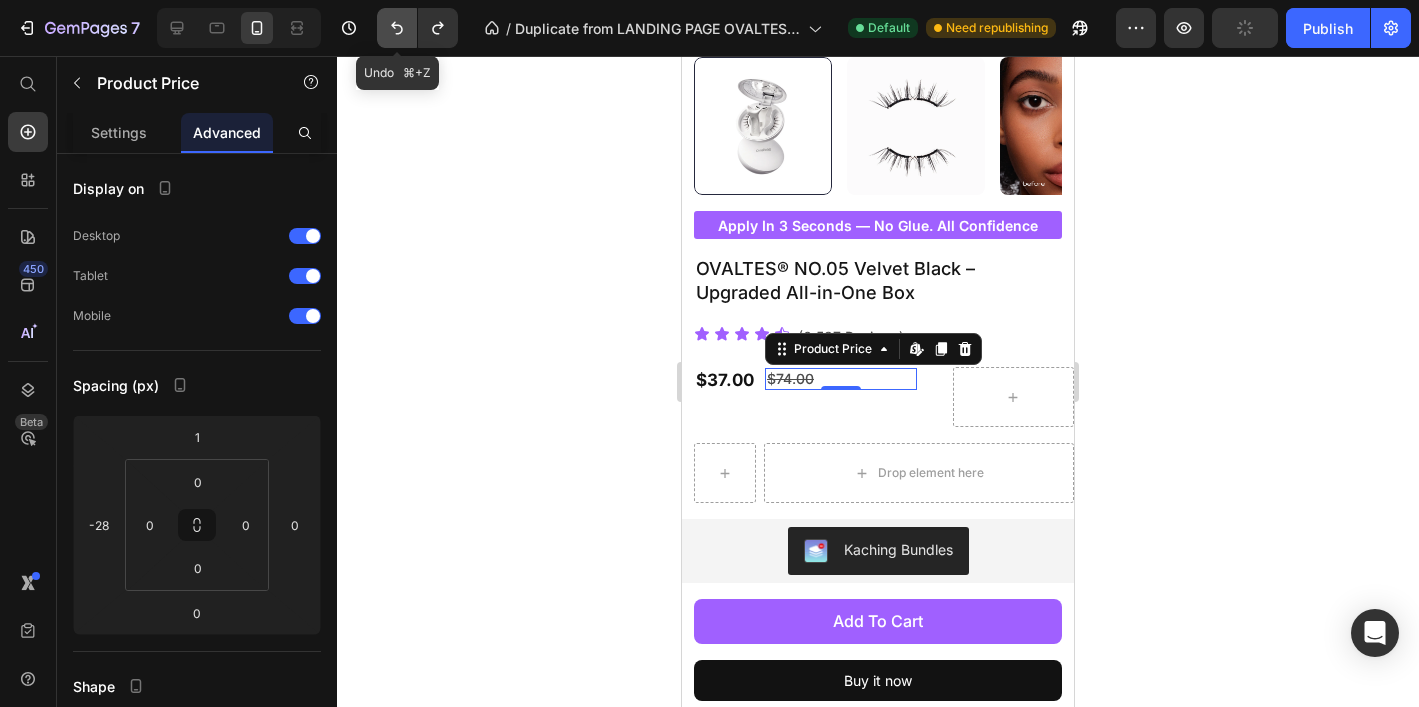 click 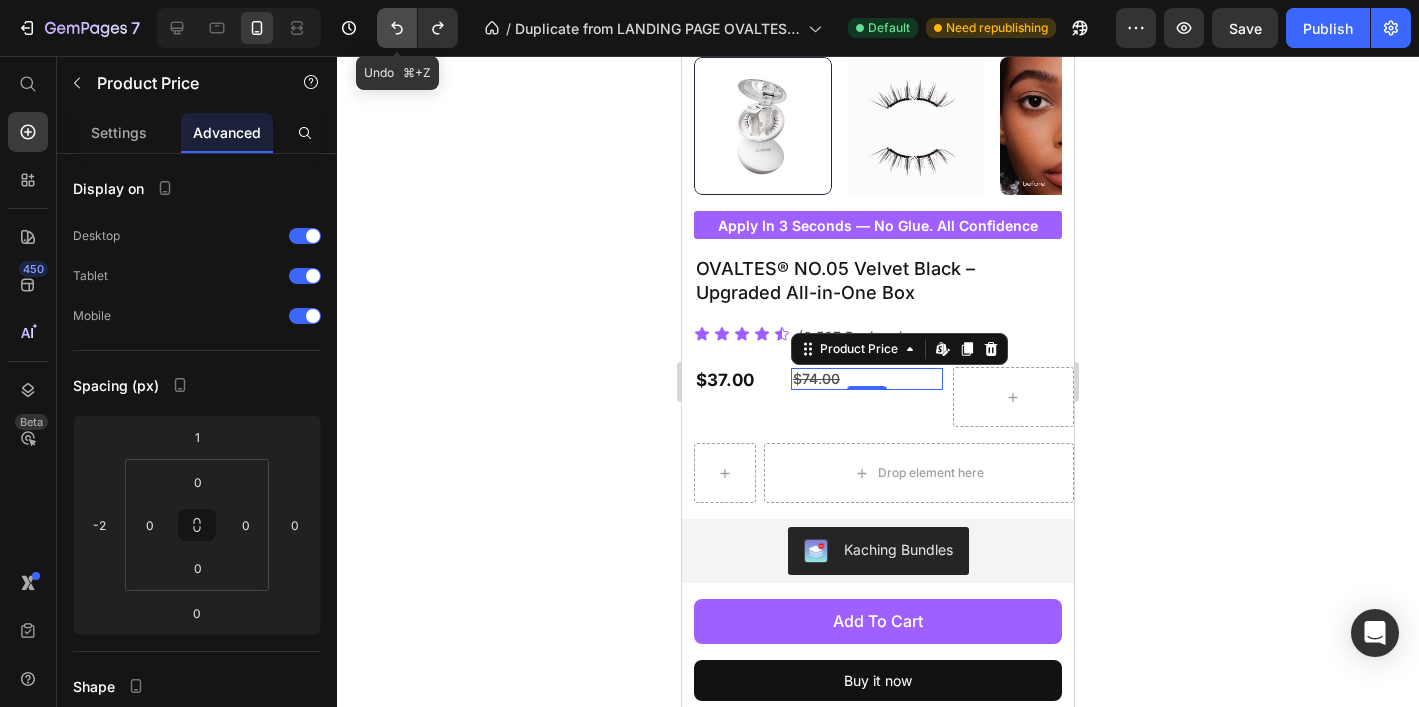 click 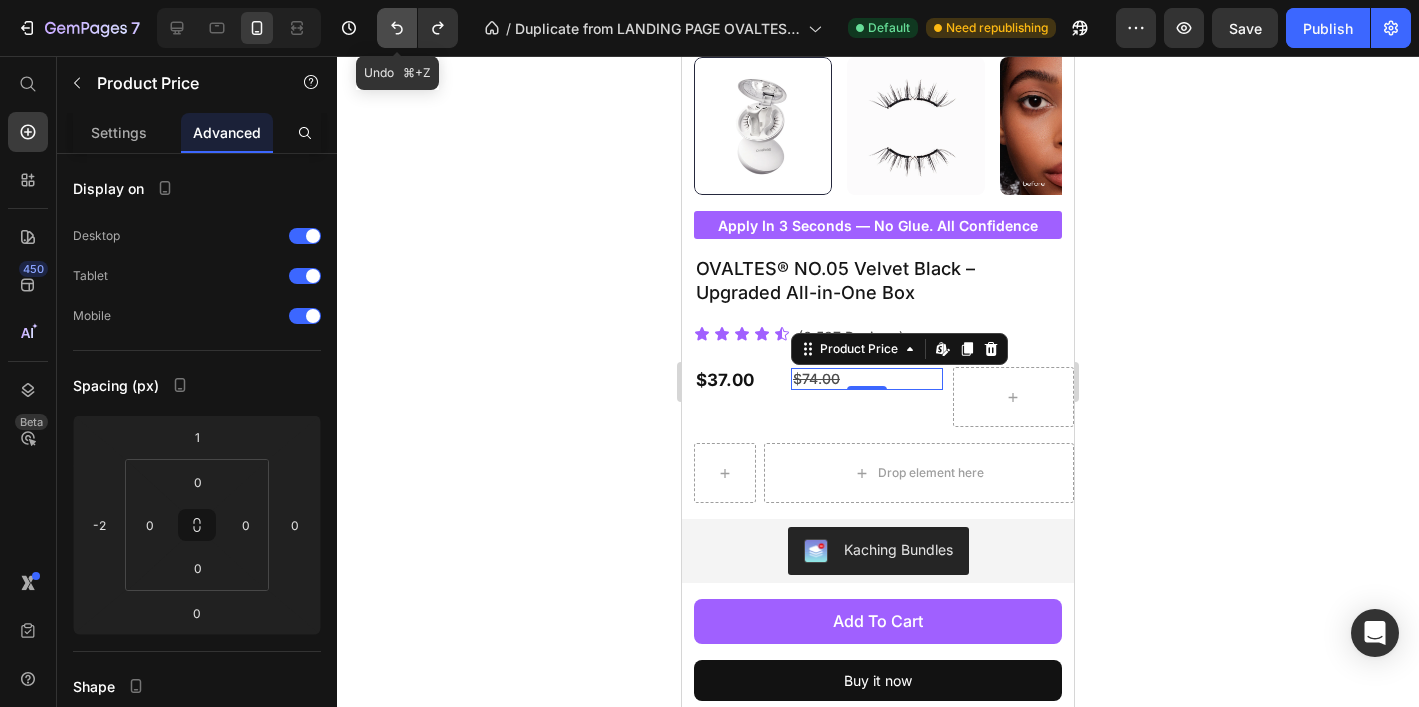 click 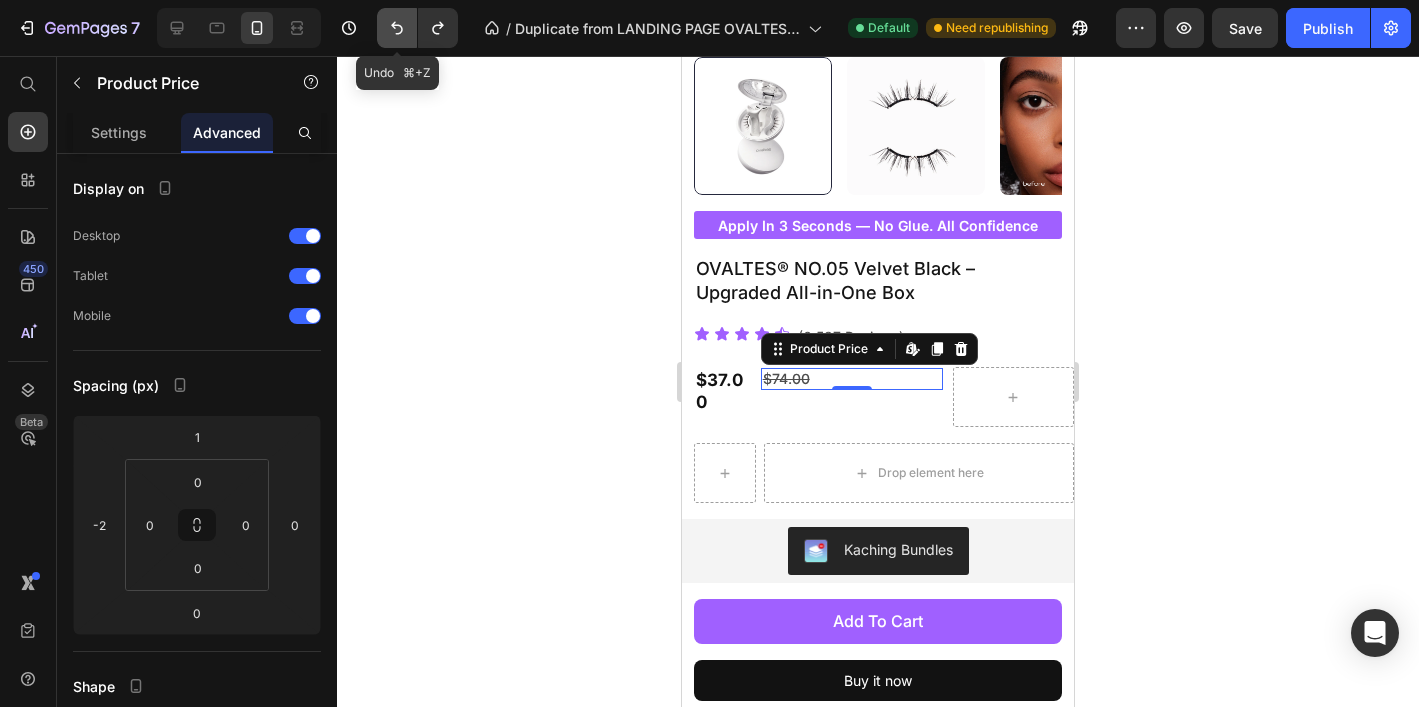 click 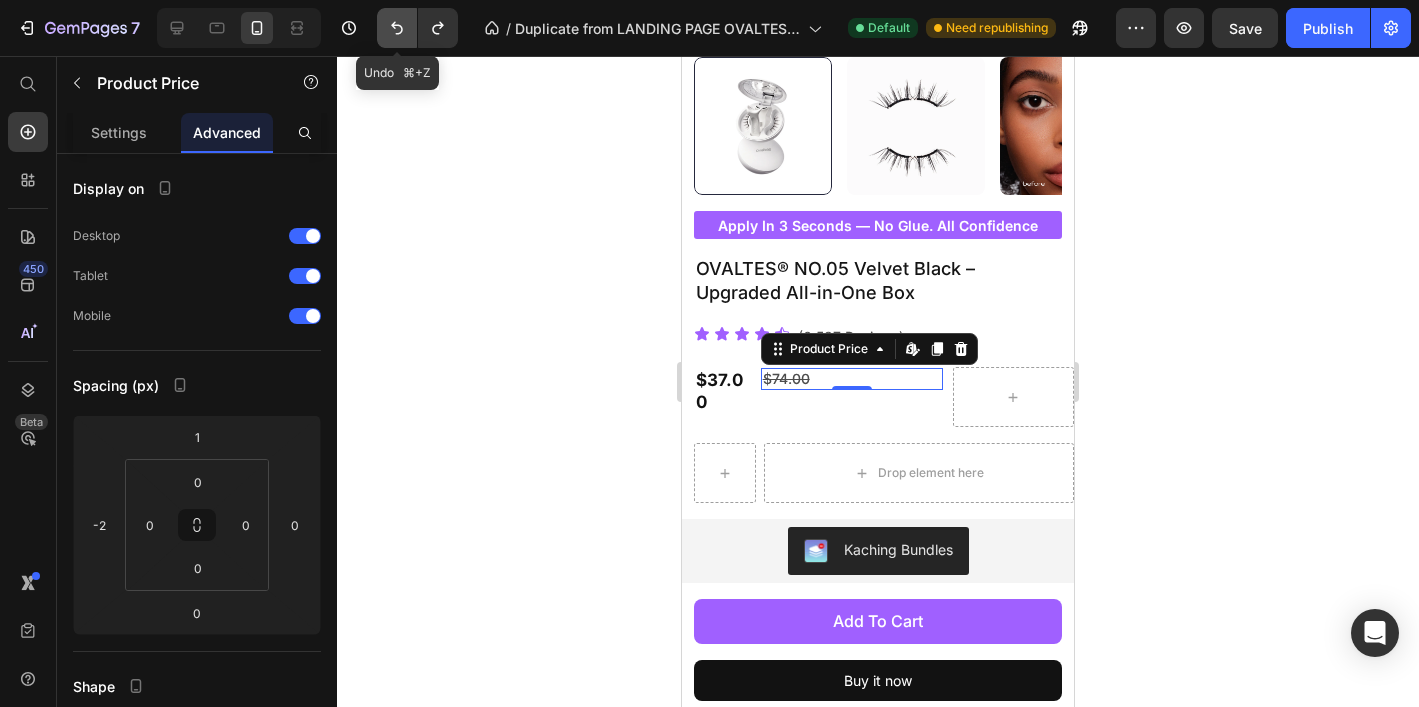 click 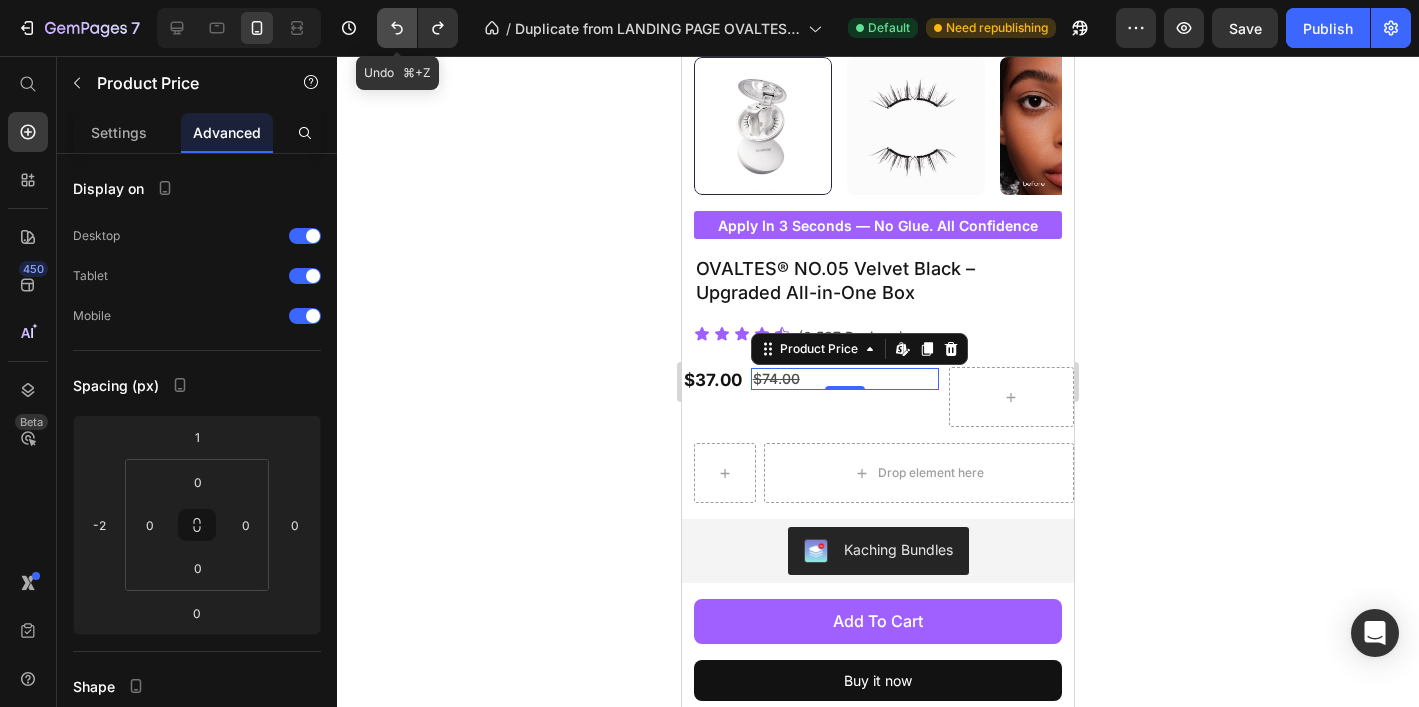 click 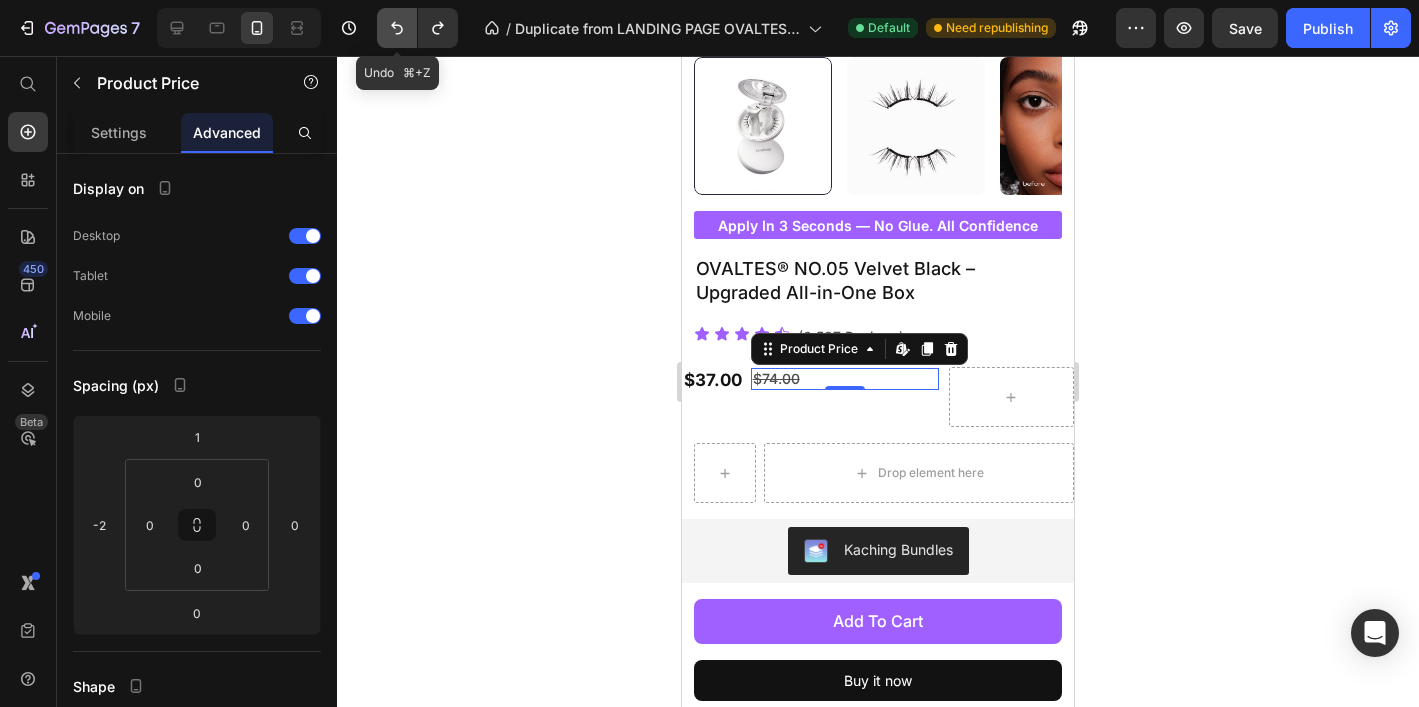 click 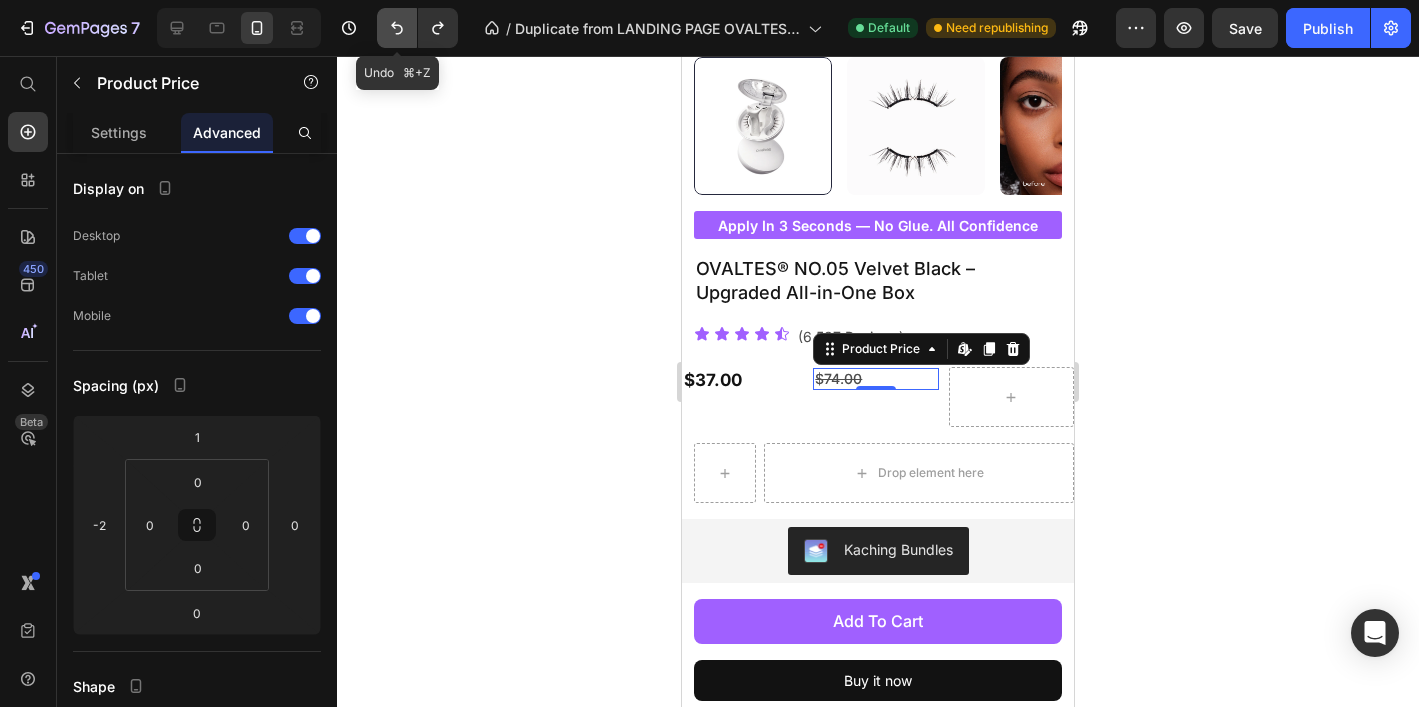click 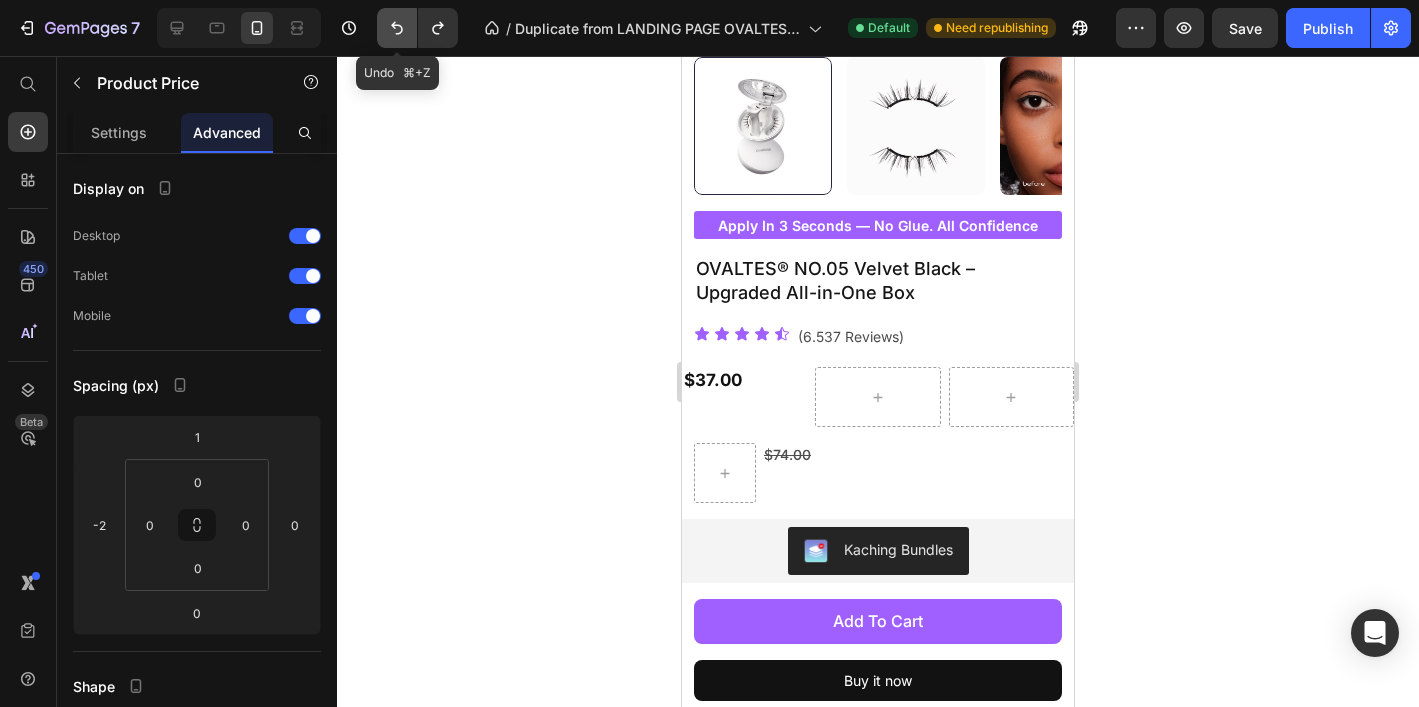 click 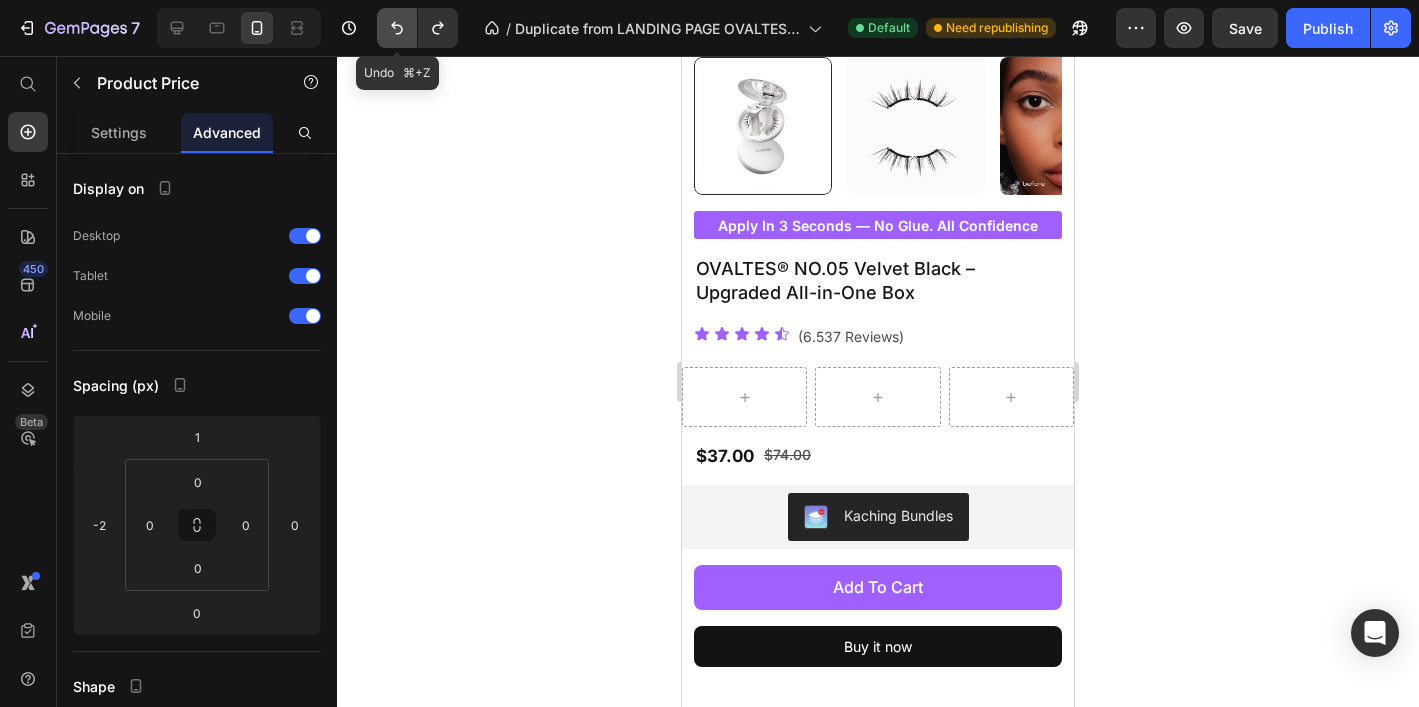 click 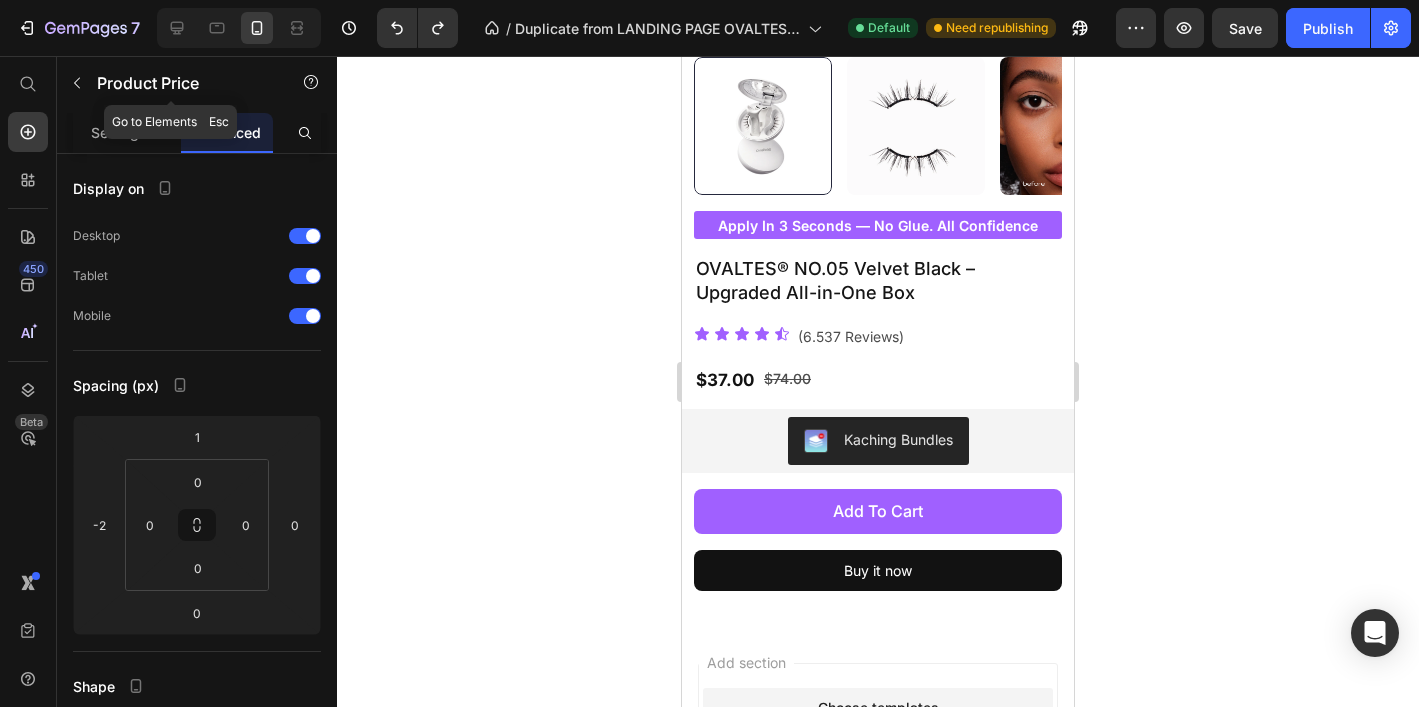drag, startPoint x: 96, startPoint y: 85, endPoint x: 112, endPoint y: 141, distance: 58.24088 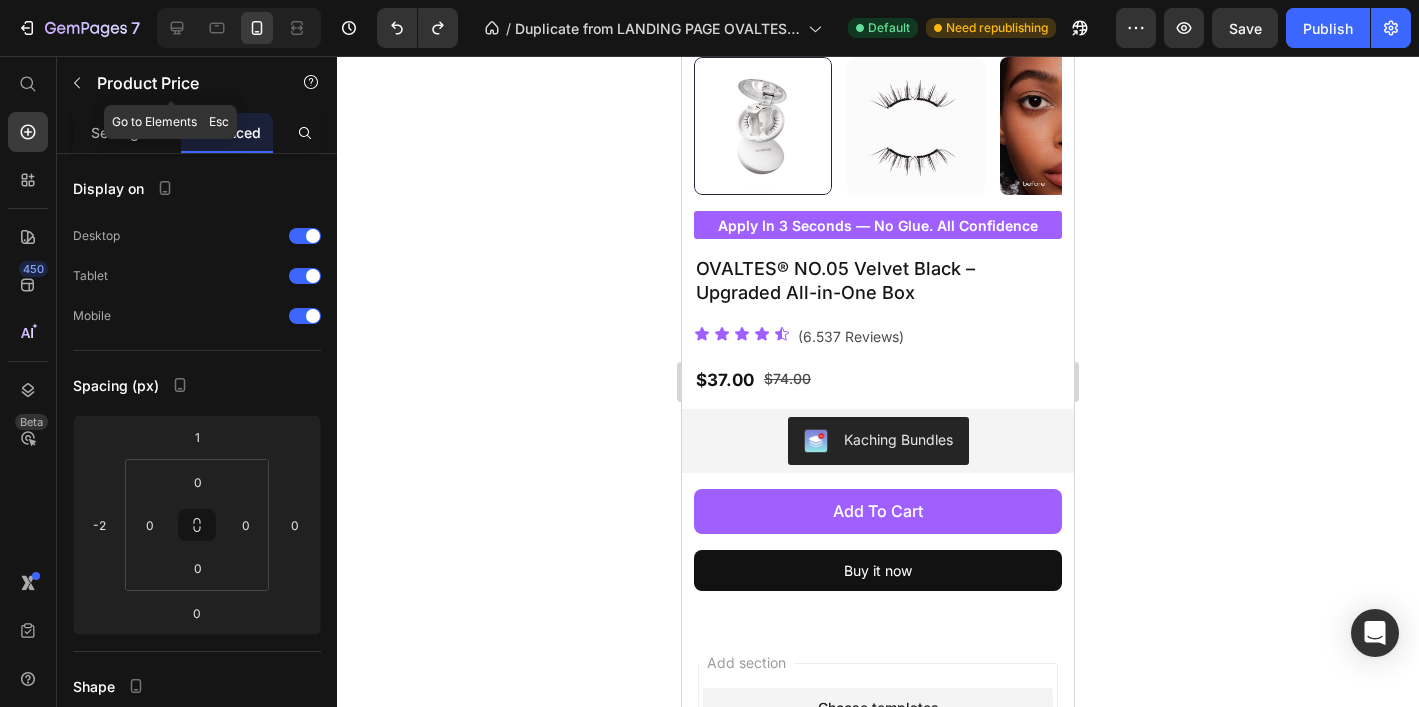 click on "Product Price" at bounding box center (171, 83) 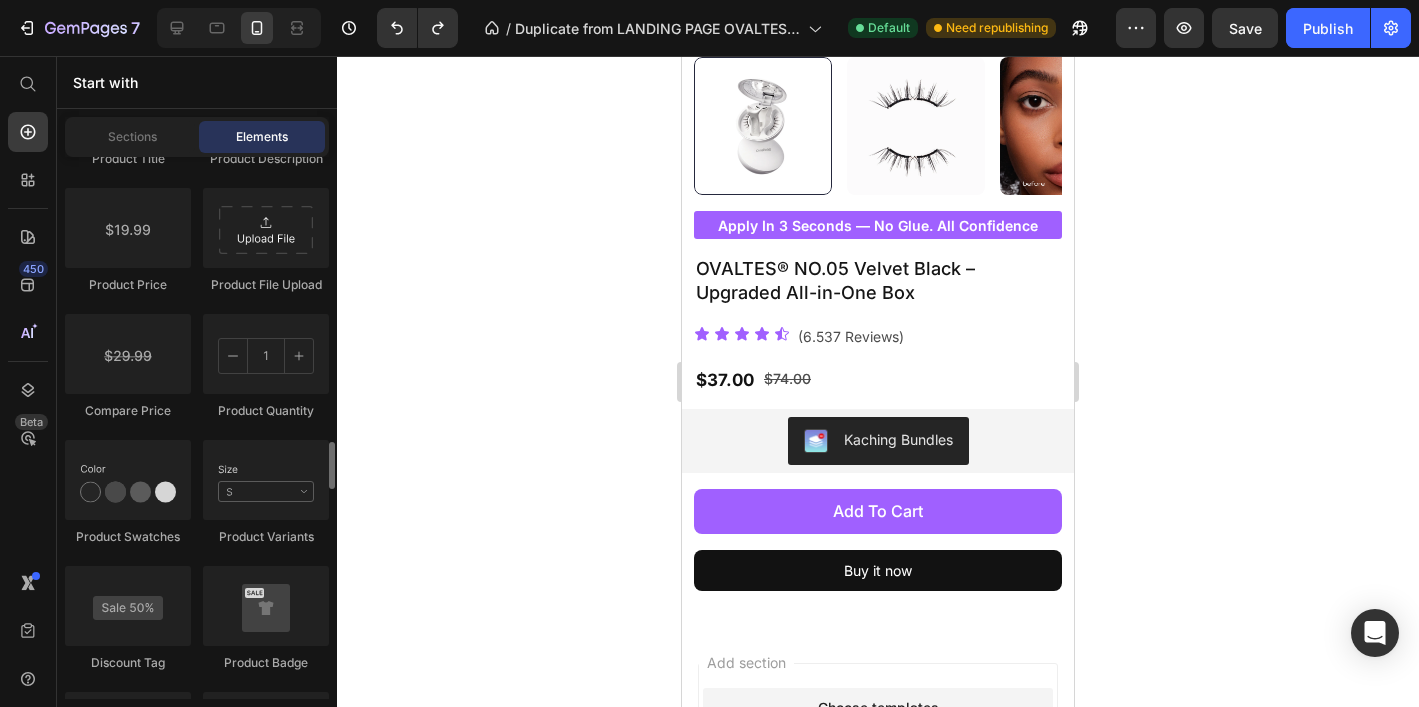 scroll, scrollTop: 3442, scrollLeft: 0, axis: vertical 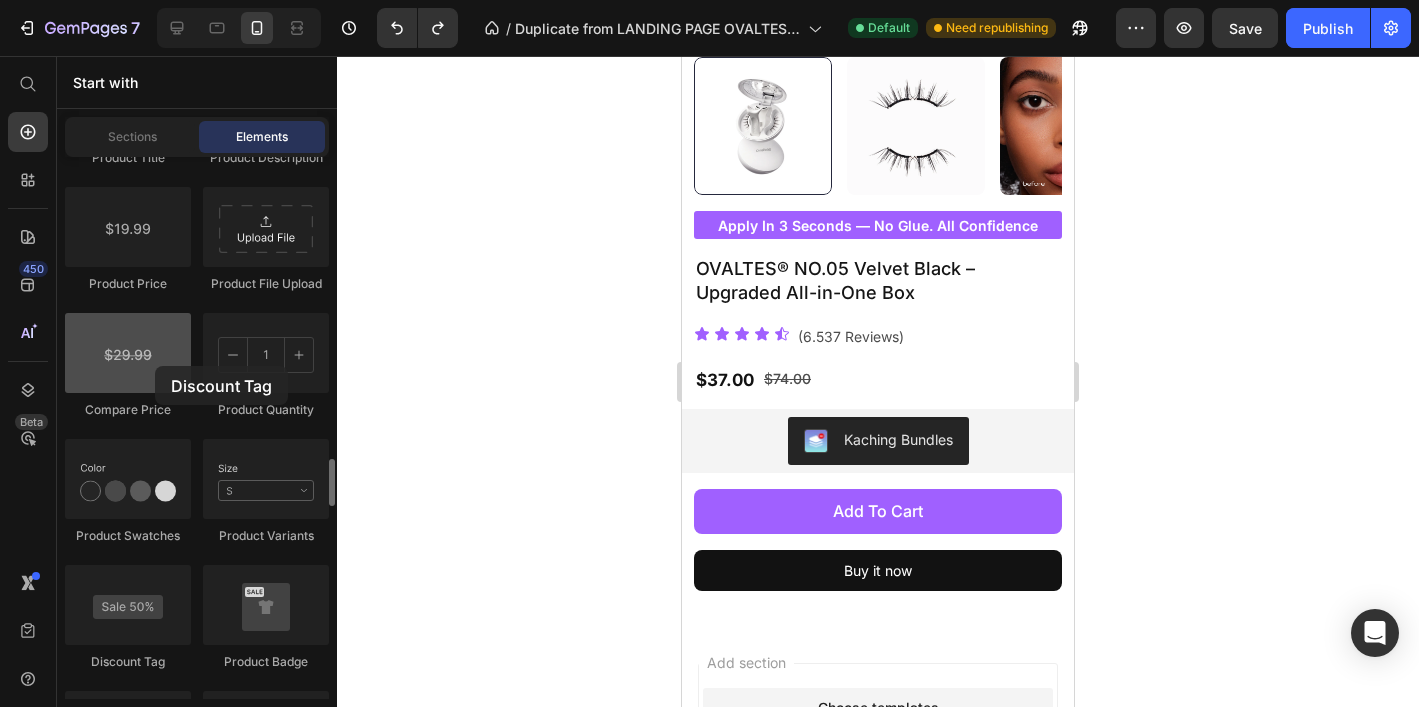 drag, startPoint x: 126, startPoint y: 620, endPoint x: 149, endPoint y: 359, distance: 262.01144 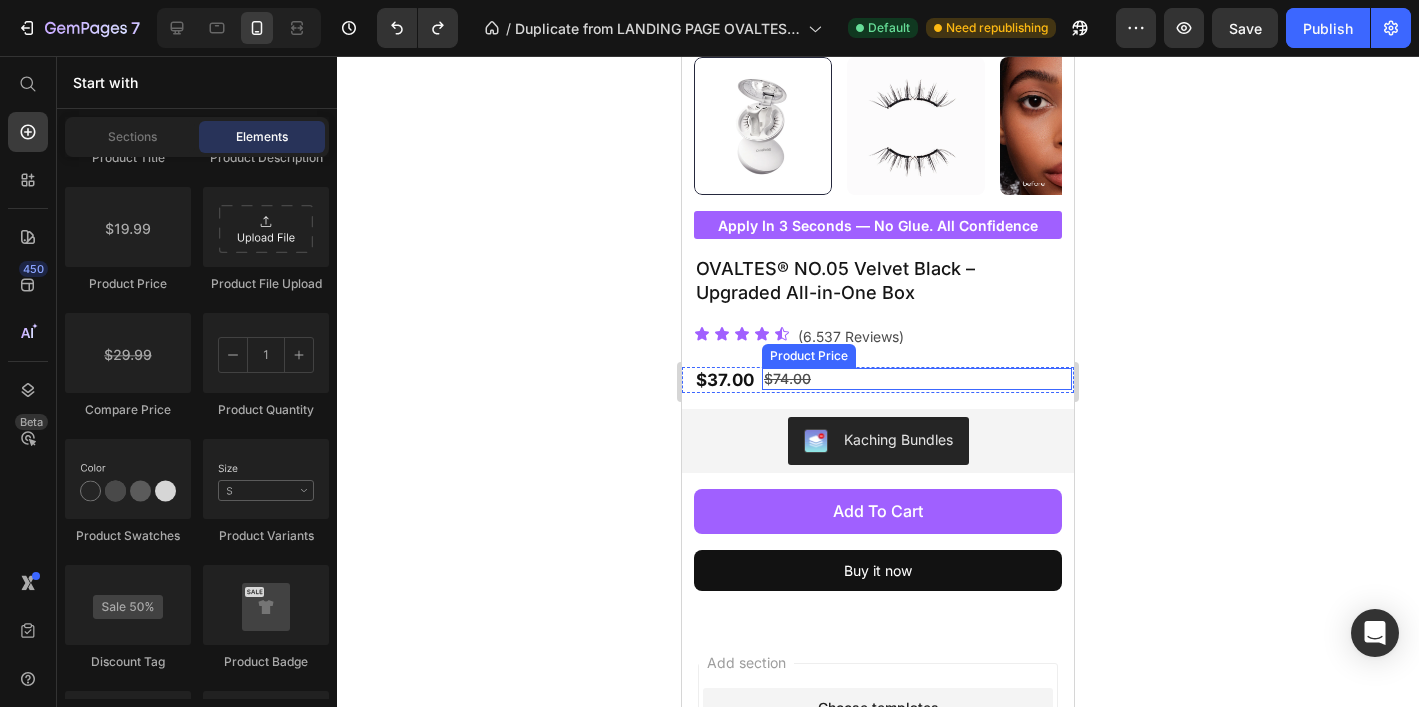 click on "$74.00" at bounding box center [917, 379] 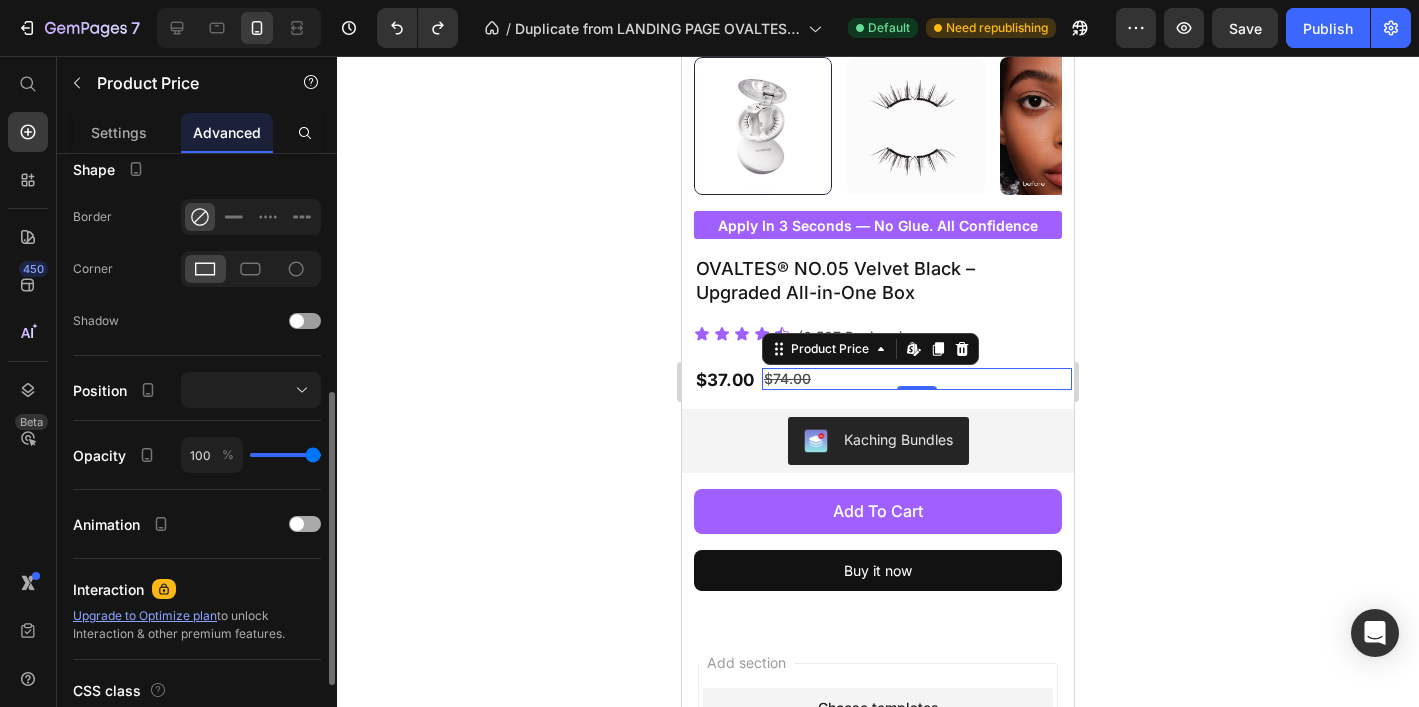 scroll, scrollTop: 510, scrollLeft: 0, axis: vertical 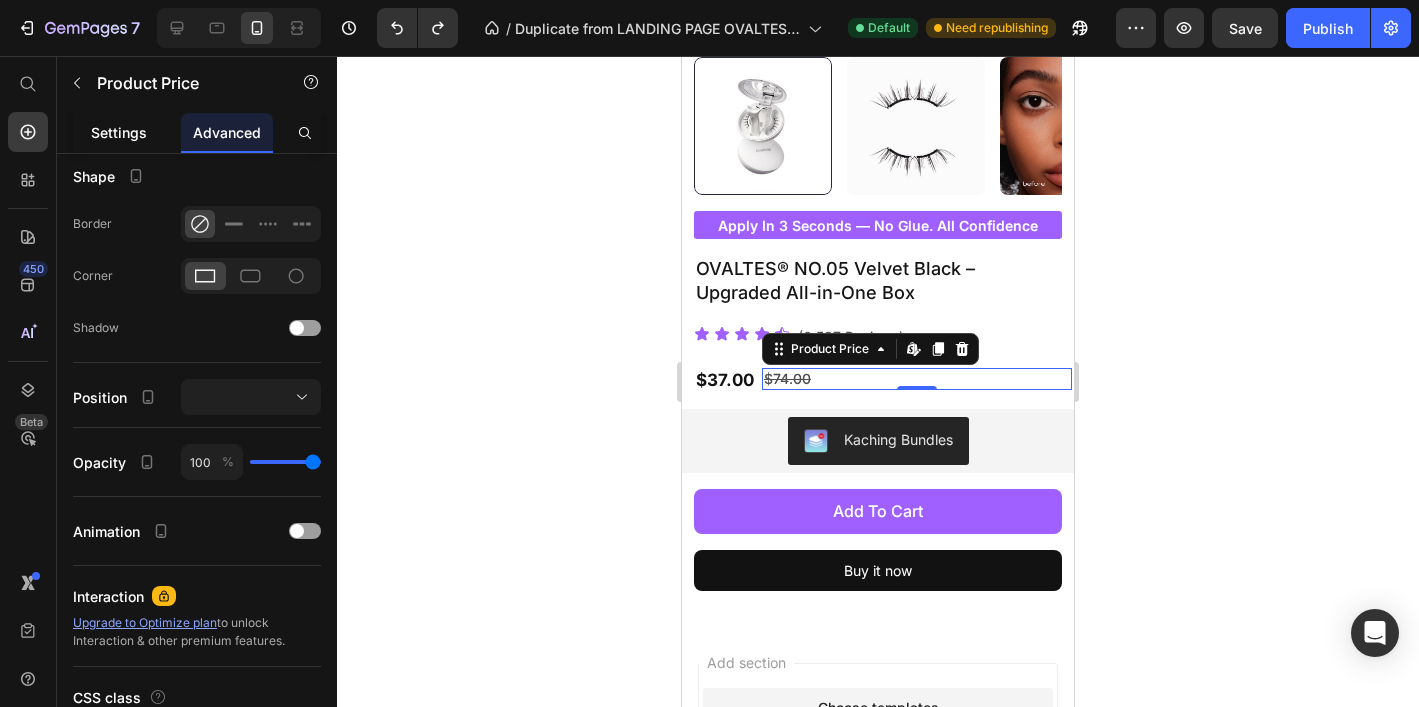 click on "Settings" at bounding box center [119, 132] 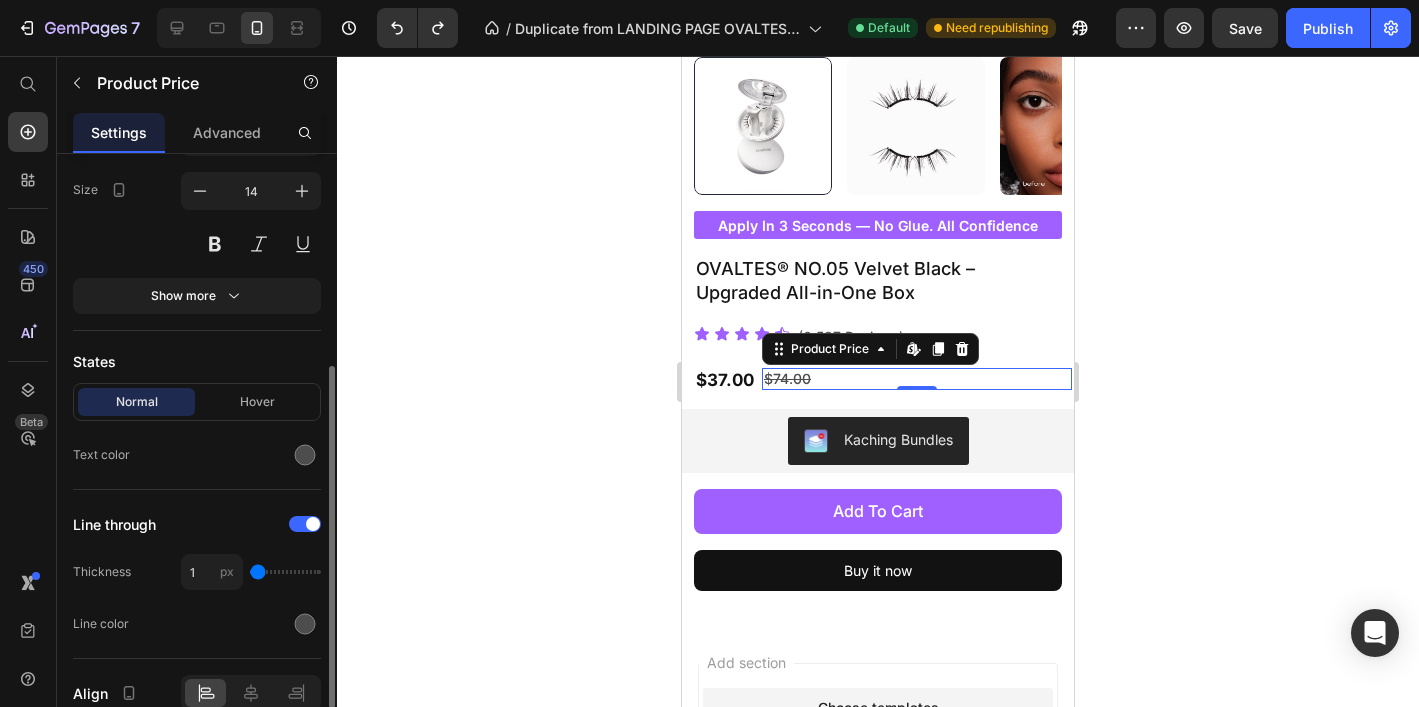 scroll, scrollTop: 379, scrollLeft: 0, axis: vertical 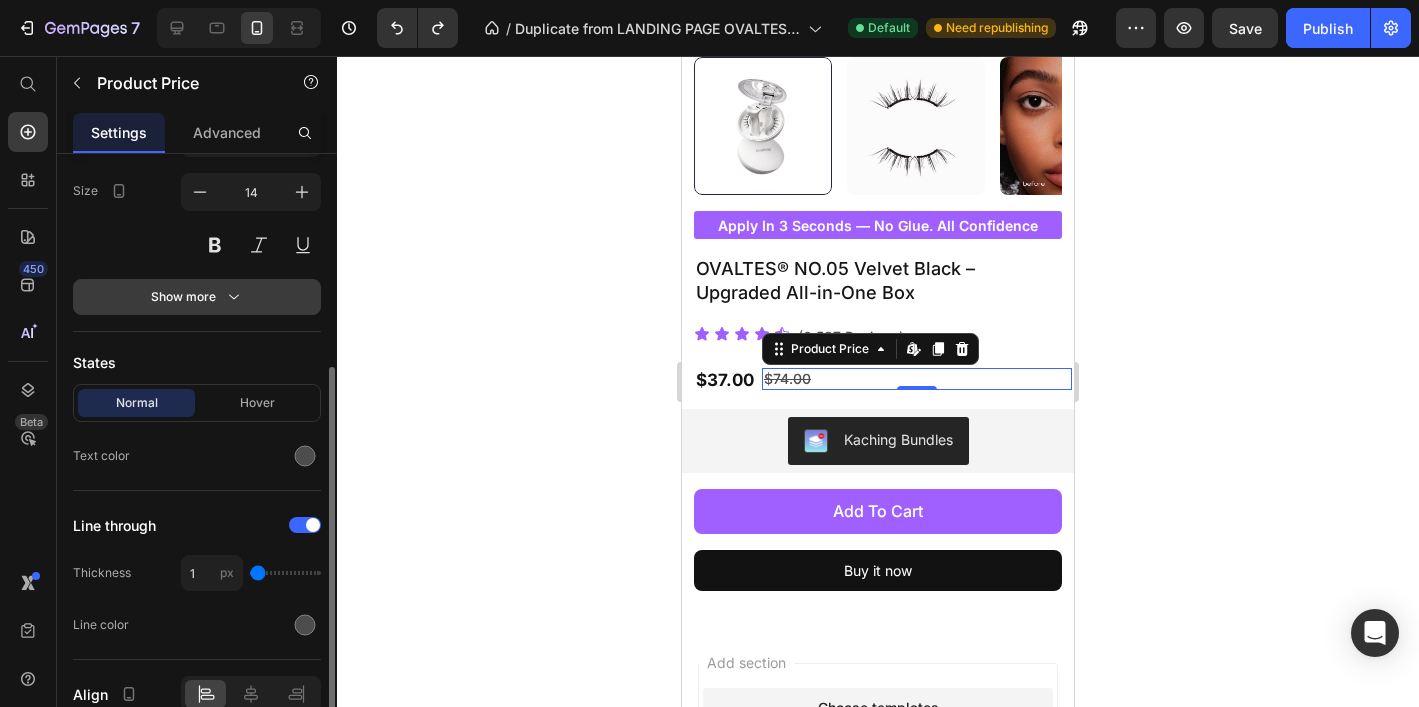 click on "Show more" at bounding box center (197, 297) 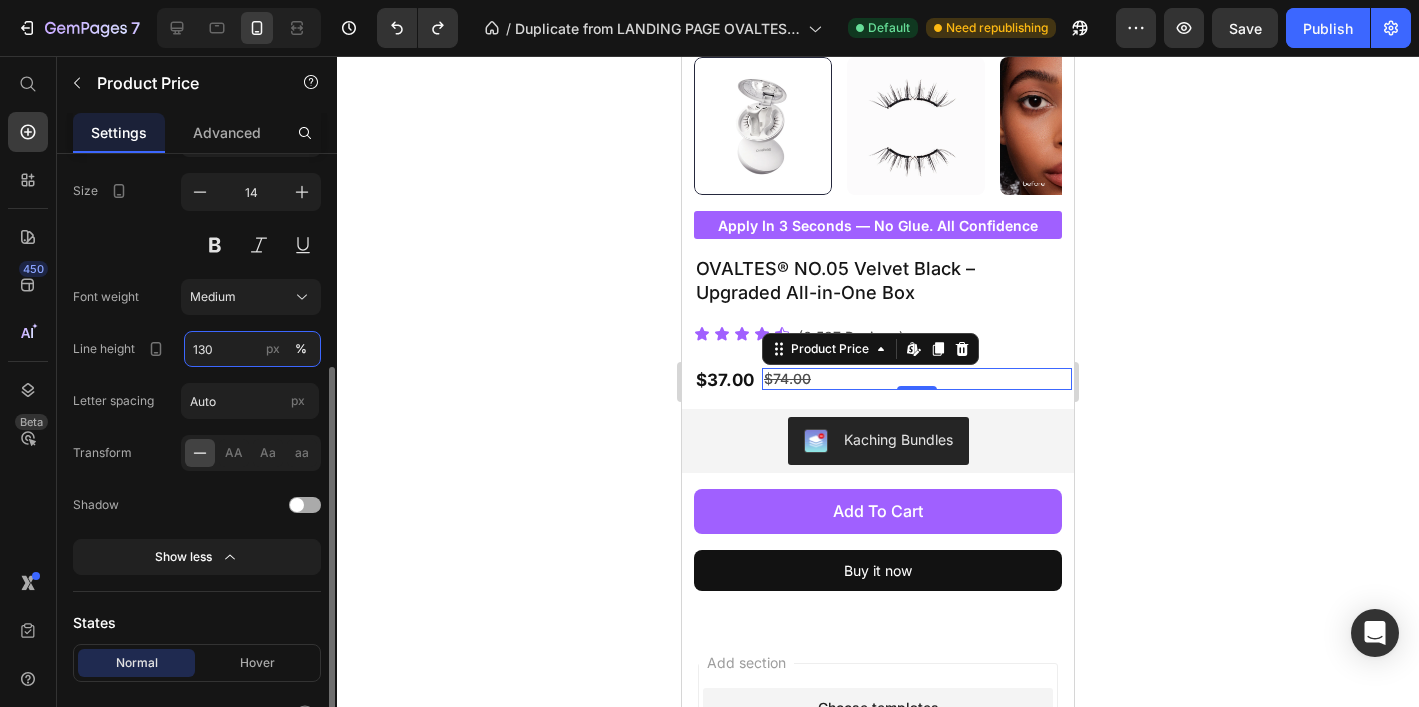 click on "130" at bounding box center [252, 349] 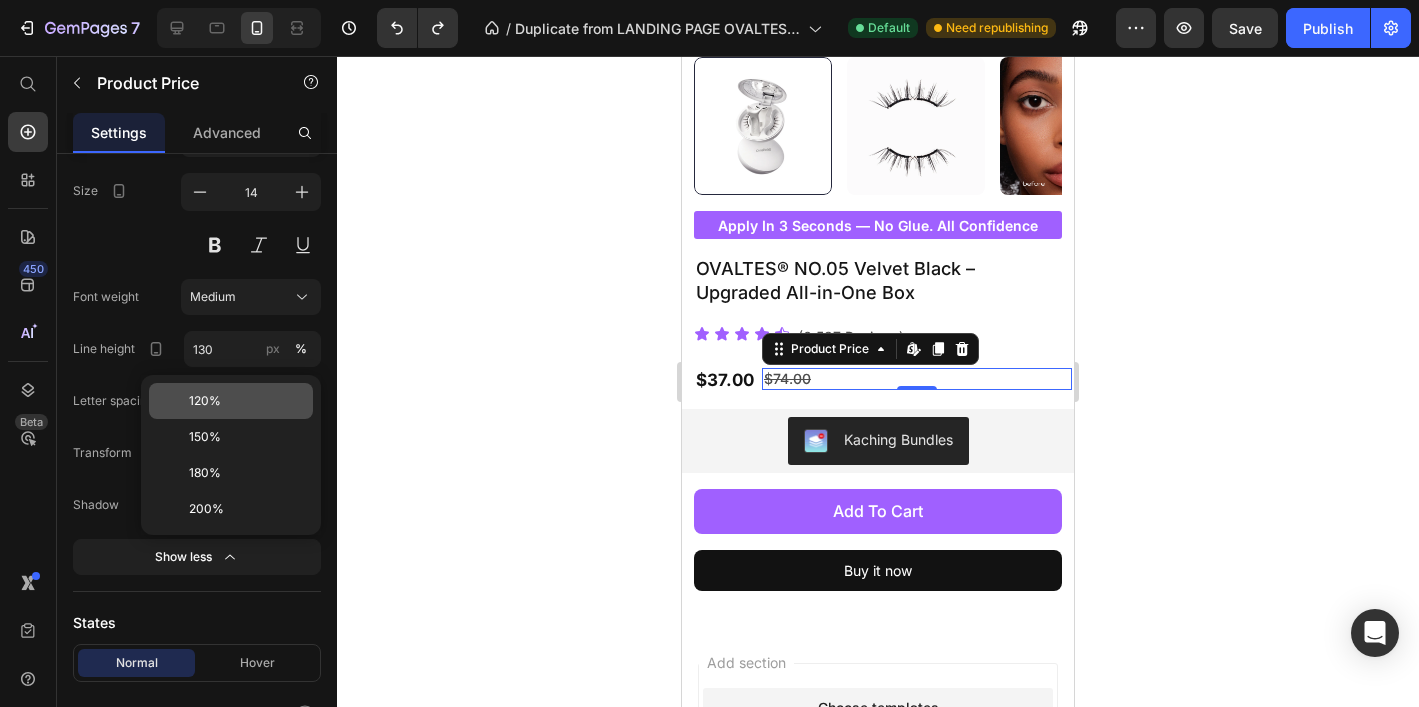 click on "120%" at bounding box center [247, 401] 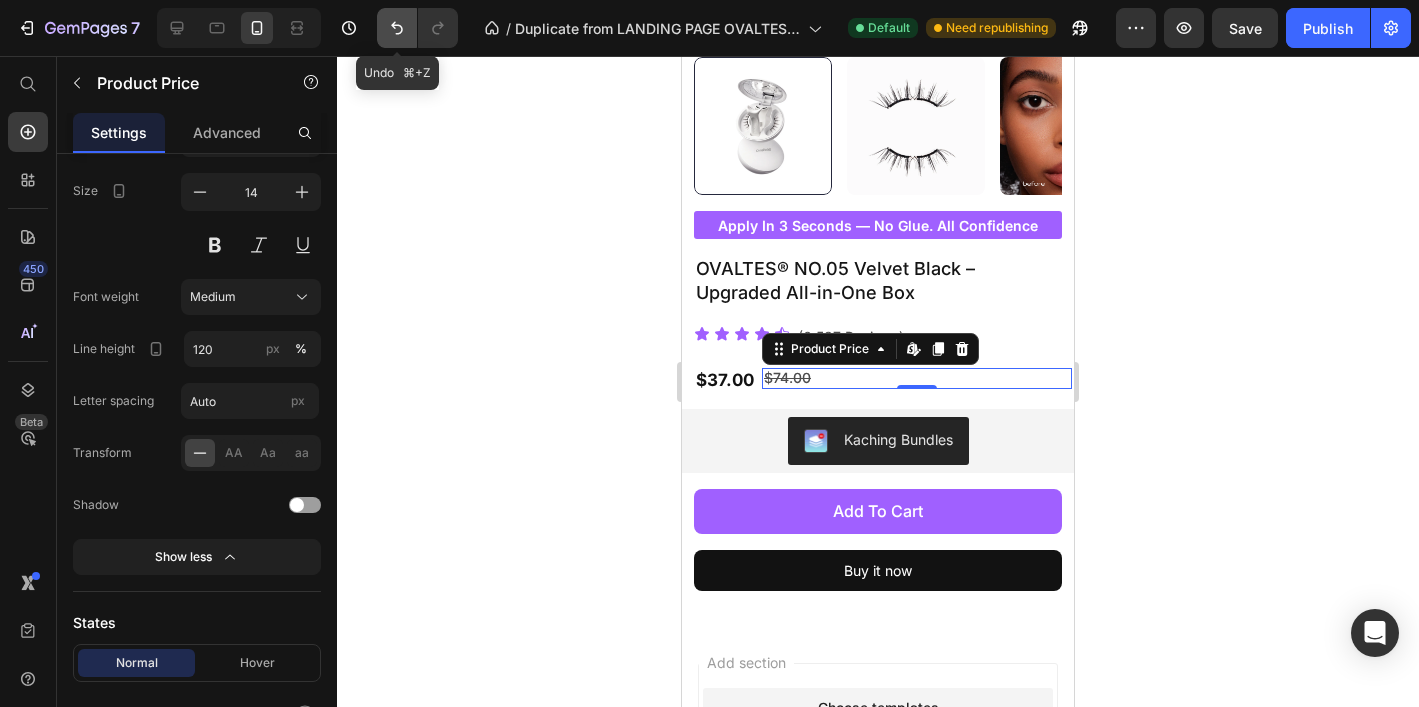 click 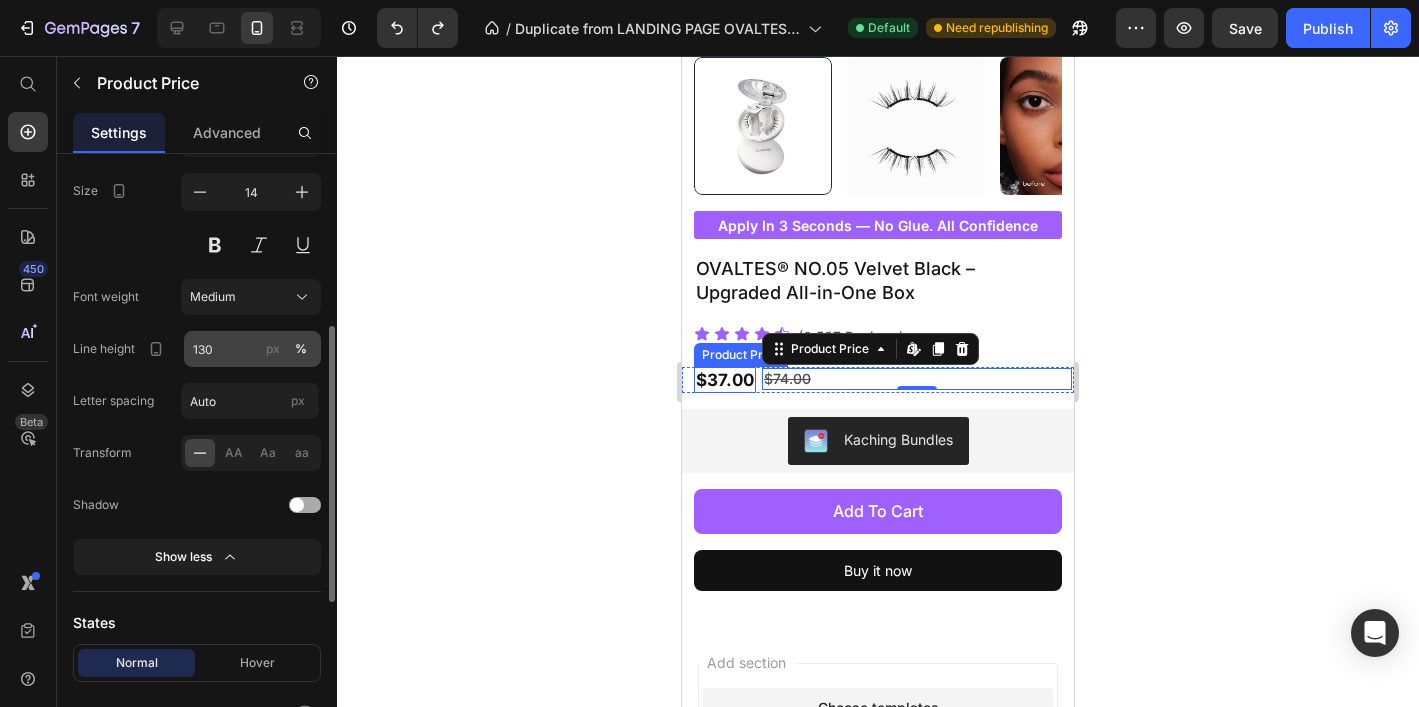 click on "px" at bounding box center [273, 349] 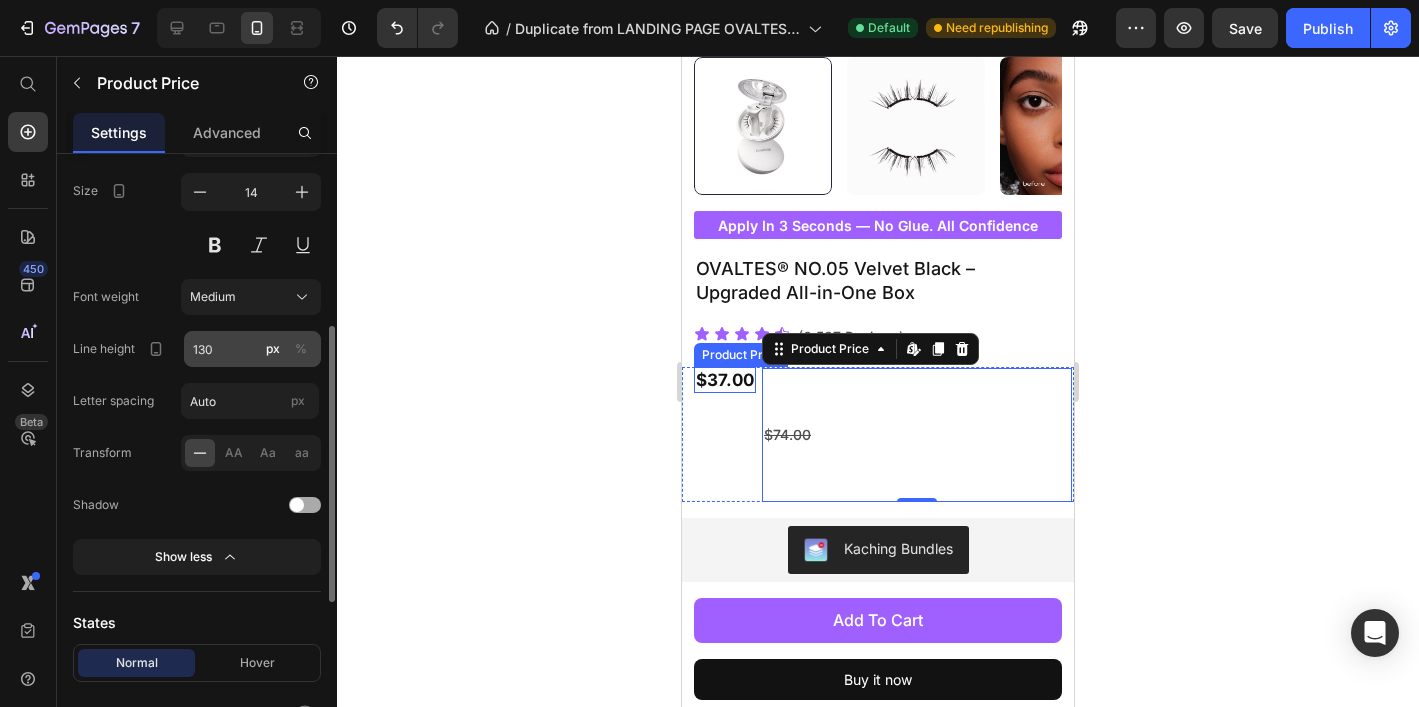 click on "%" at bounding box center [301, 349] 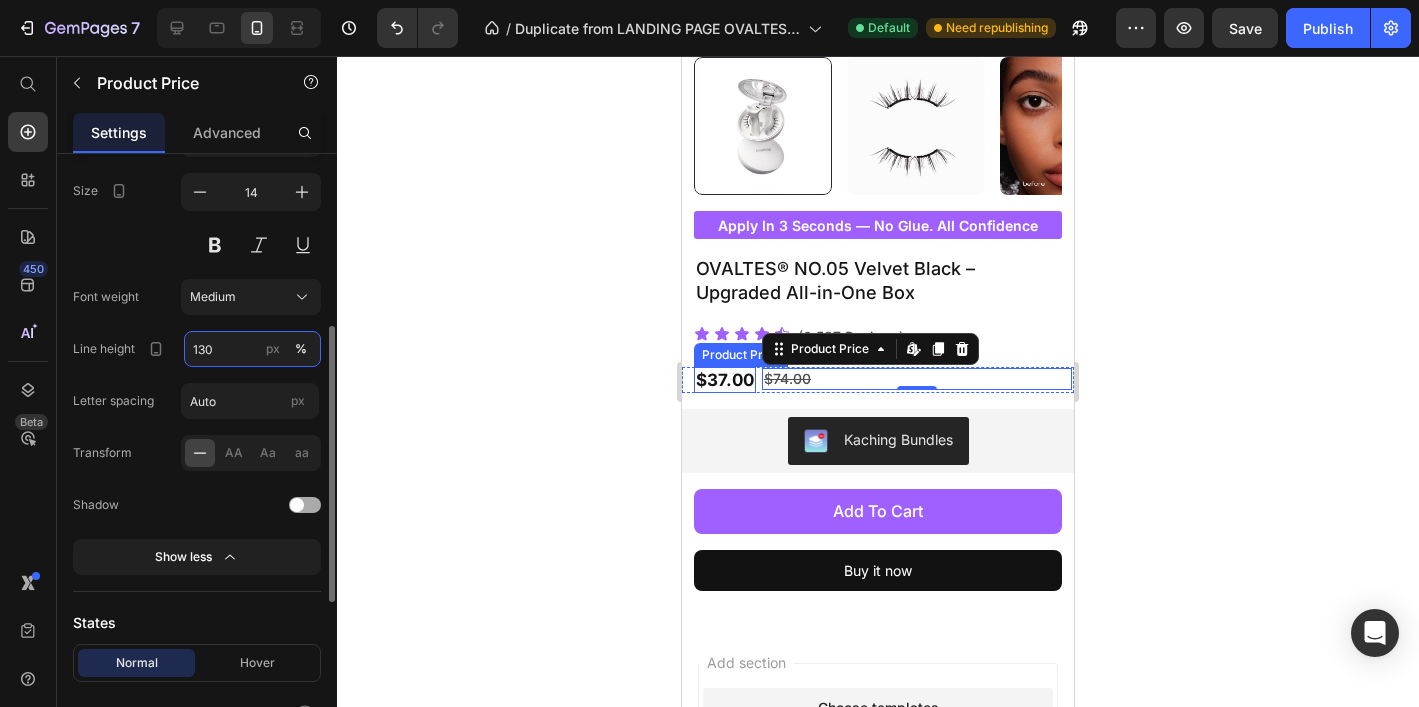 click on "130" at bounding box center [252, 349] 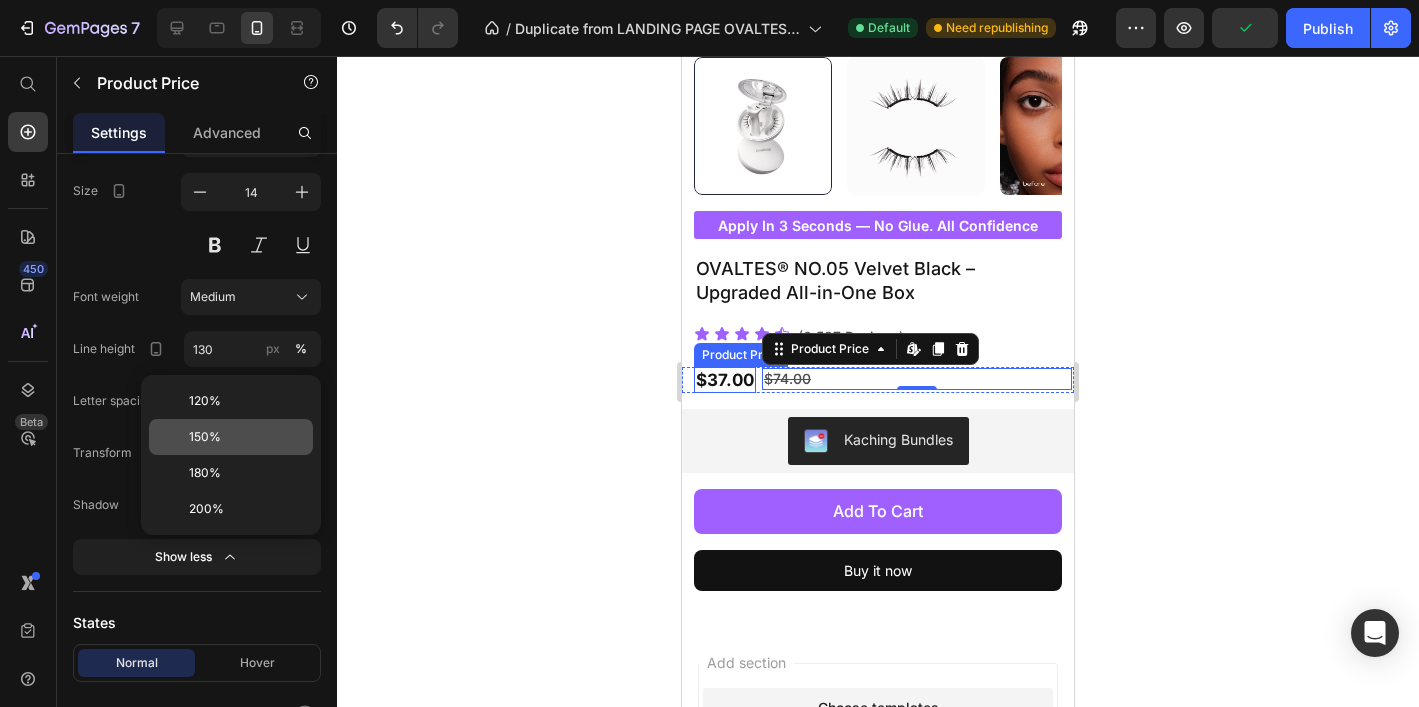 click on "150%" at bounding box center [247, 437] 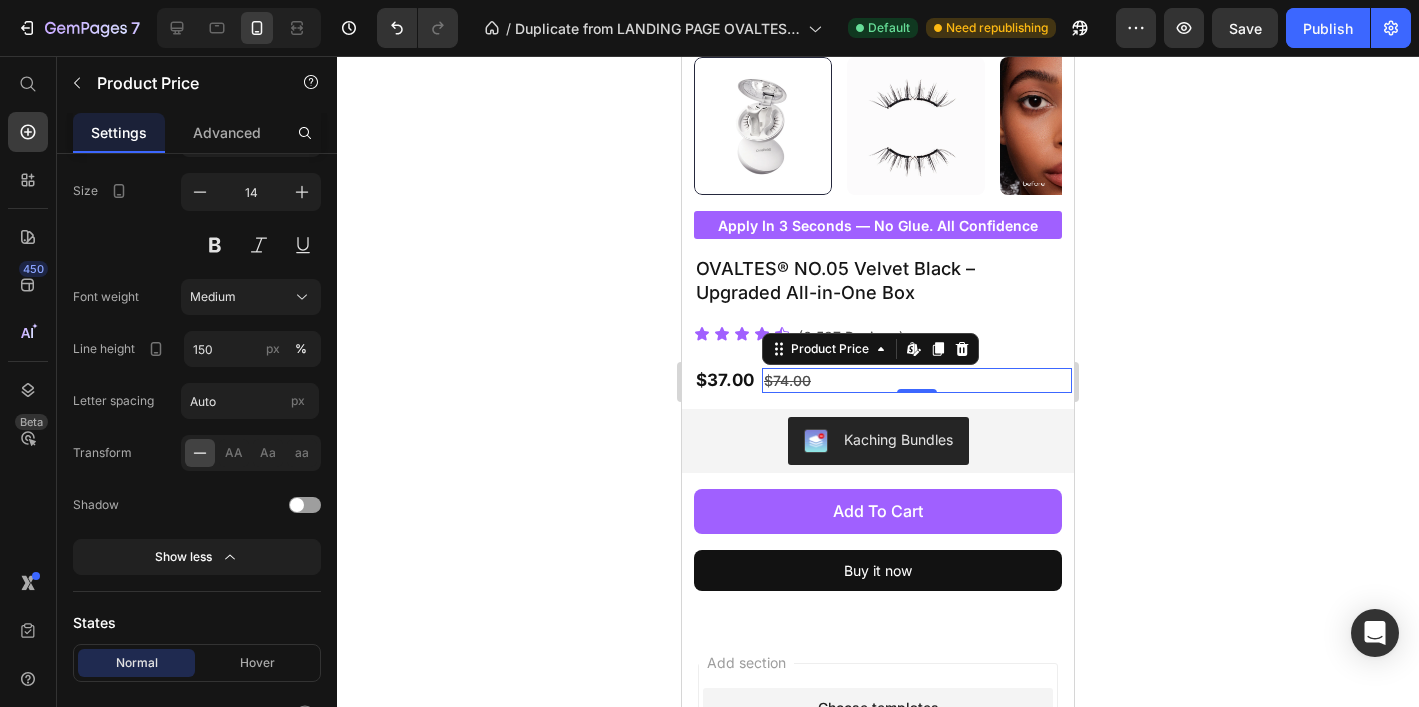 click 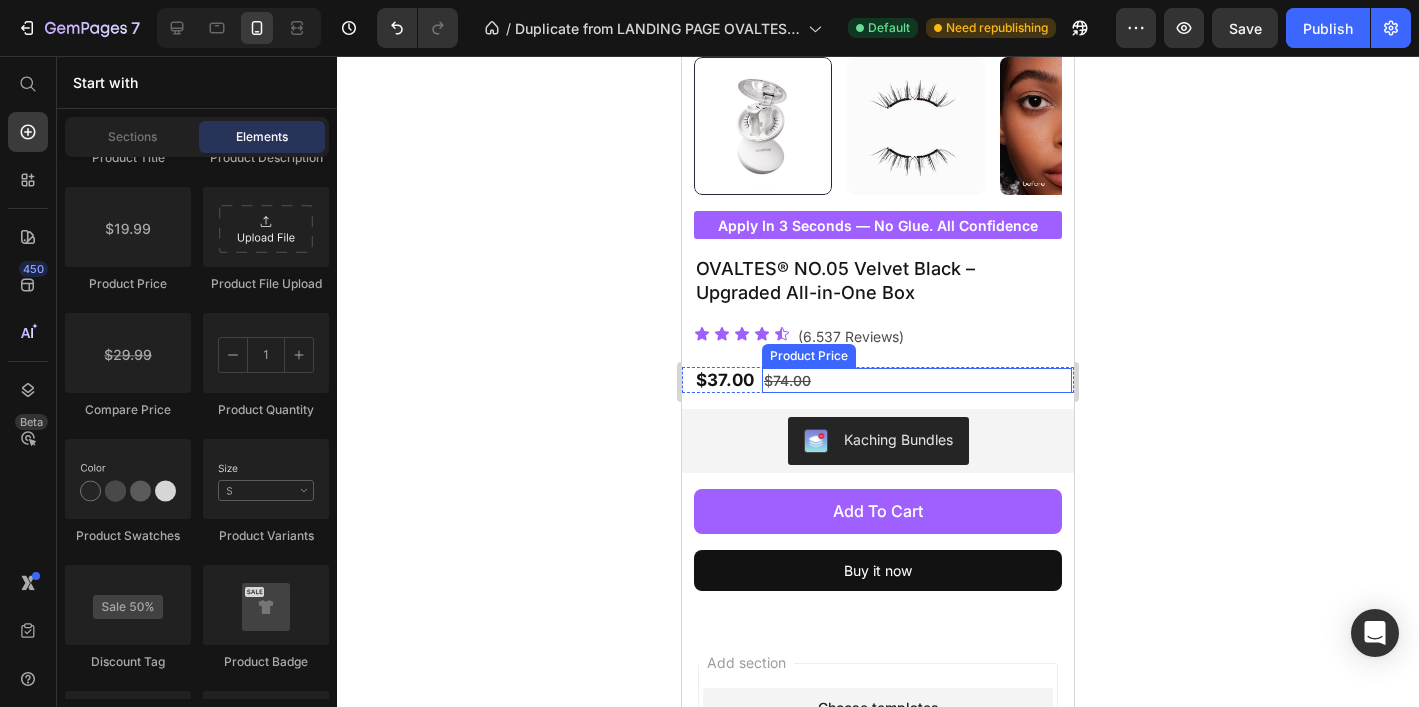 click on "$74.00" at bounding box center [917, 380] 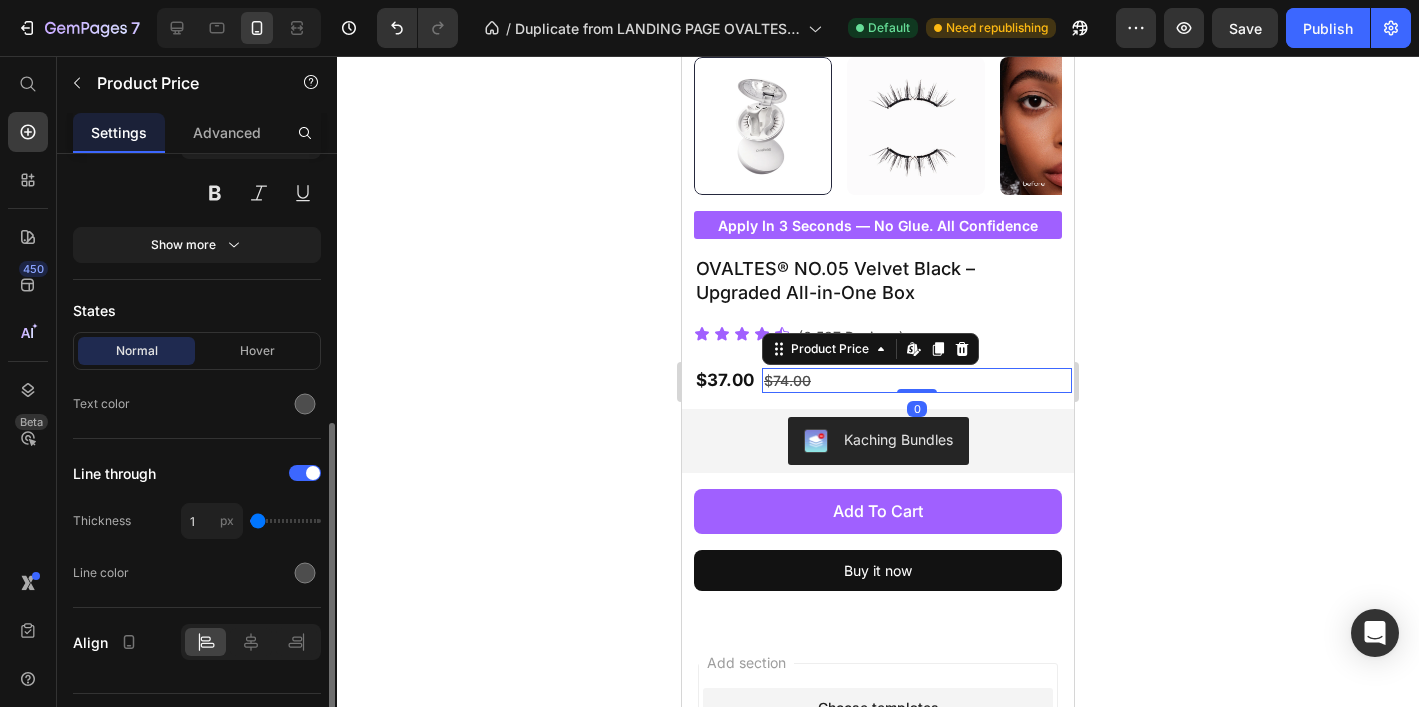 scroll, scrollTop: 475, scrollLeft: 0, axis: vertical 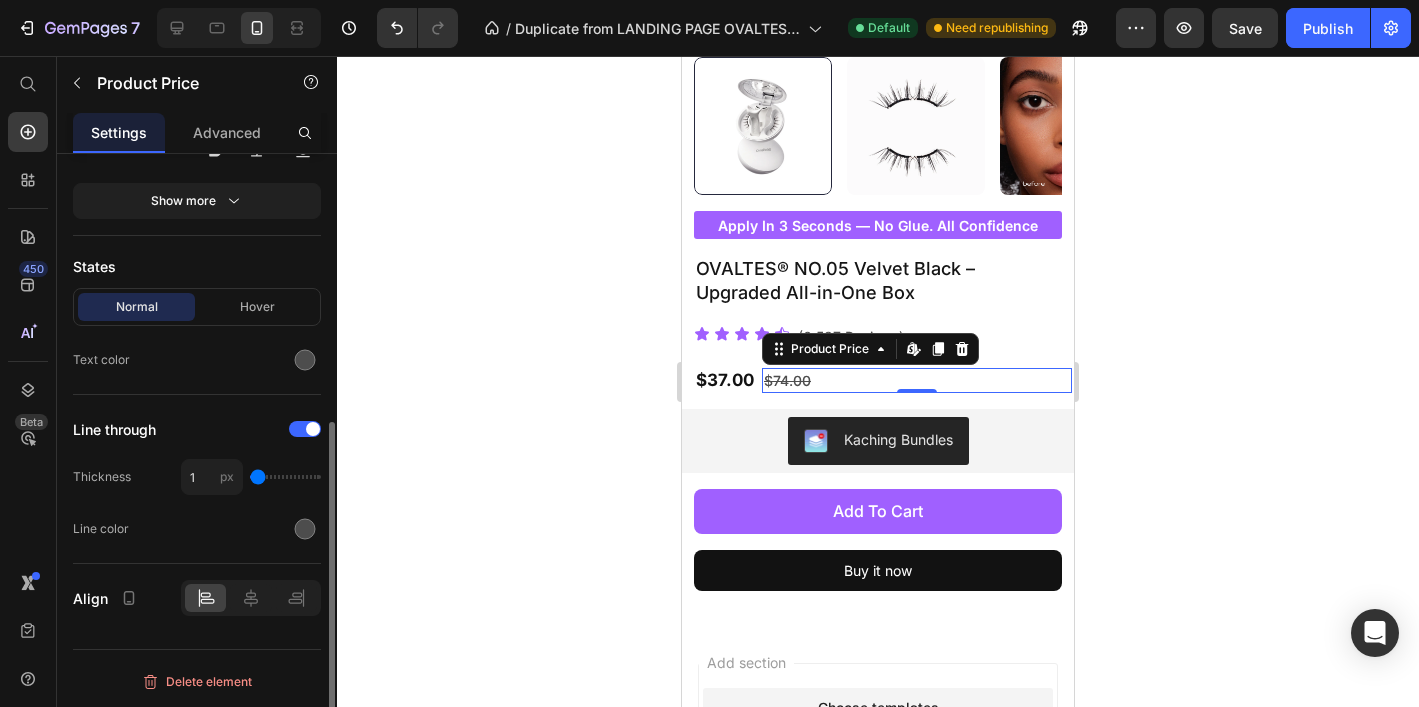 click on "1 px" 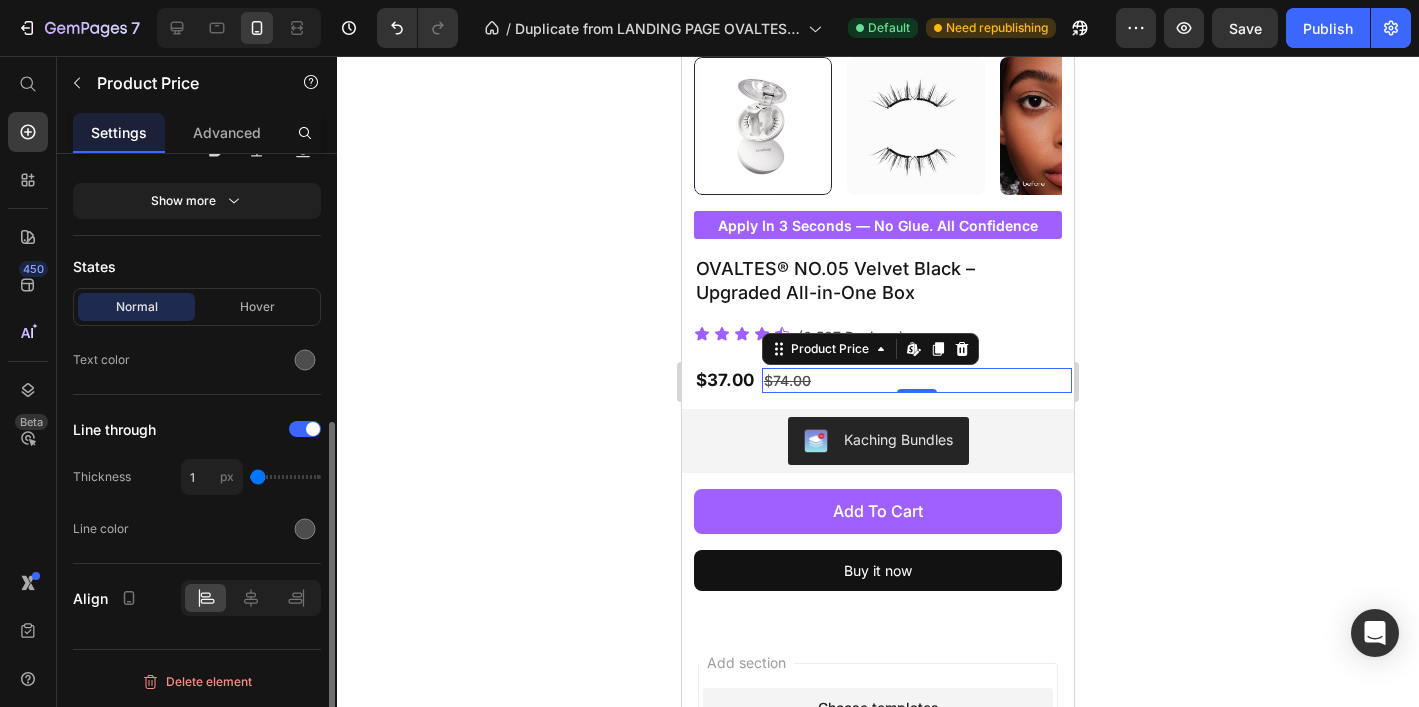 click on "1 px" 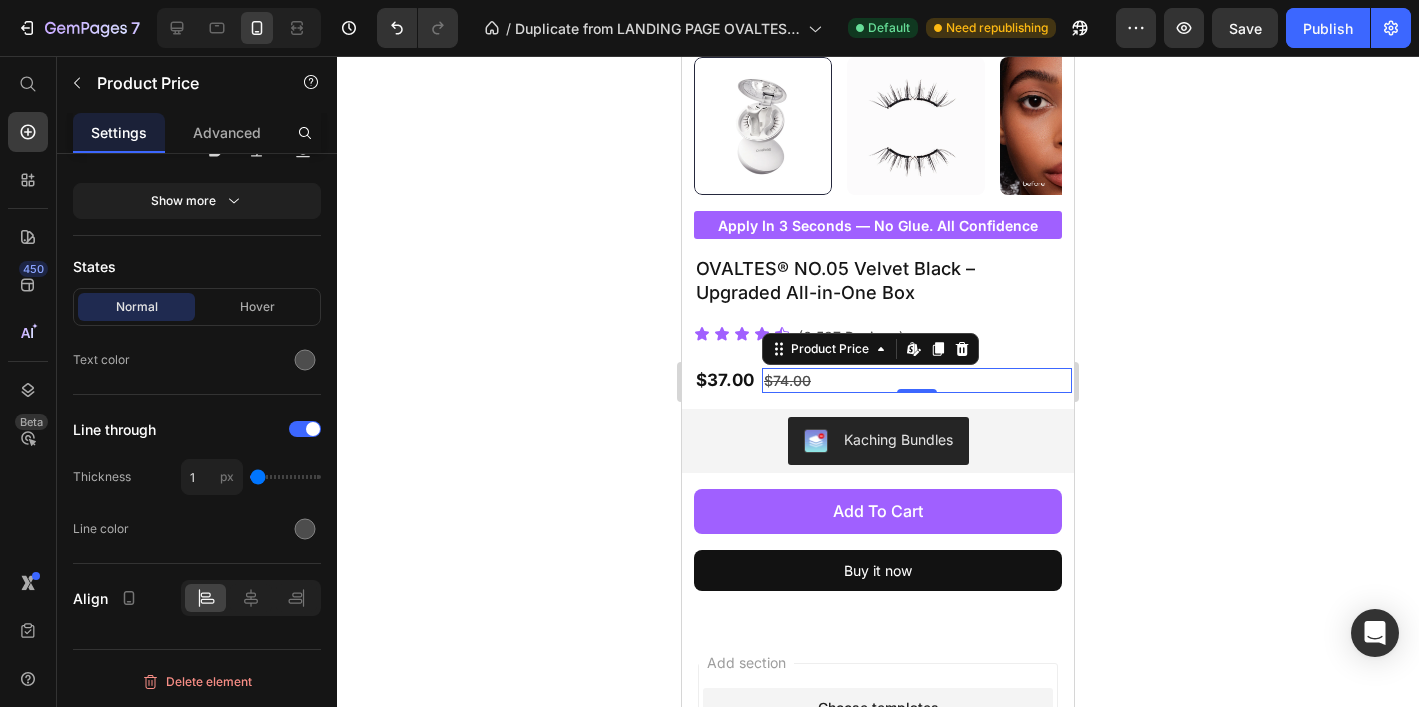 click 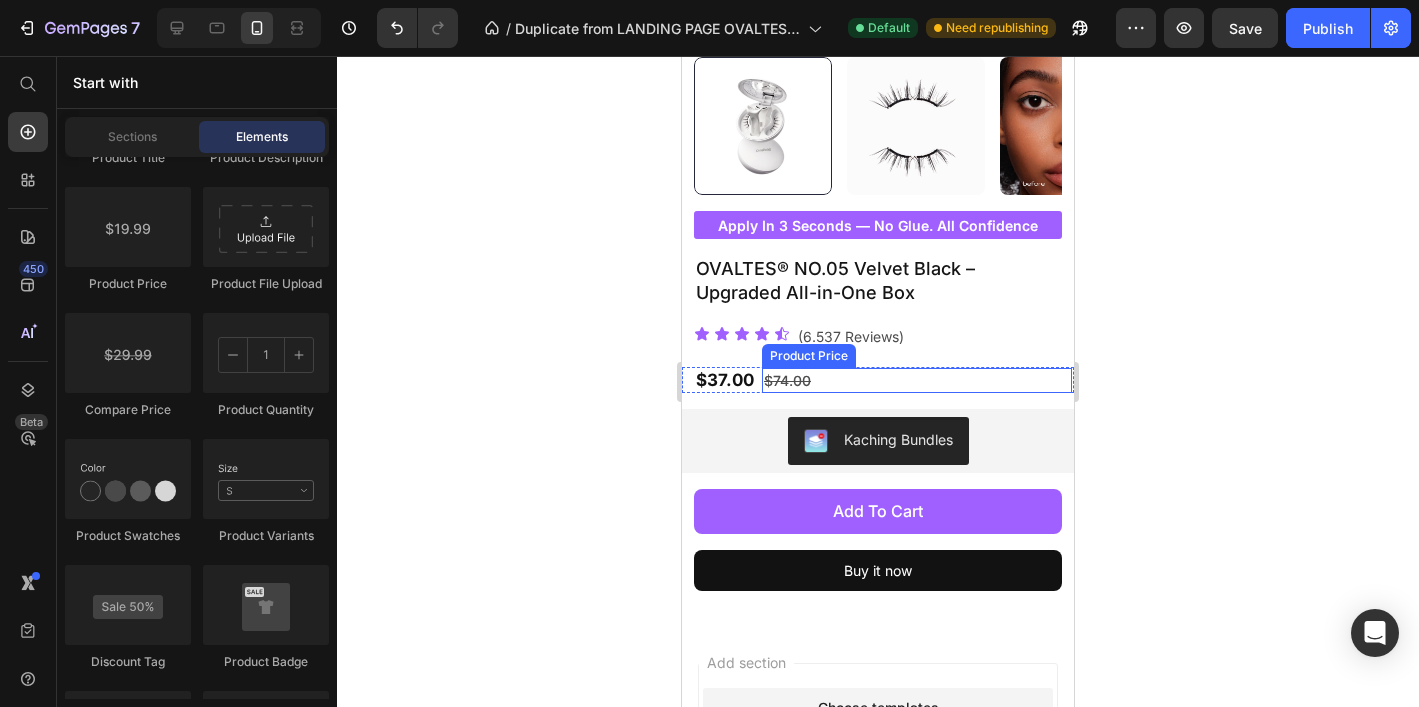 click on "$74.00" at bounding box center [917, 380] 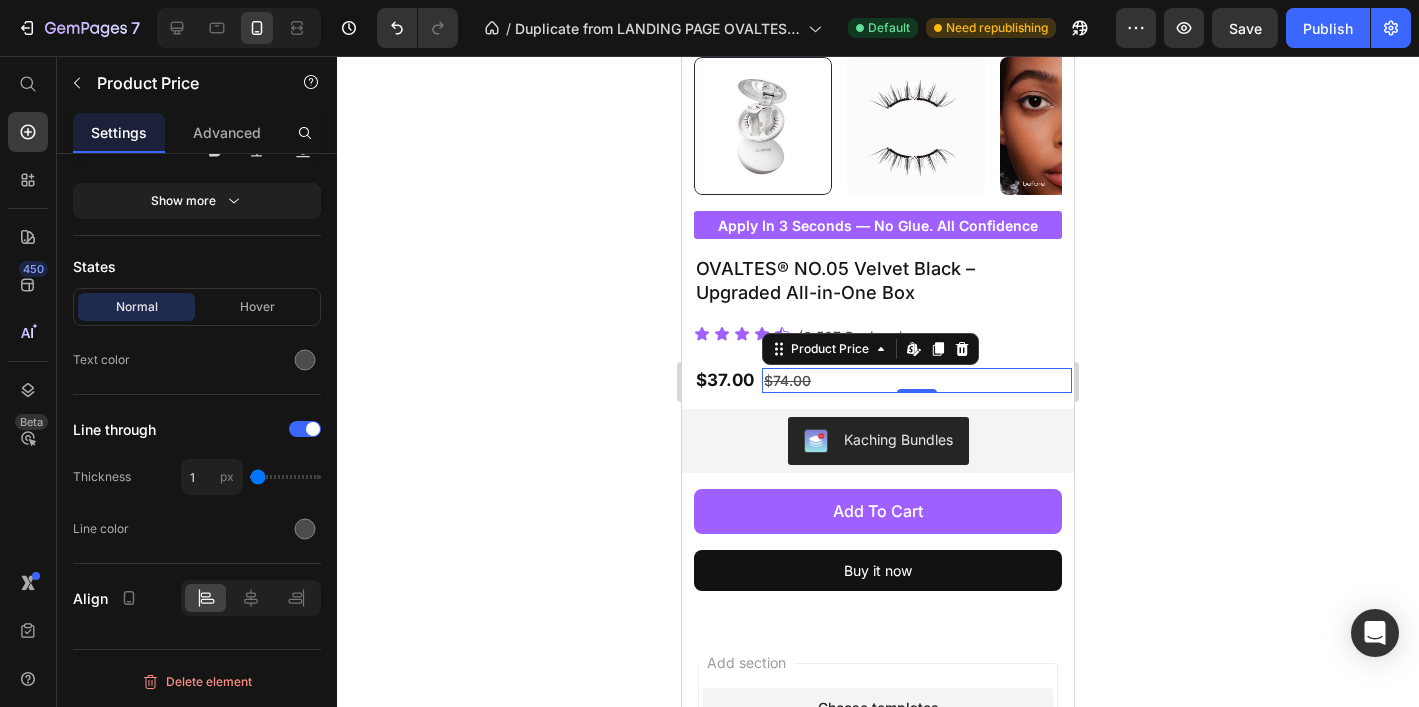 click 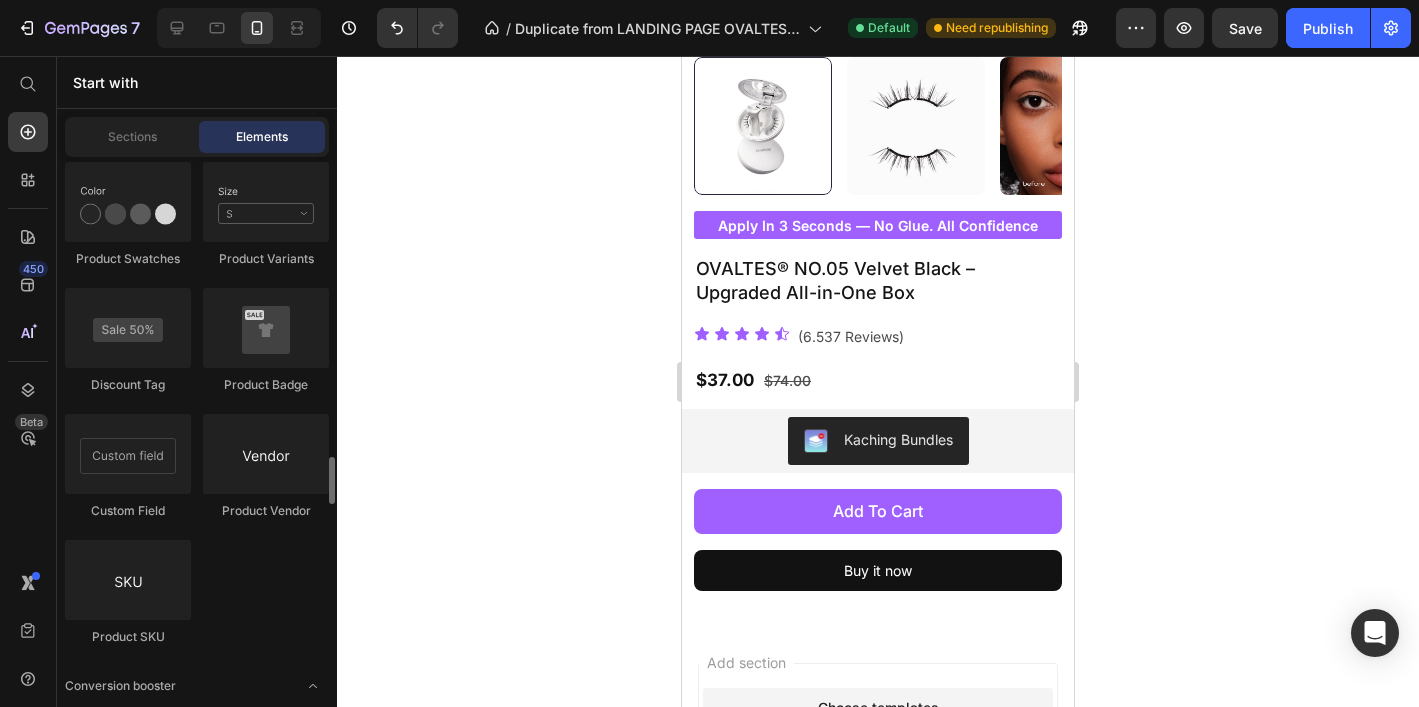 scroll, scrollTop: 3724, scrollLeft: 0, axis: vertical 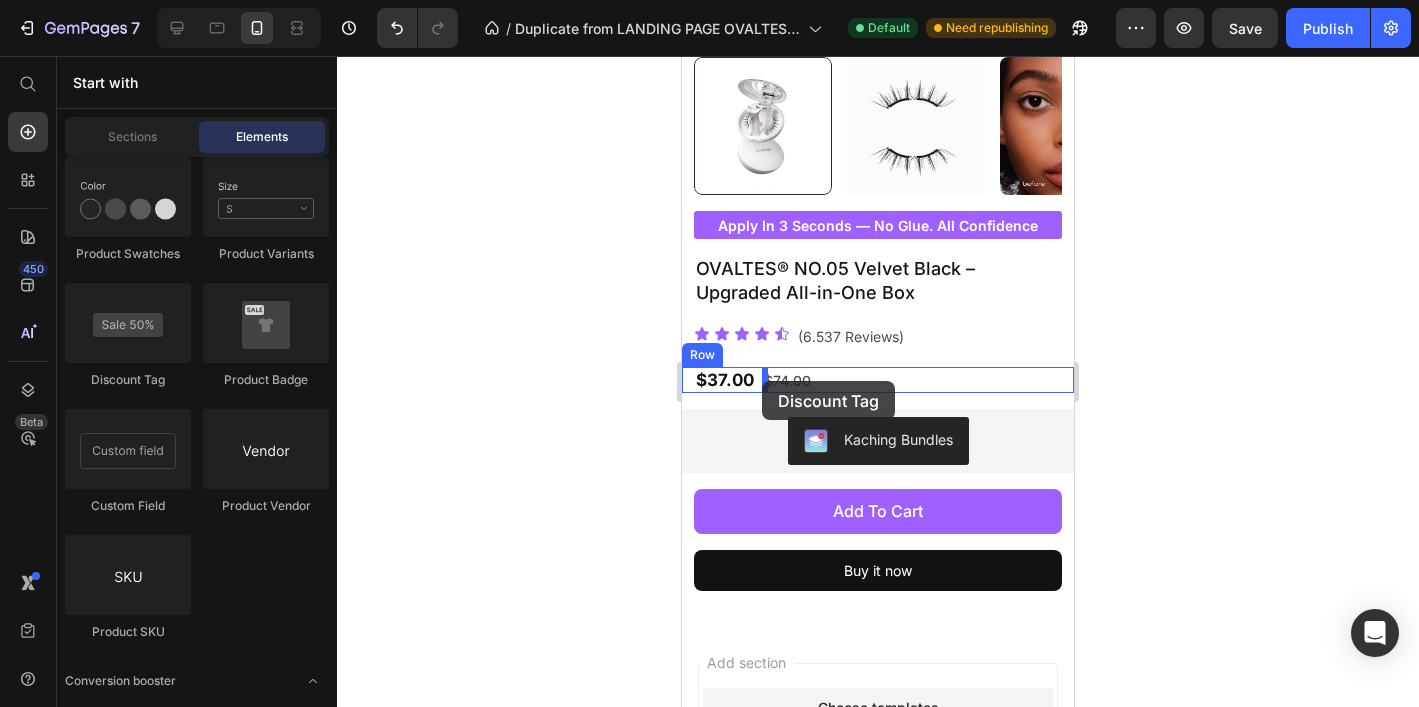 drag, startPoint x: 807, startPoint y: 390, endPoint x: 762, endPoint y: 381, distance: 45.891174 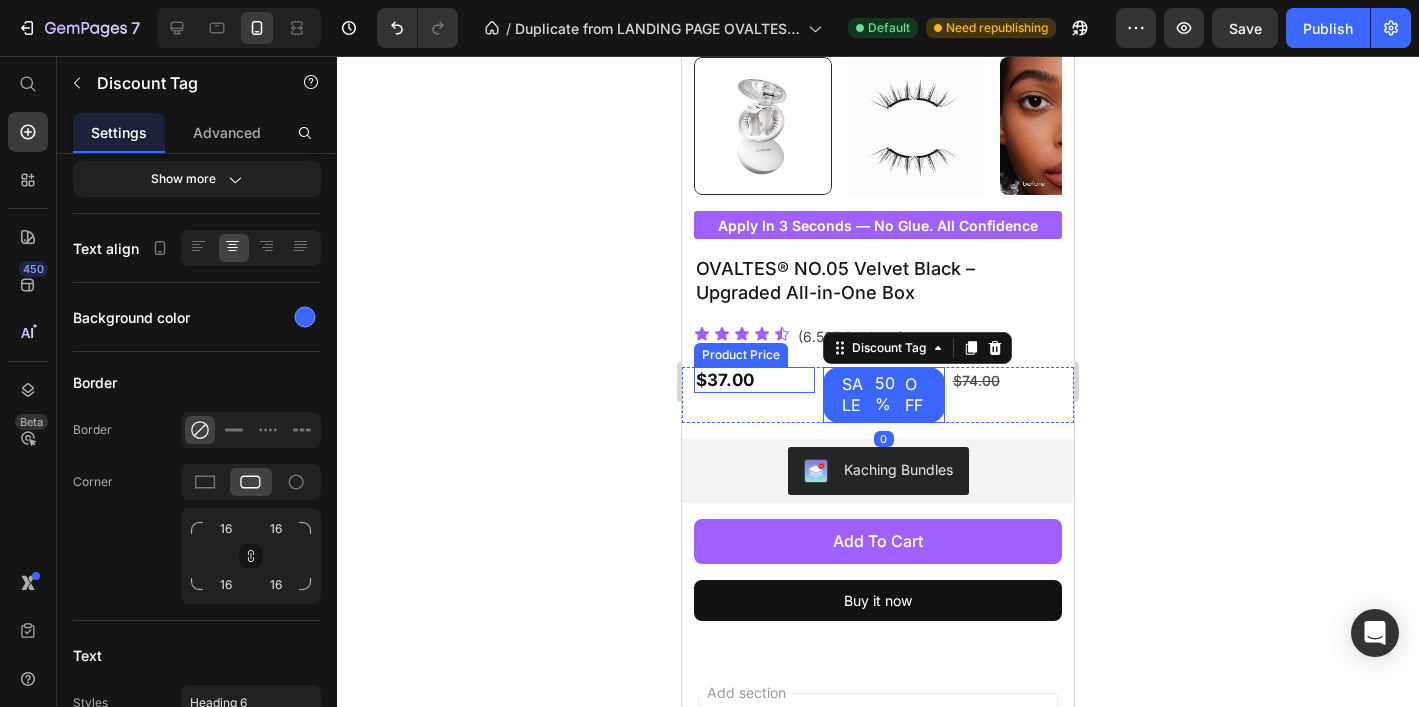 scroll, scrollTop: 0, scrollLeft: 0, axis: both 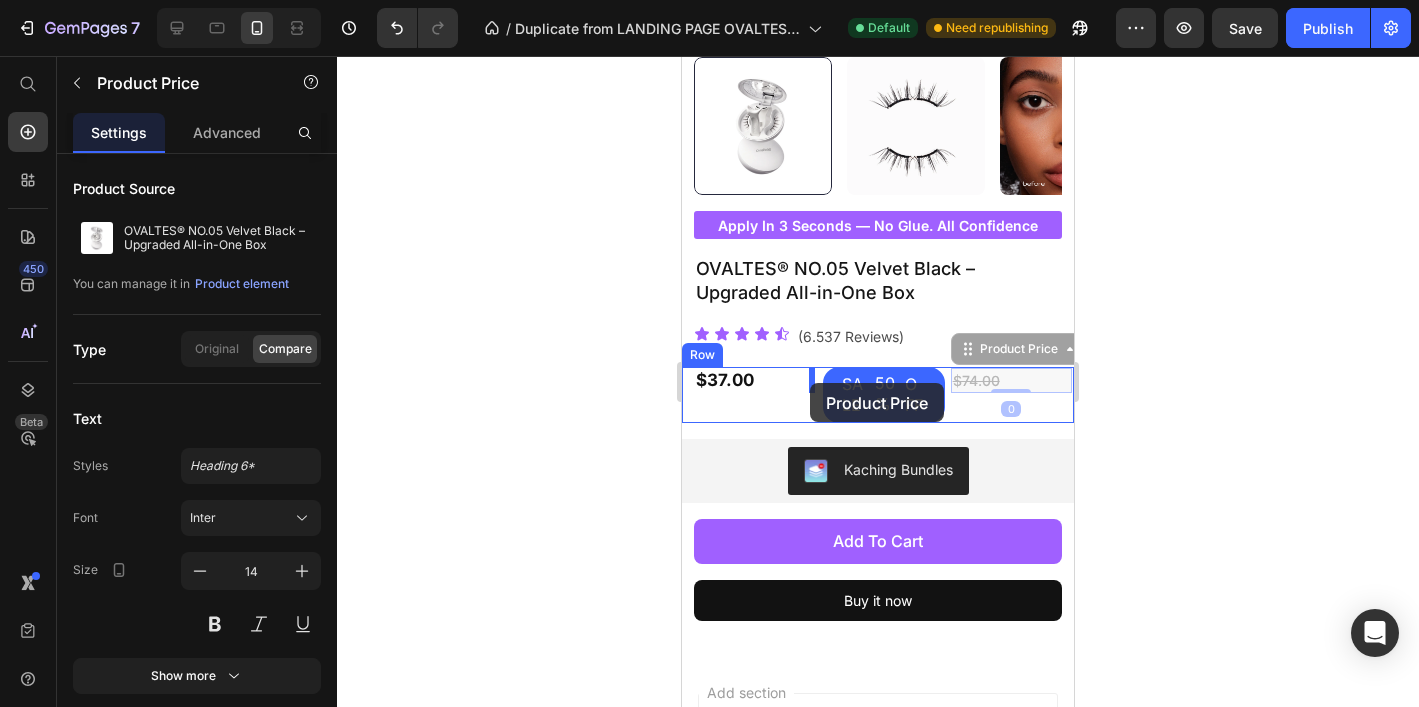 drag, startPoint x: 1025, startPoint y: 386, endPoint x: 810, endPoint y: 383, distance: 215.02094 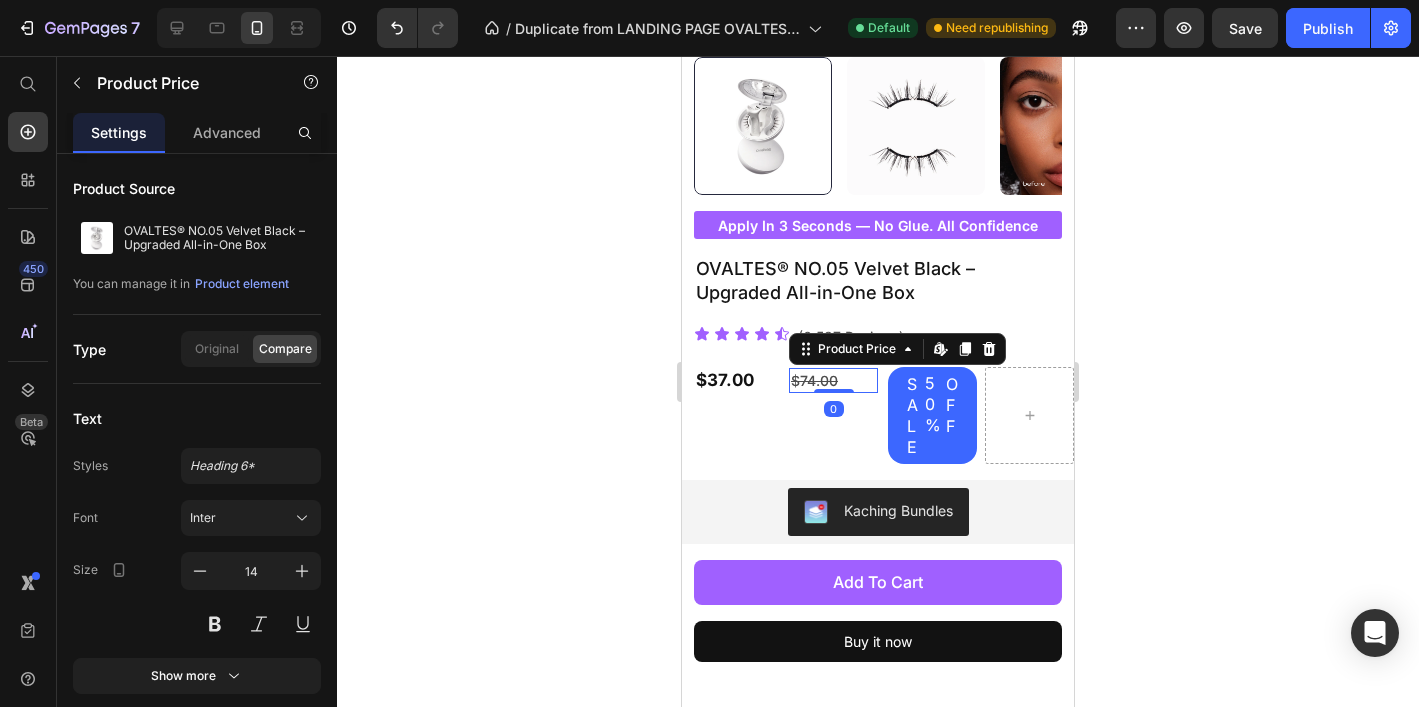 click 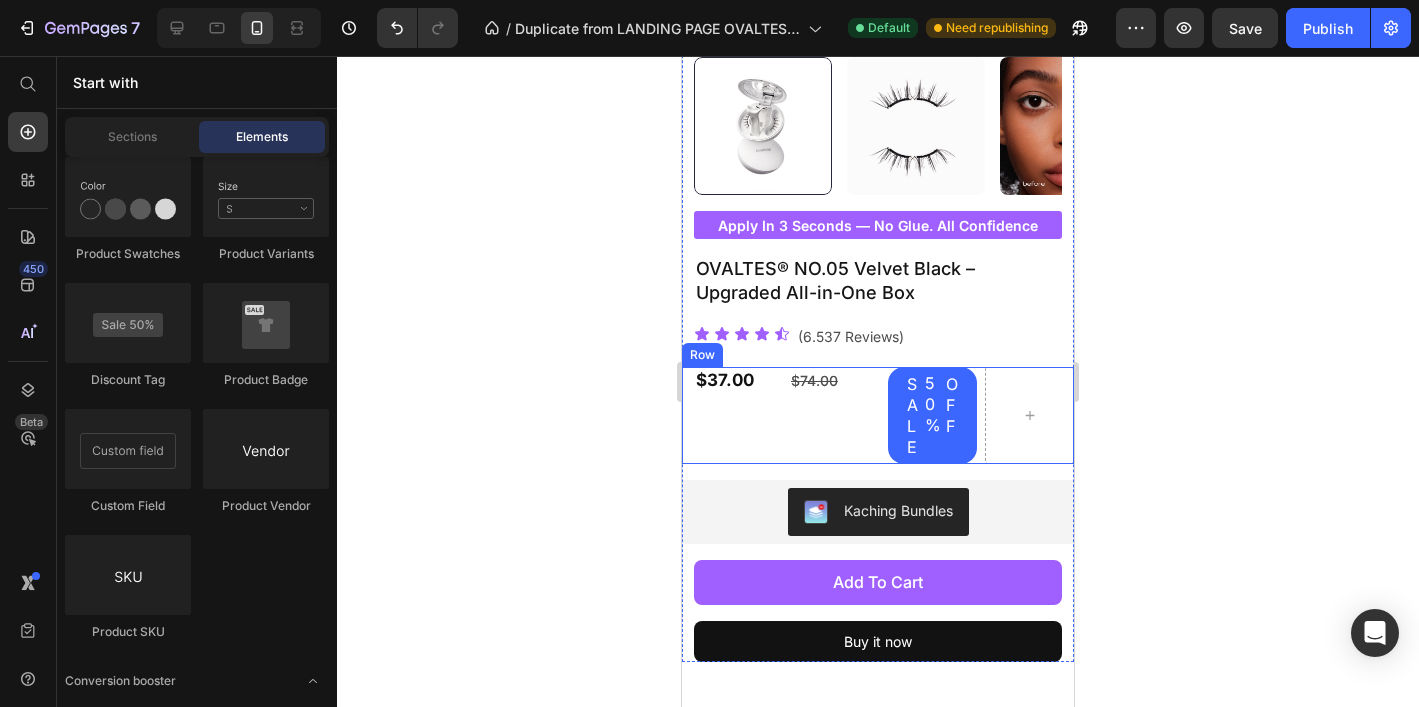 click on "$74.00 Product Price" at bounding box center (835, 415) 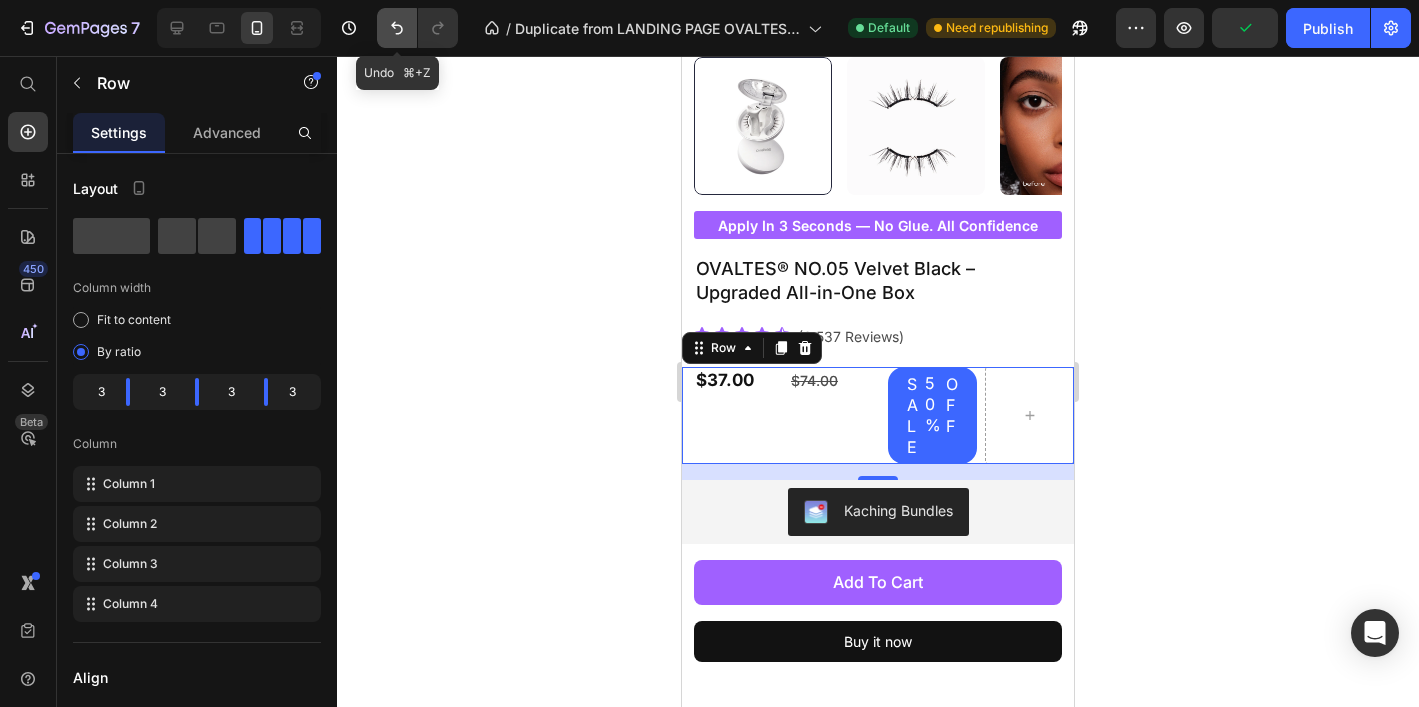 click 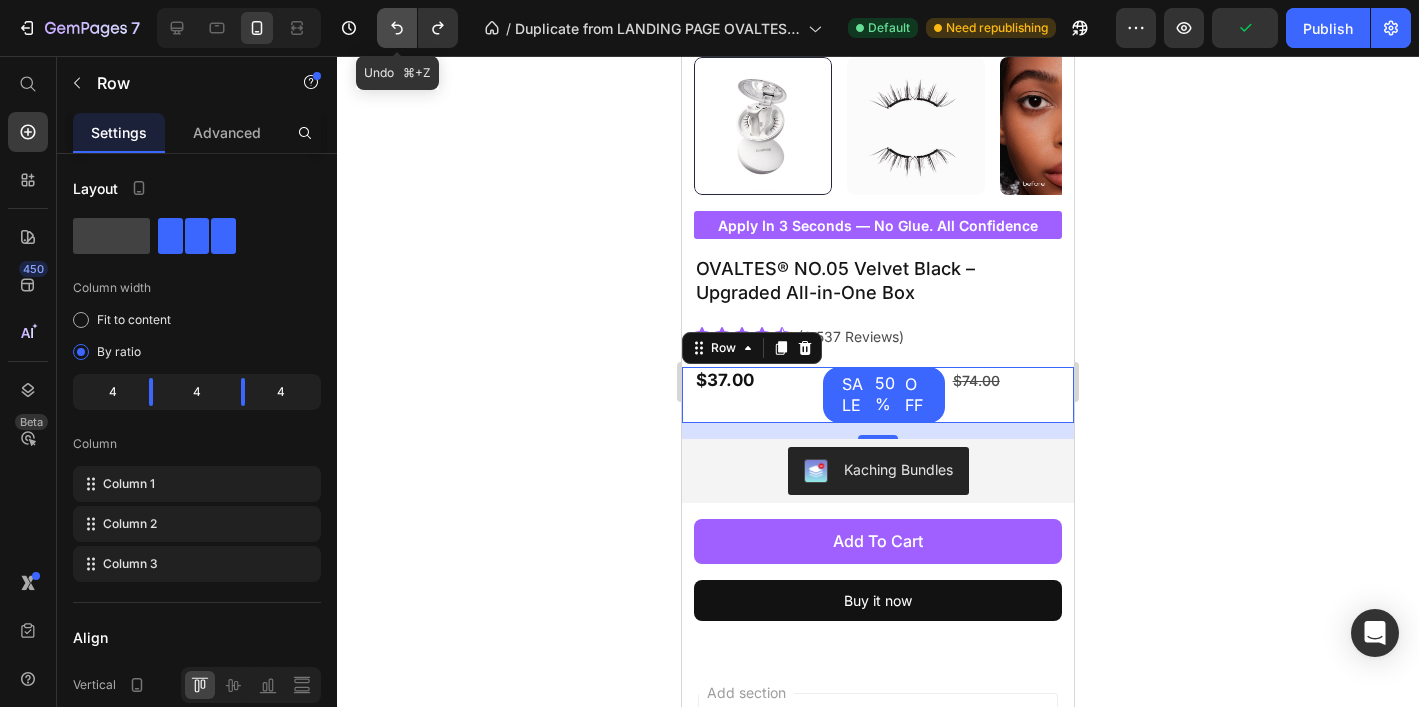 click 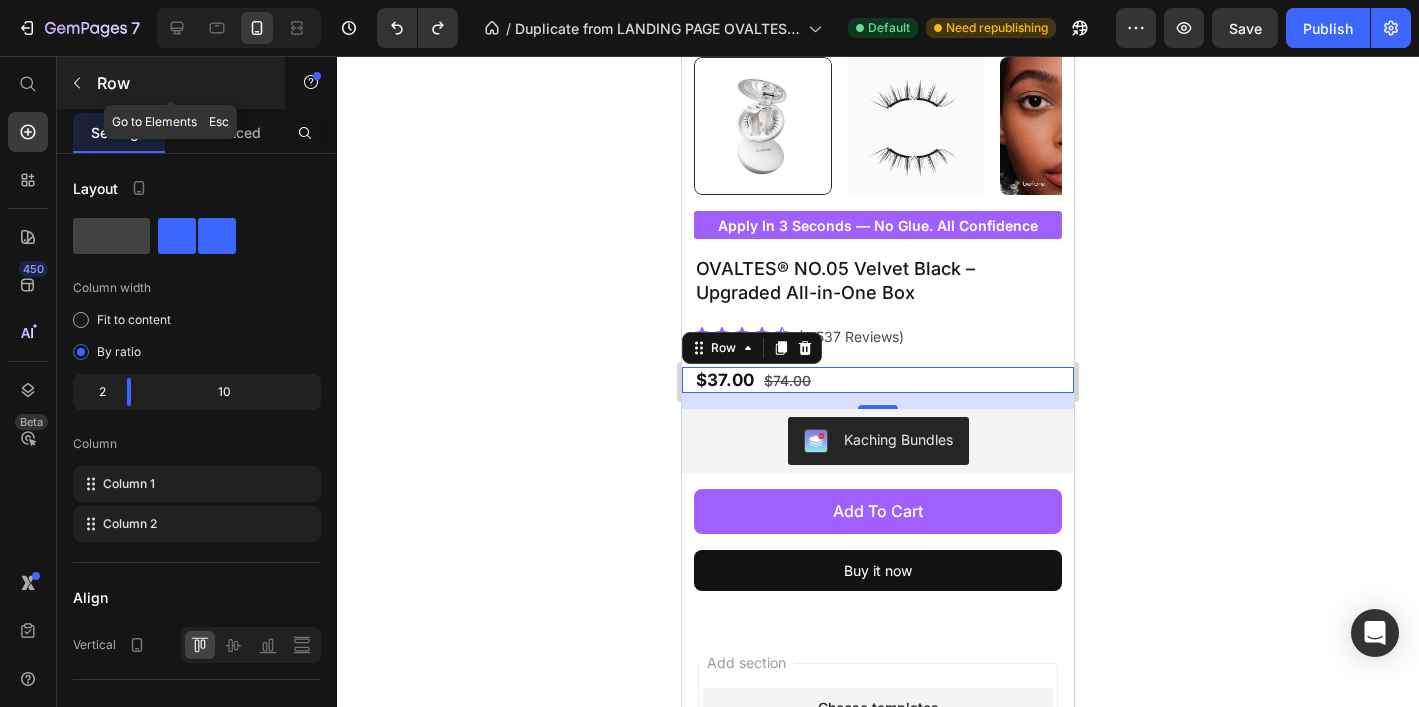 click at bounding box center (77, 83) 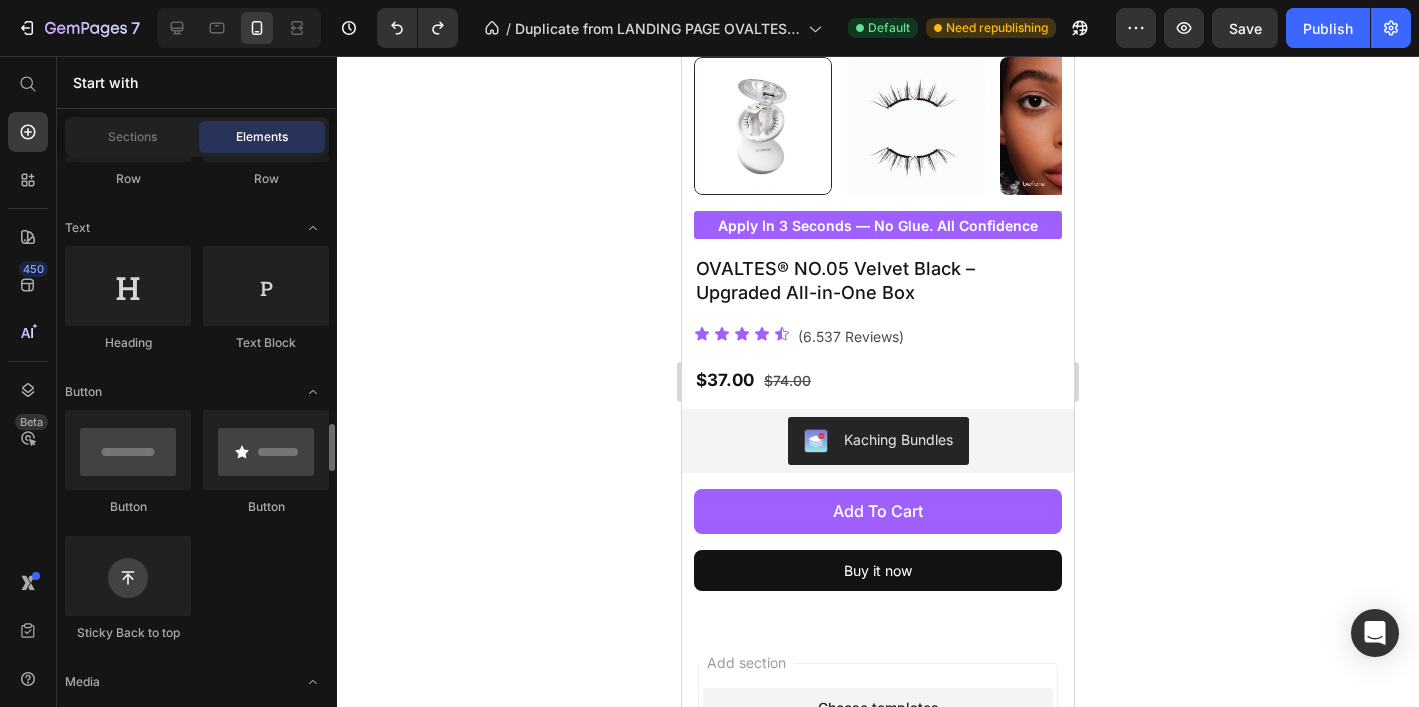 scroll, scrollTop: 0, scrollLeft: 0, axis: both 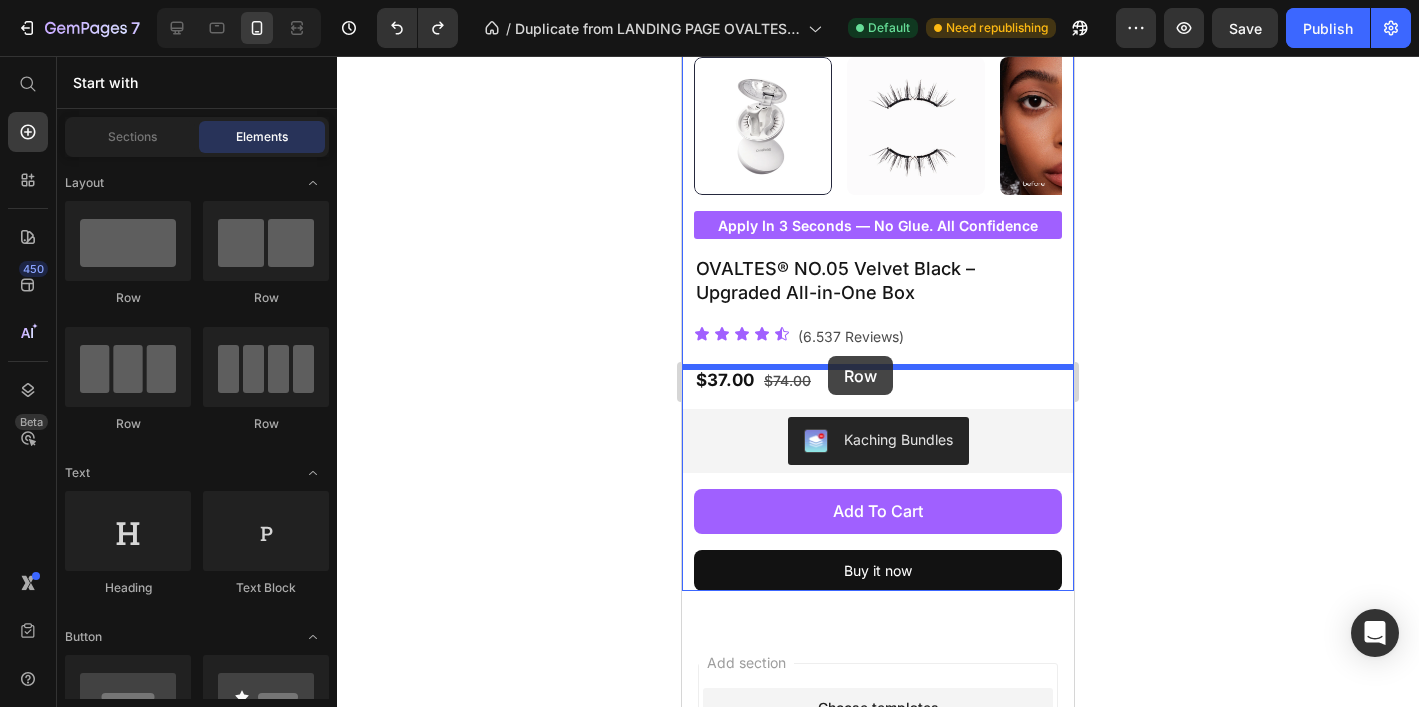 drag, startPoint x: 934, startPoint y: 445, endPoint x: 828, endPoint y: 356, distance: 138.40881 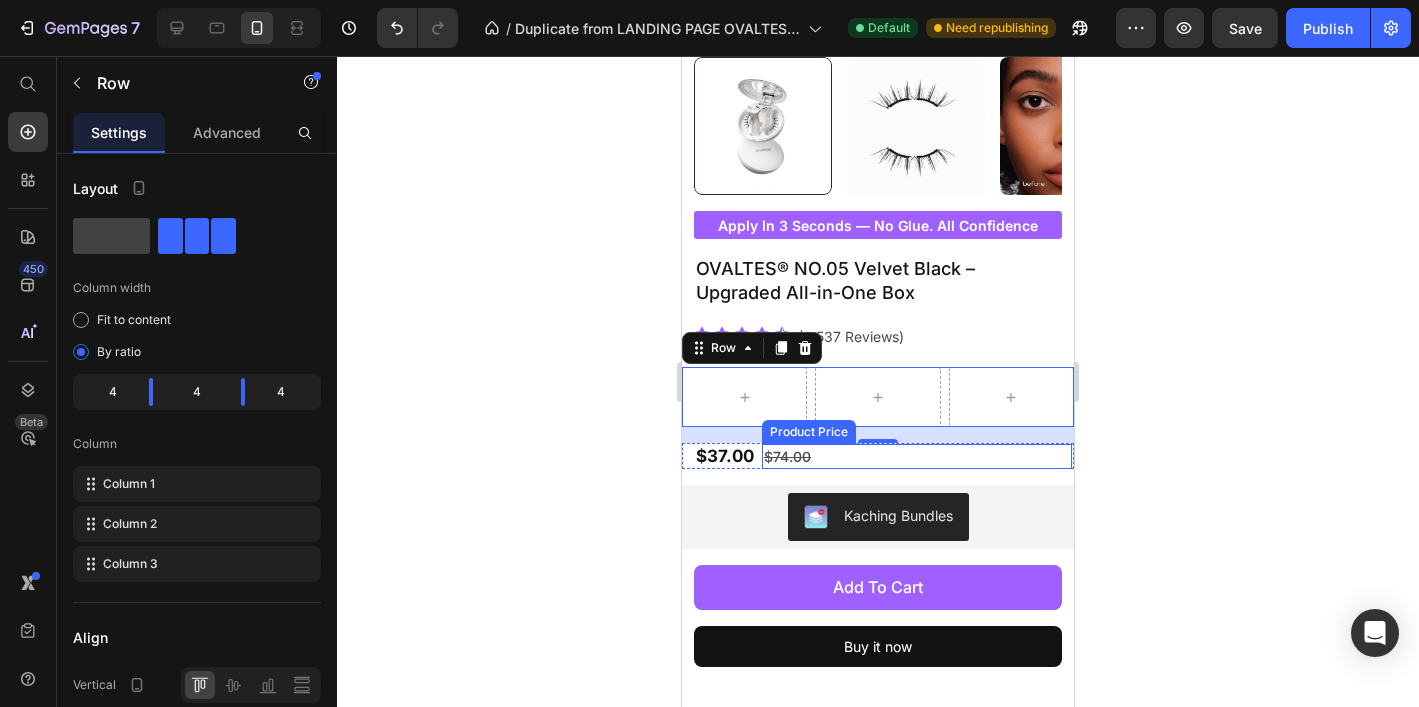 click on "$74.00" at bounding box center [917, 456] 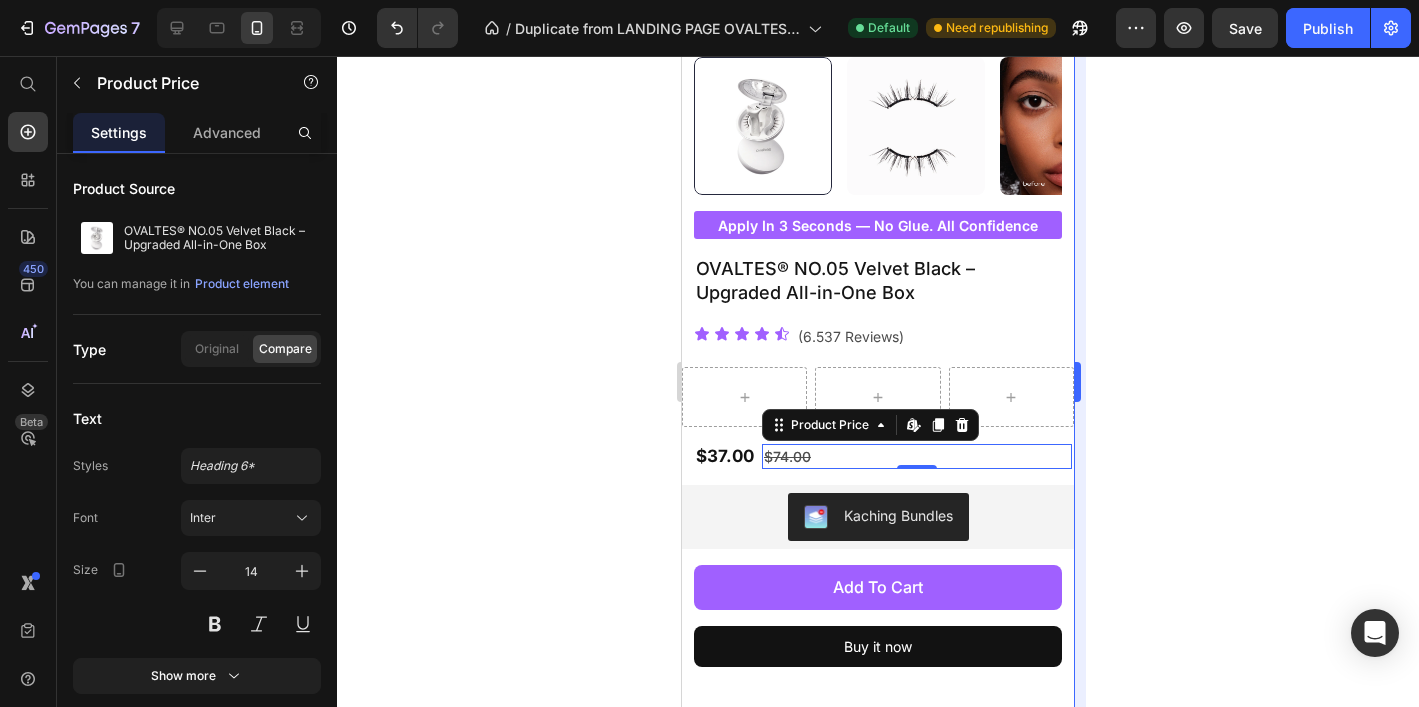 drag, startPoint x: 1187, startPoint y: 370, endPoint x: 1083, endPoint y: 390, distance: 105.90562 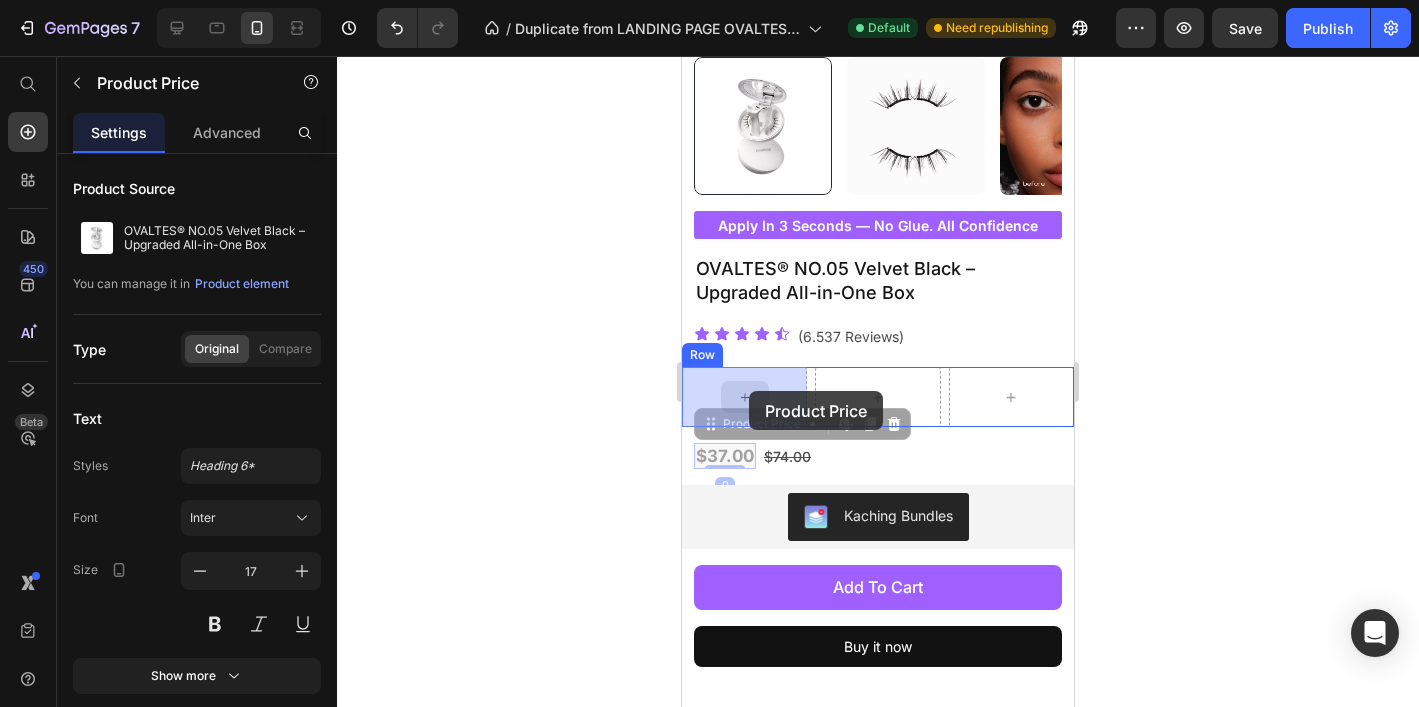 drag, startPoint x: 727, startPoint y: 457, endPoint x: 749, endPoint y: 391, distance: 69.57011 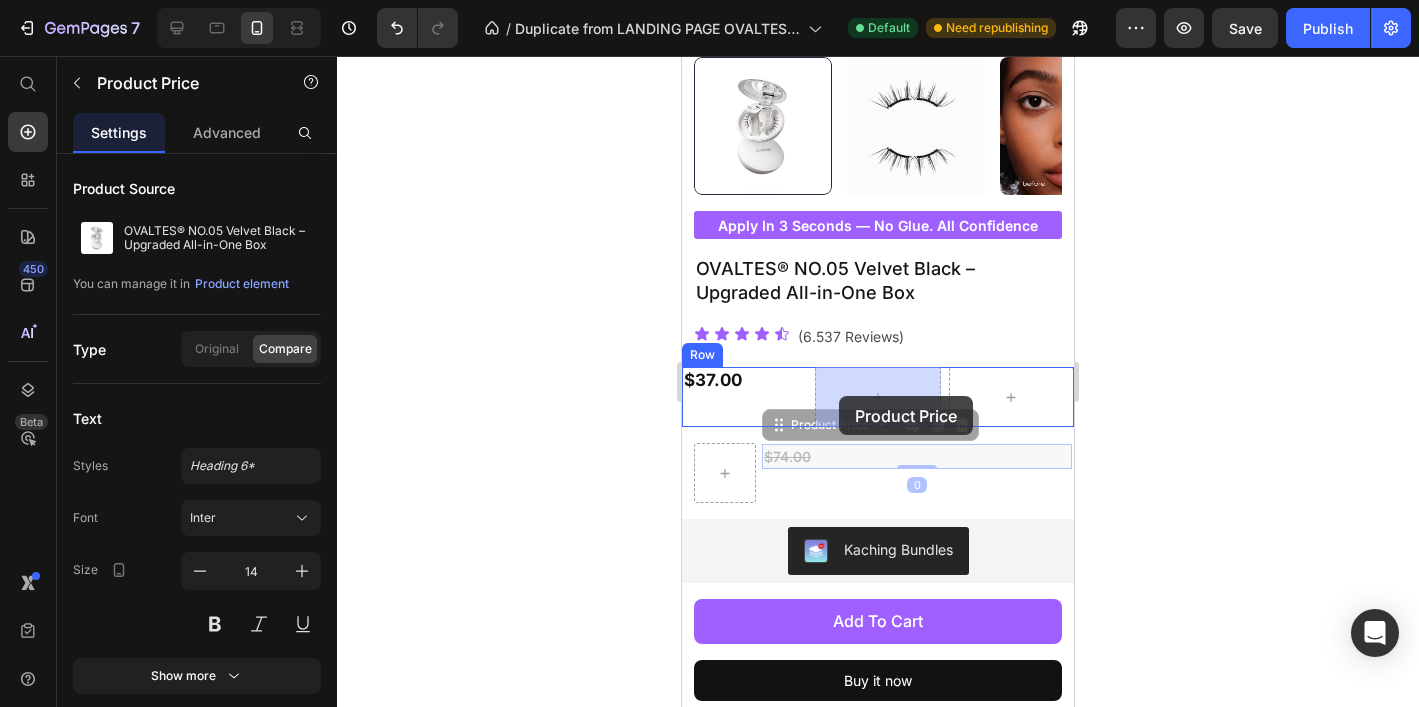 drag, startPoint x: 809, startPoint y: 430, endPoint x: 839, endPoint y: 396, distance: 45.343136 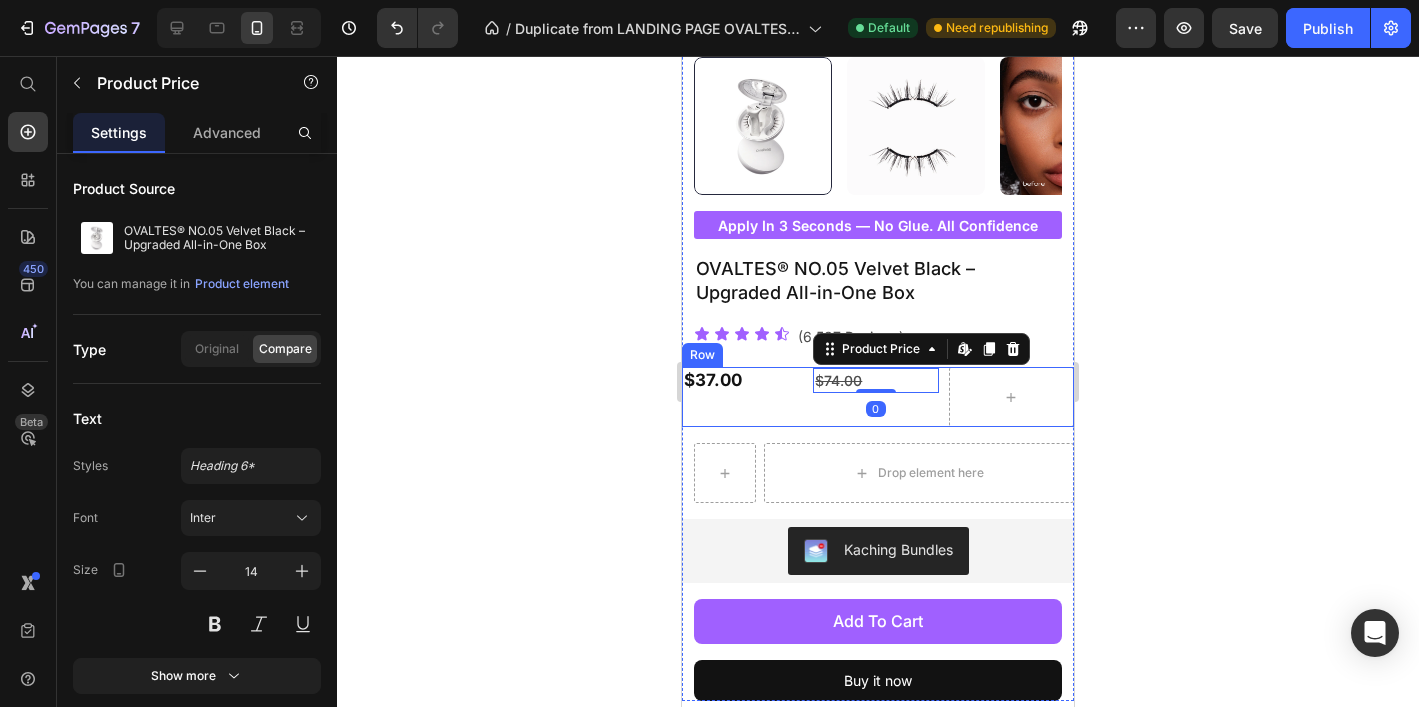 drag, startPoint x: 790, startPoint y: 403, endPoint x: 706, endPoint y: 398, distance: 84.14868 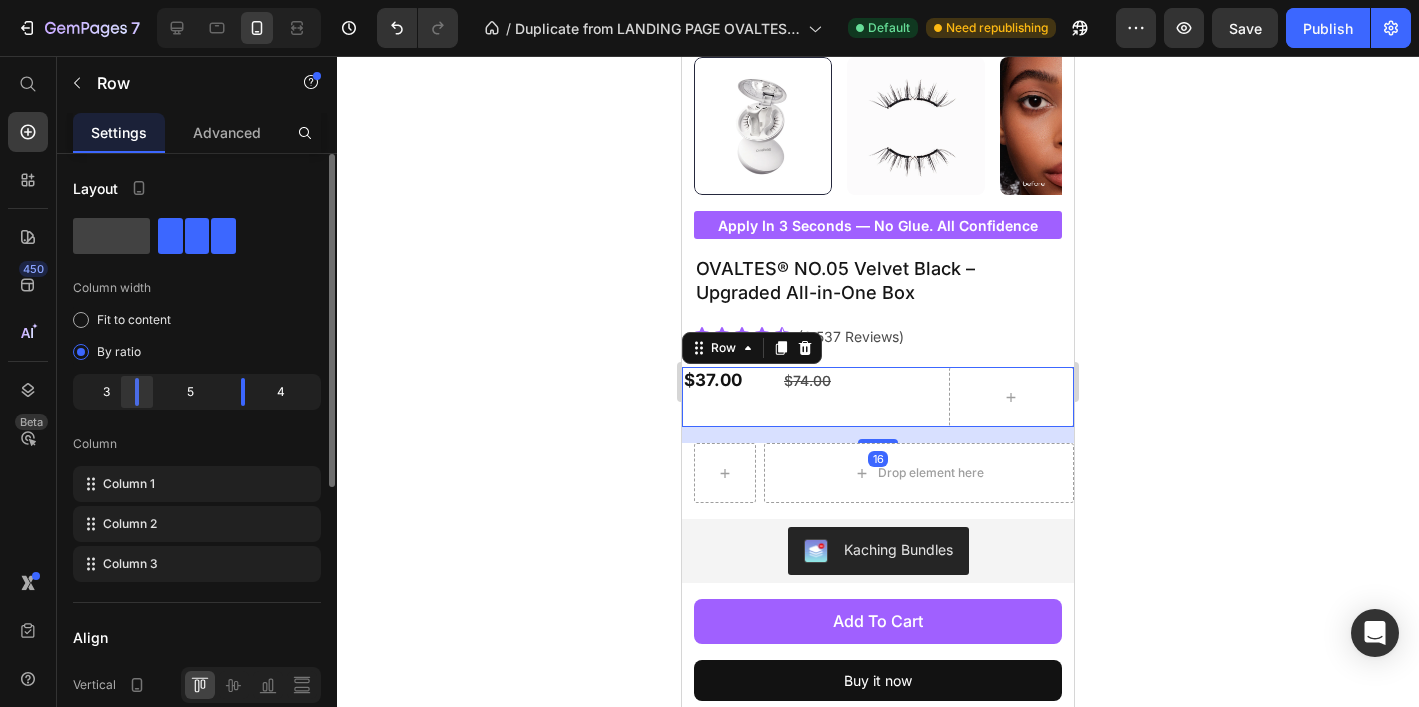 drag, startPoint x: 150, startPoint y: 386, endPoint x: 139, endPoint y: 387, distance: 11.045361 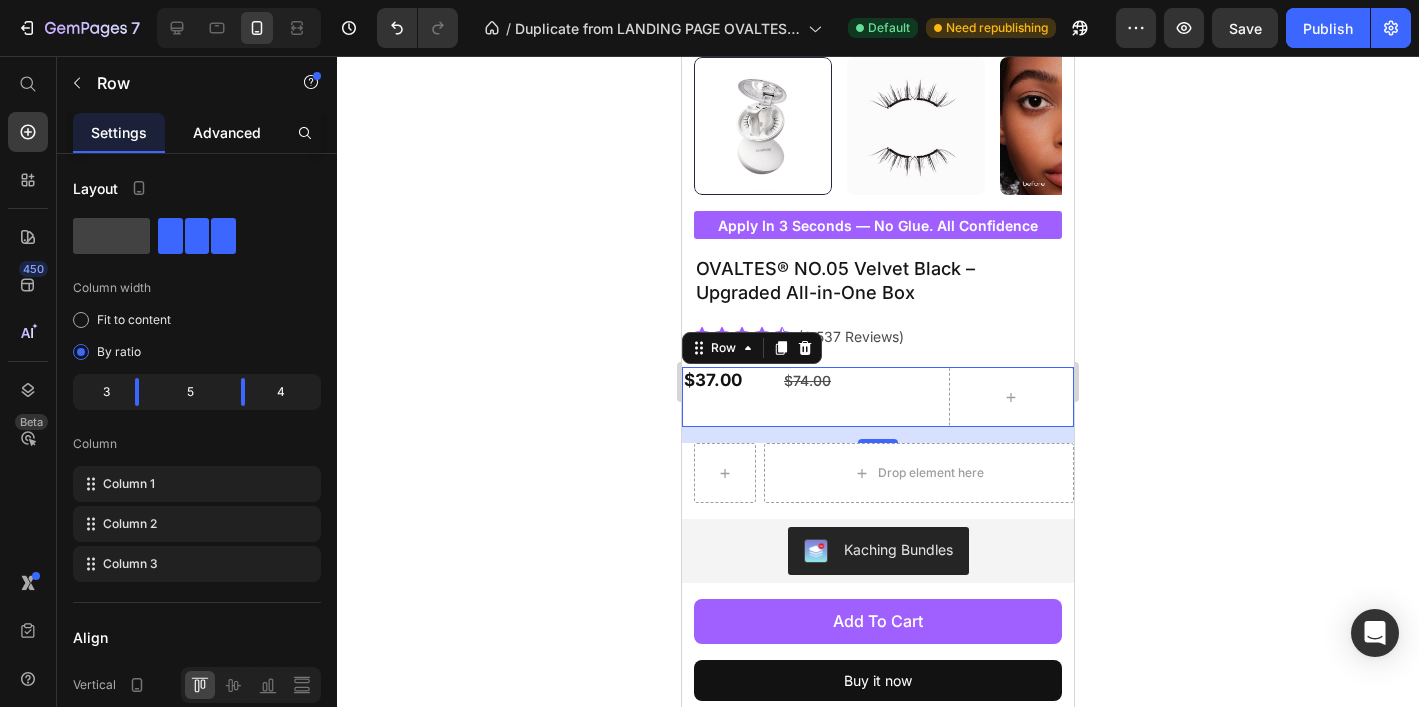 click on "Advanced" at bounding box center (227, 132) 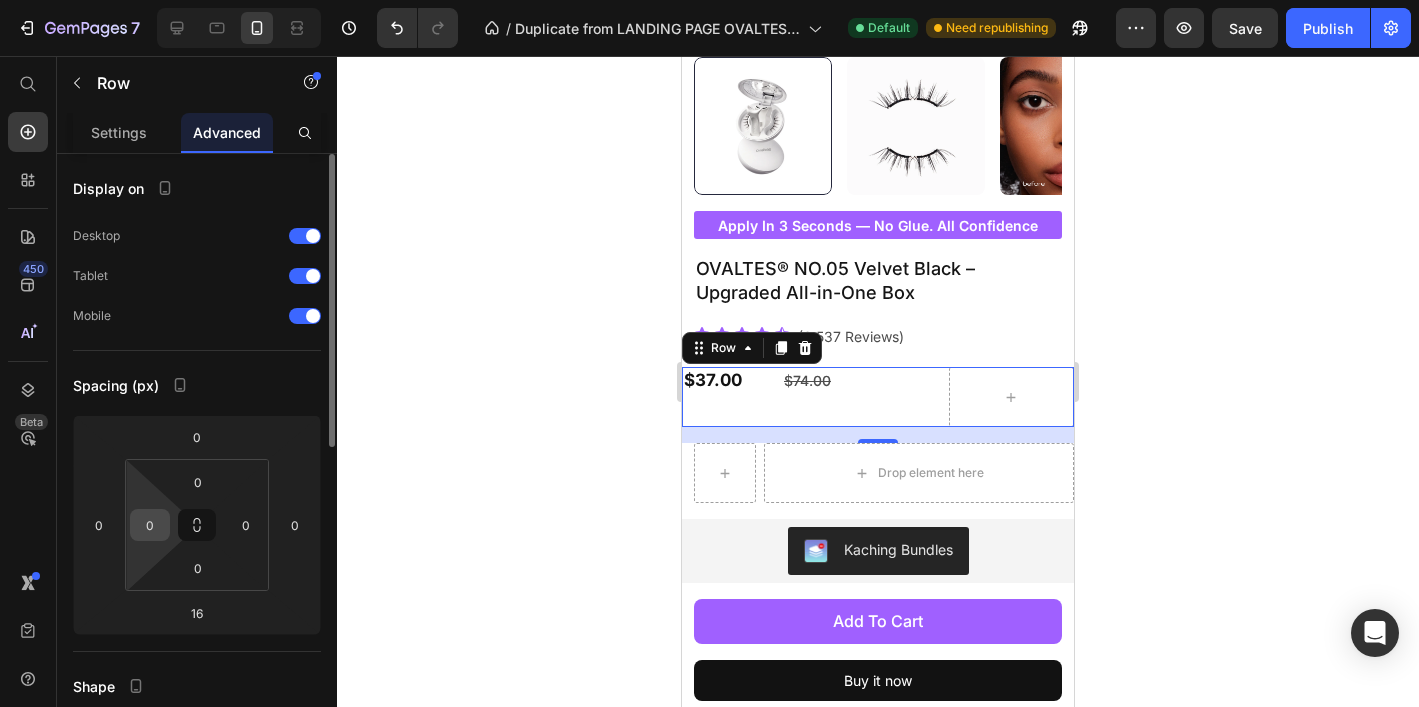 click on "0" at bounding box center [150, 525] 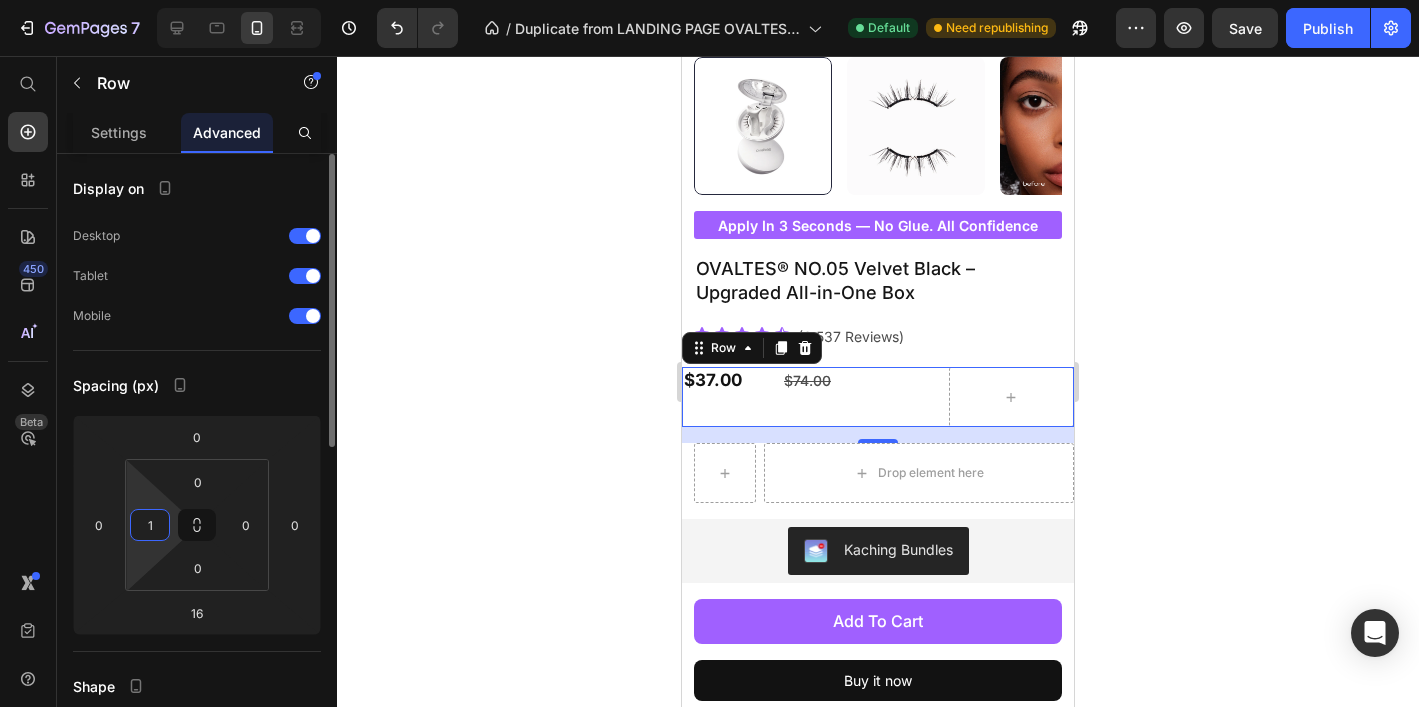 type on "12" 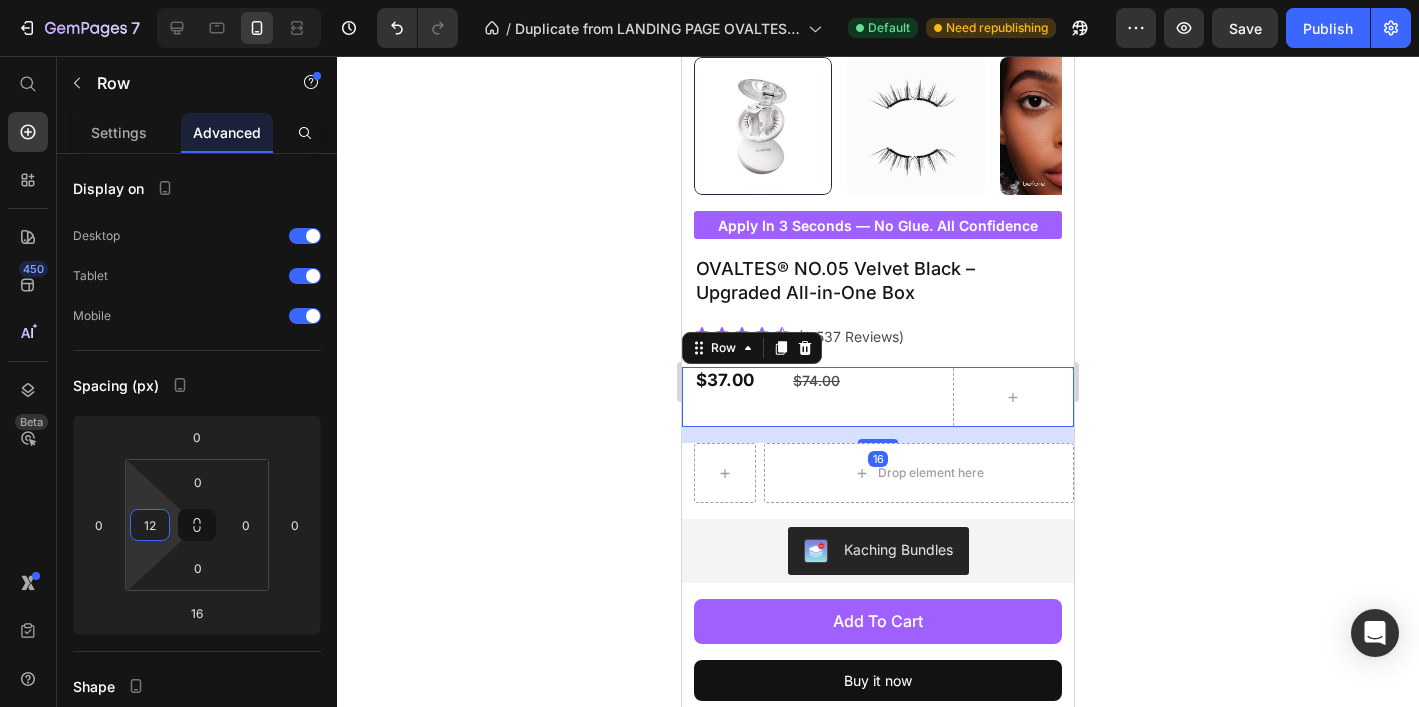 click 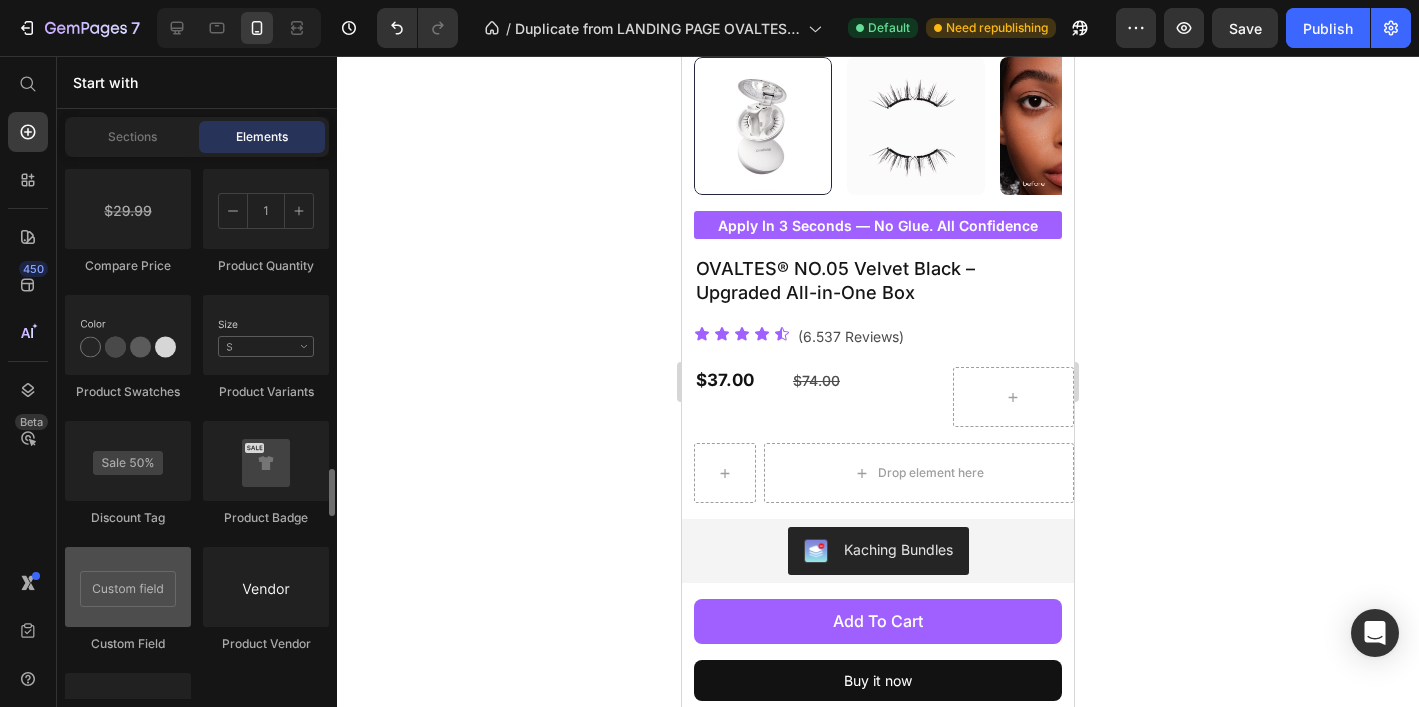 scroll, scrollTop: 3587, scrollLeft: 0, axis: vertical 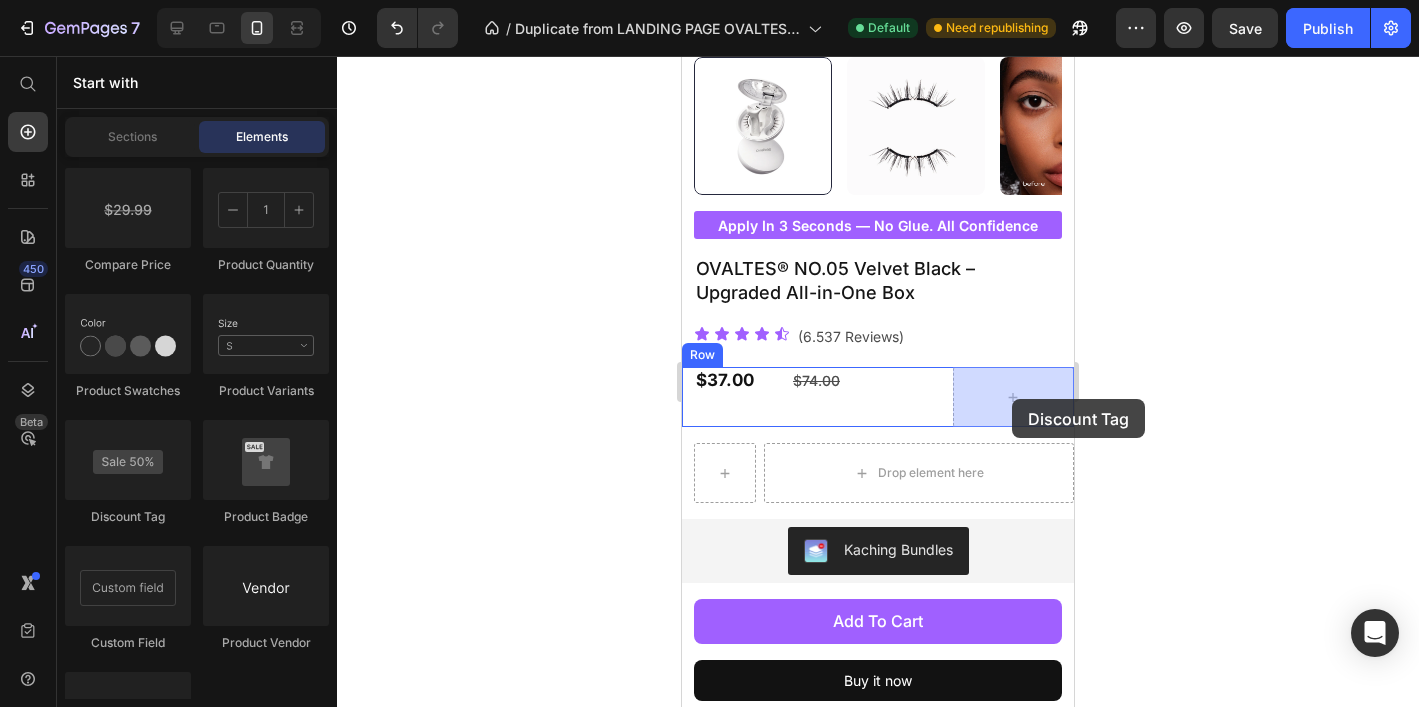 drag, startPoint x: 826, startPoint y: 540, endPoint x: 1012, endPoint y: 399, distance: 233.40309 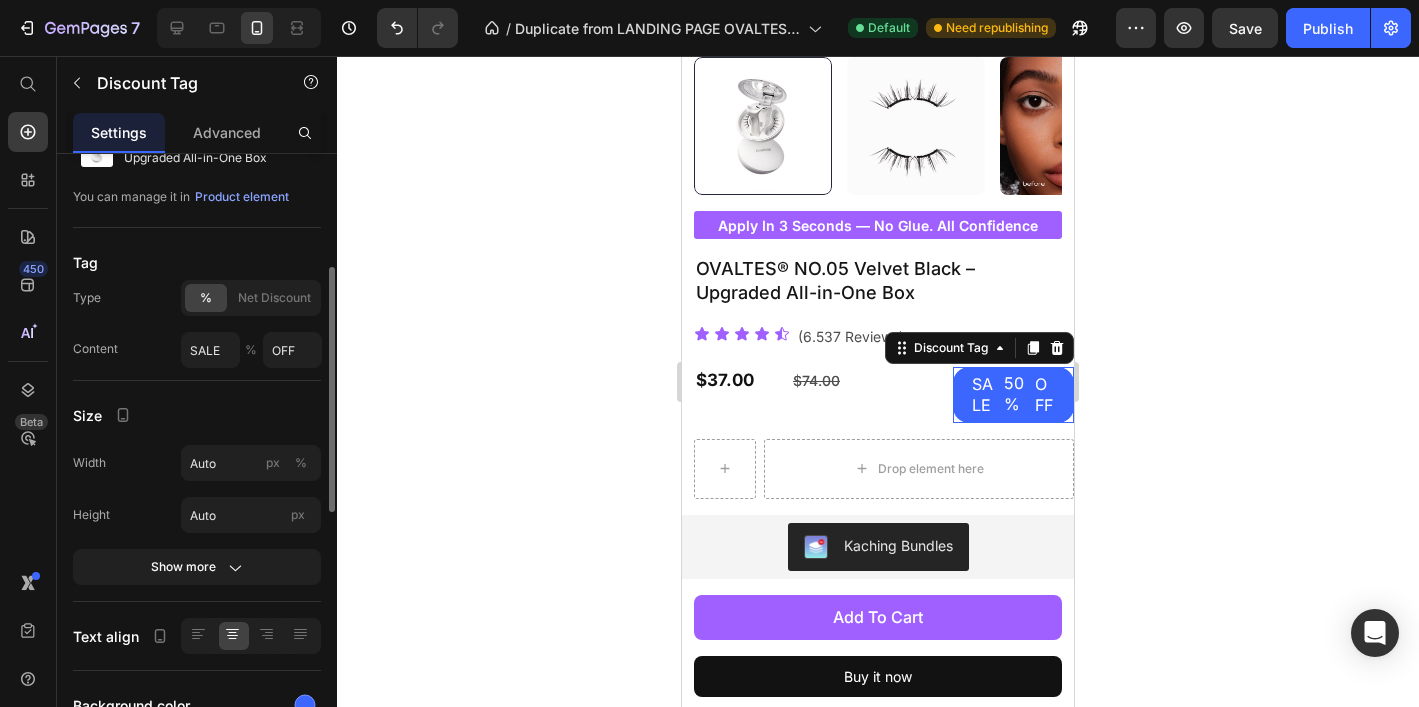 scroll, scrollTop: 29, scrollLeft: 0, axis: vertical 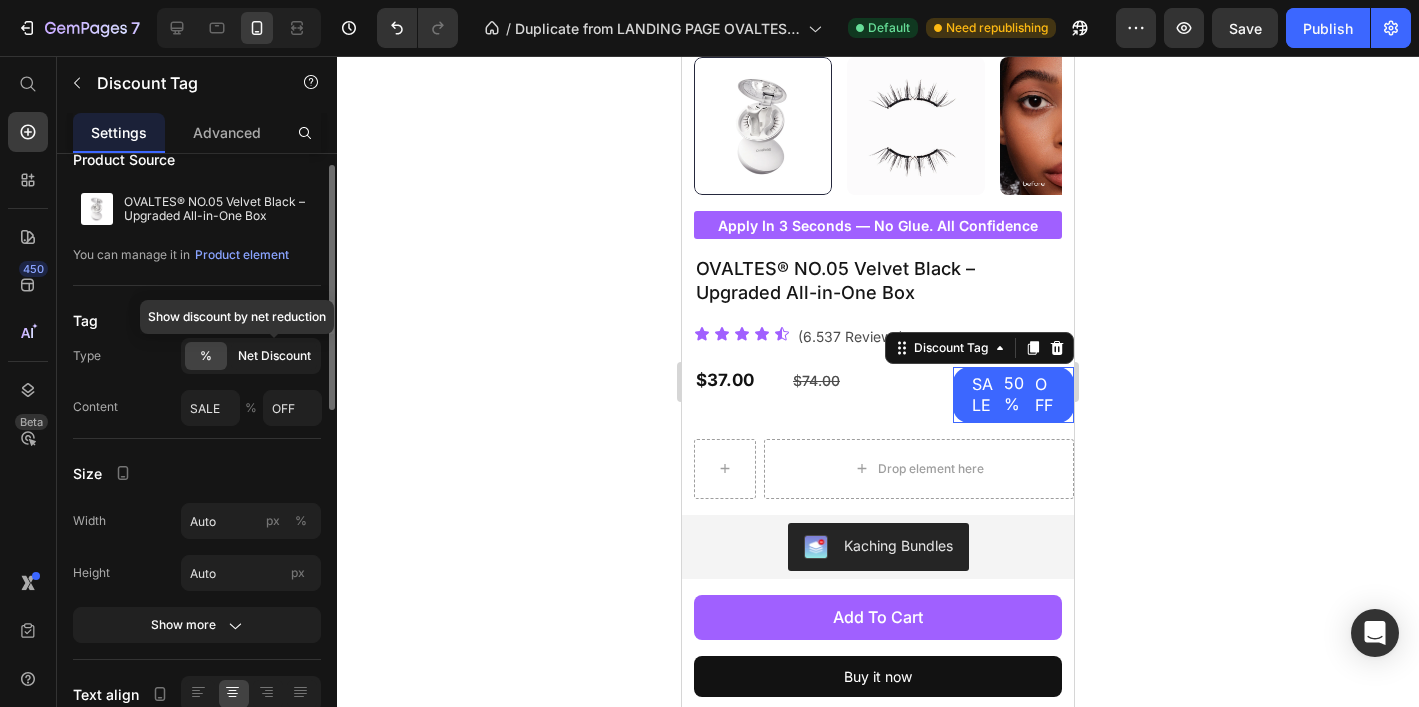 click on "Net Discount" 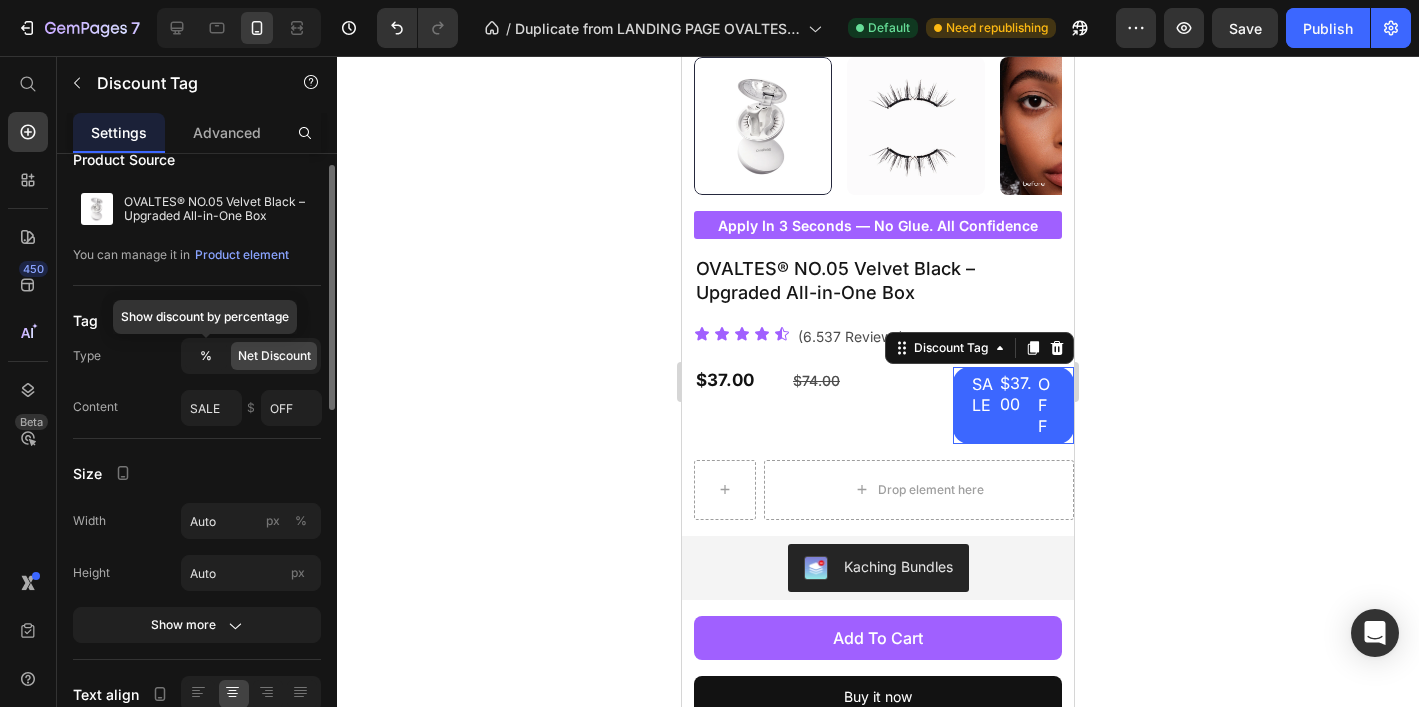 click on "%" 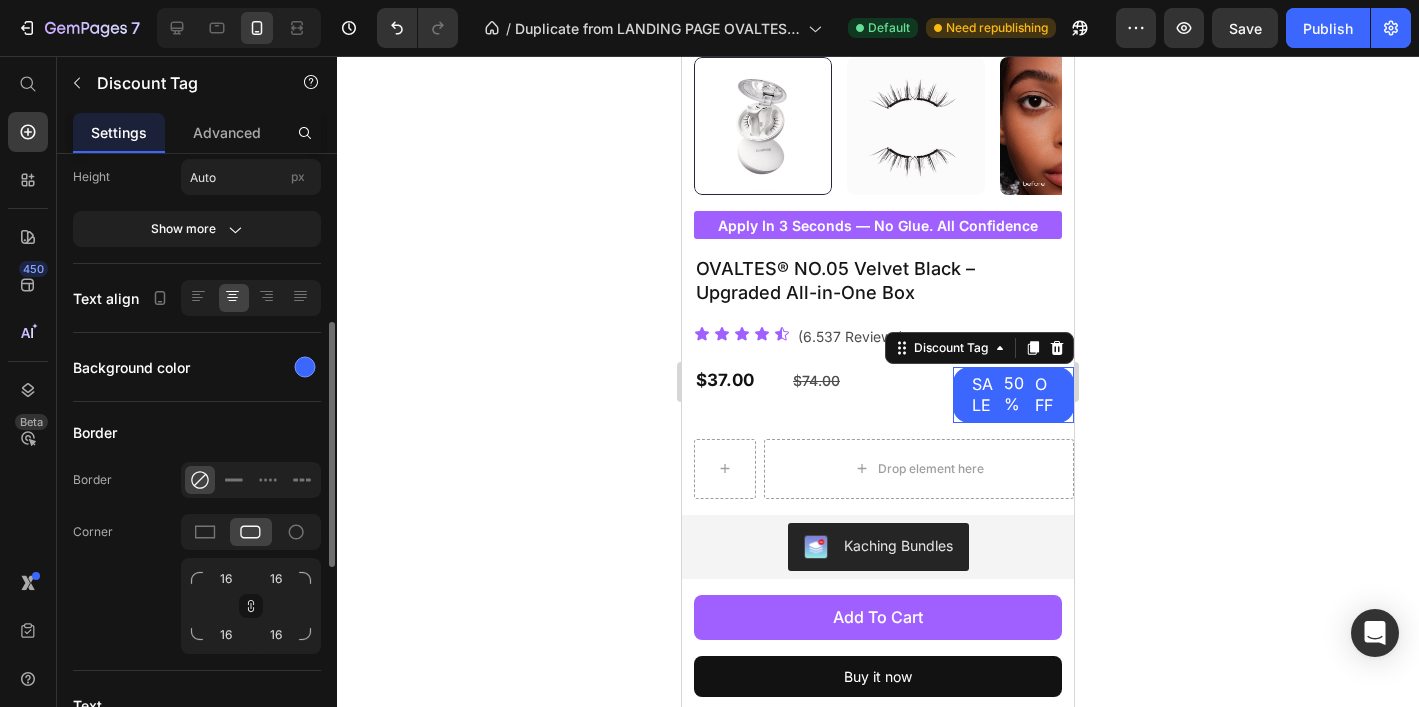 scroll, scrollTop: 427, scrollLeft: 0, axis: vertical 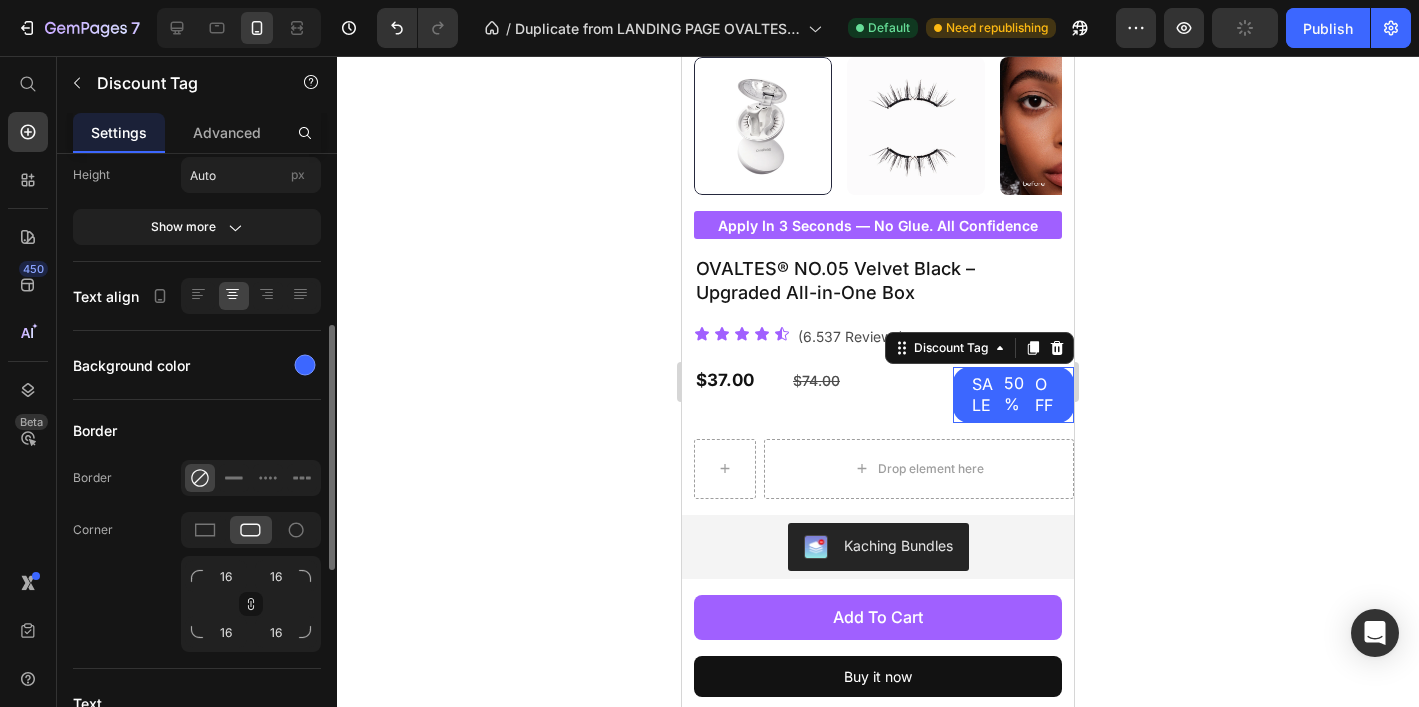 click on "50%" at bounding box center [1016, 394] 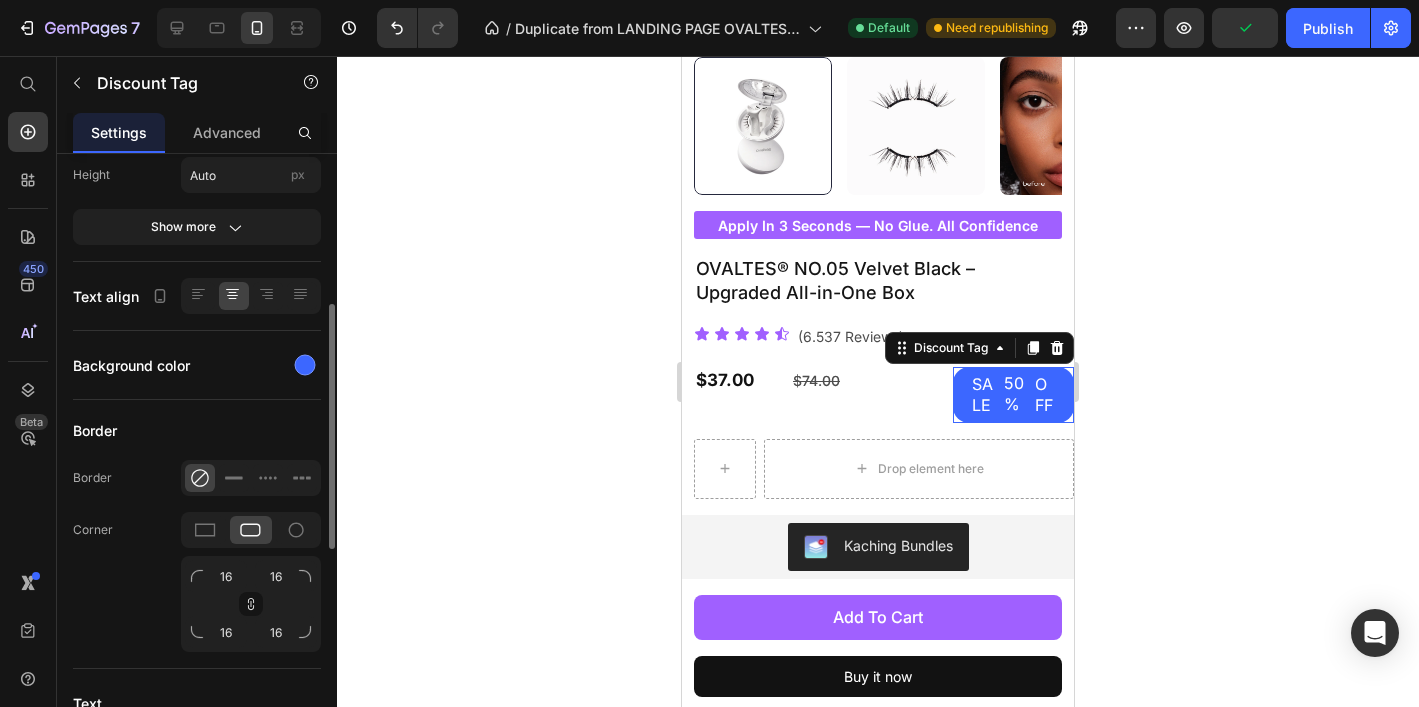 scroll, scrollTop: 378, scrollLeft: 0, axis: vertical 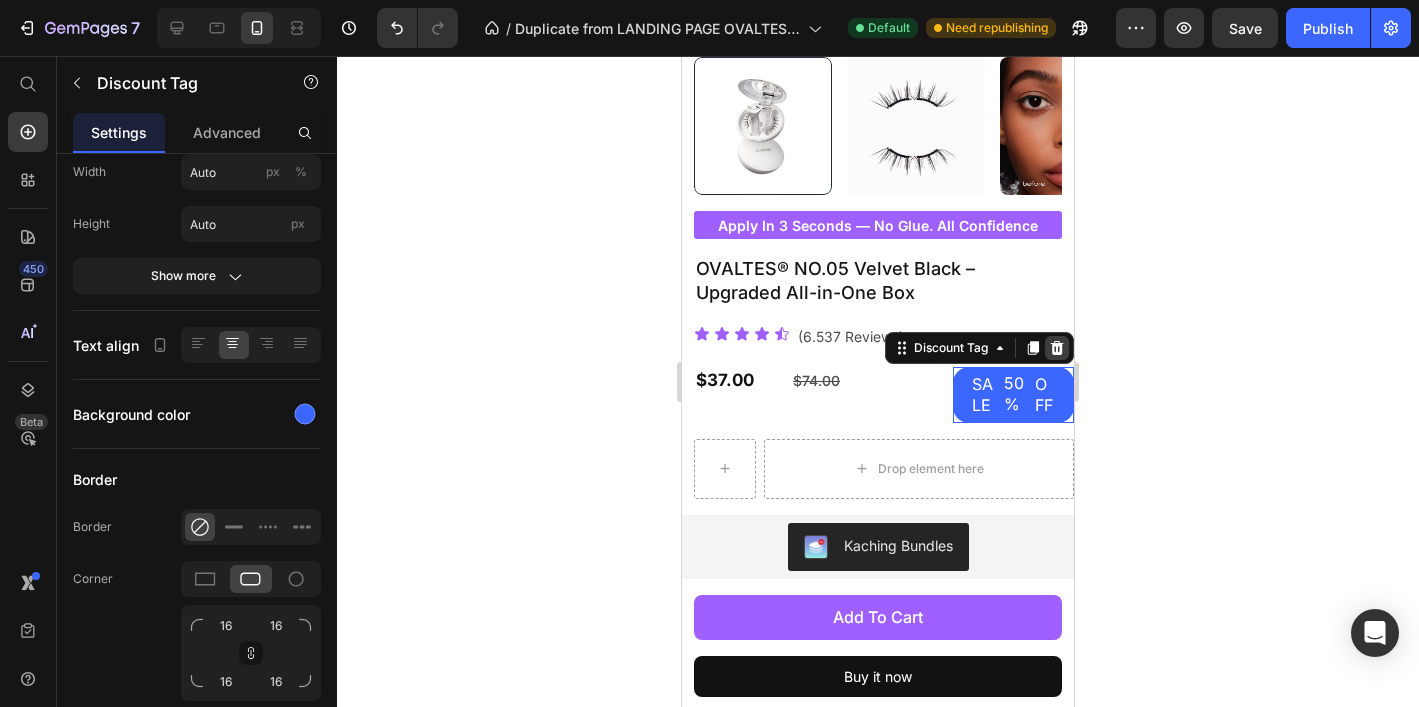 click 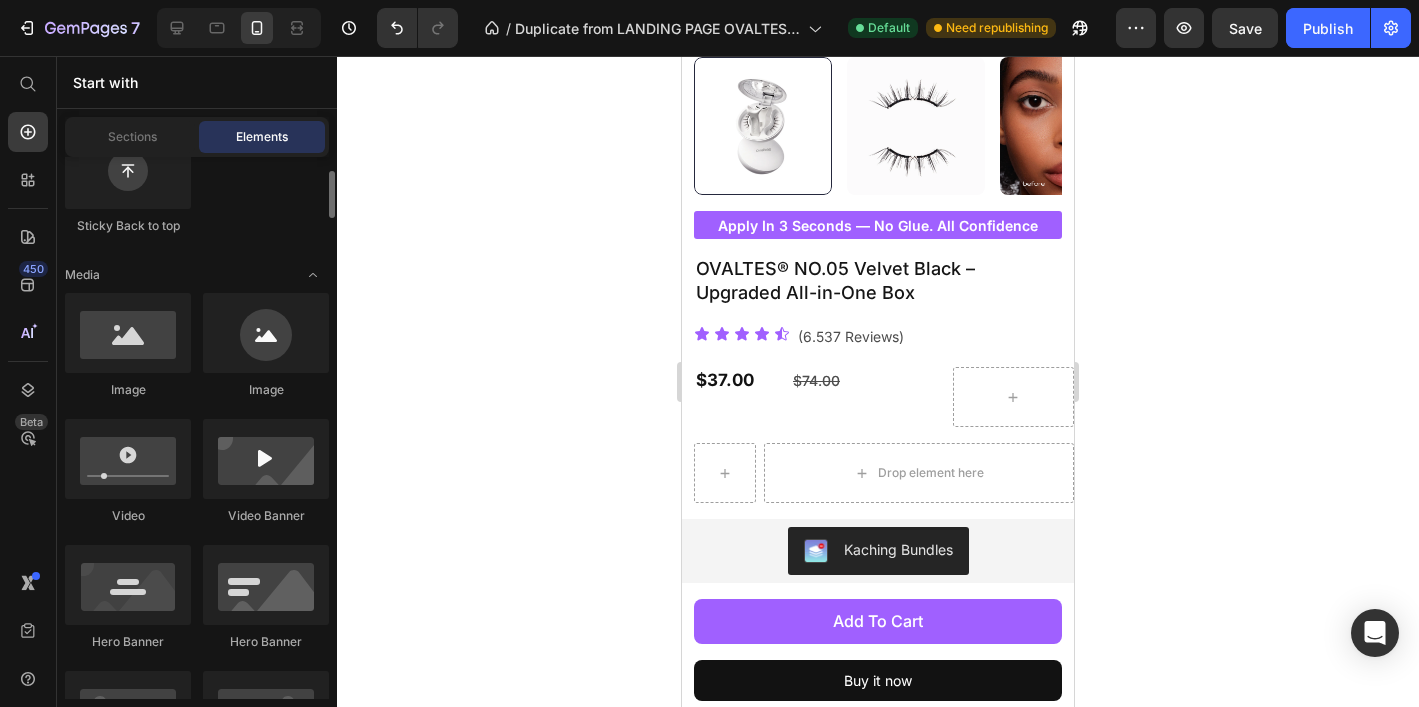 scroll, scrollTop: 419, scrollLeft: 0, axis: vertical 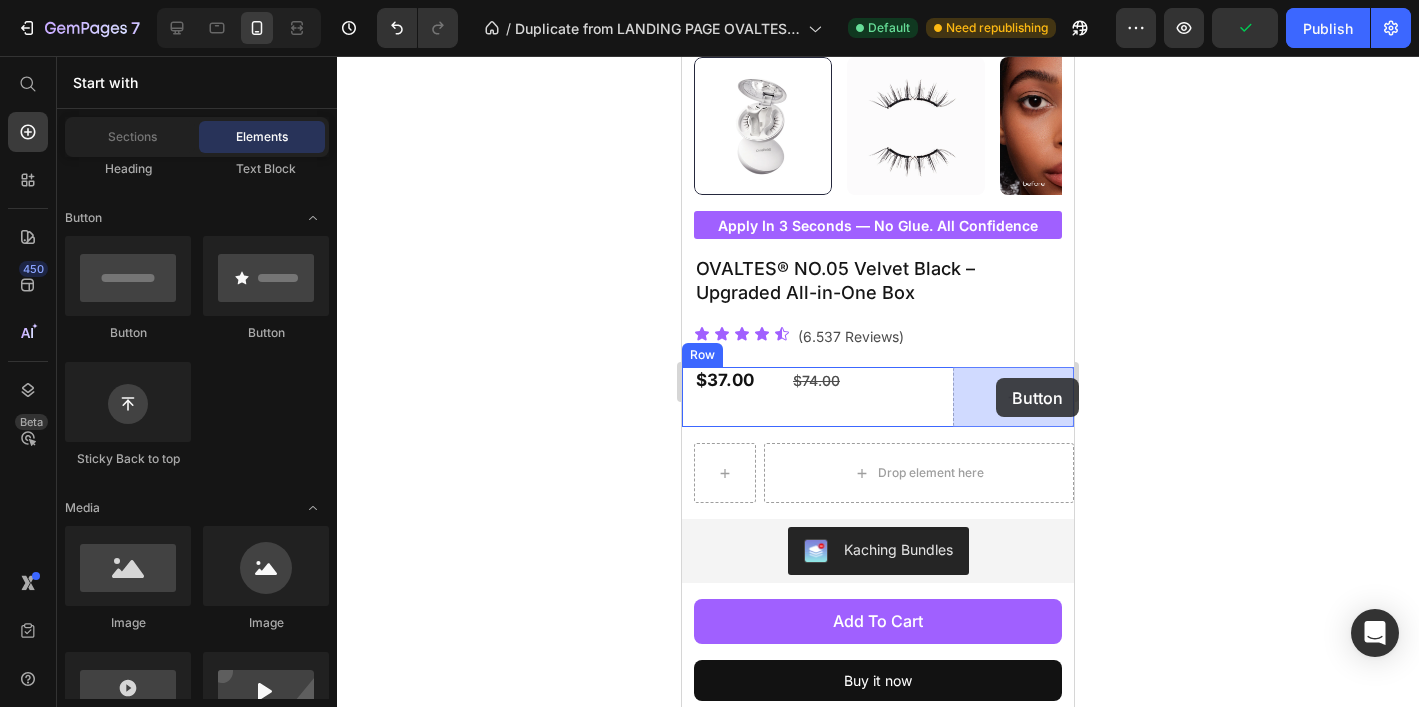 drag, startPoint x: 1032, startPoint y: 357, endPoint x: 996, endPoint y: 378, distance: 41.677334 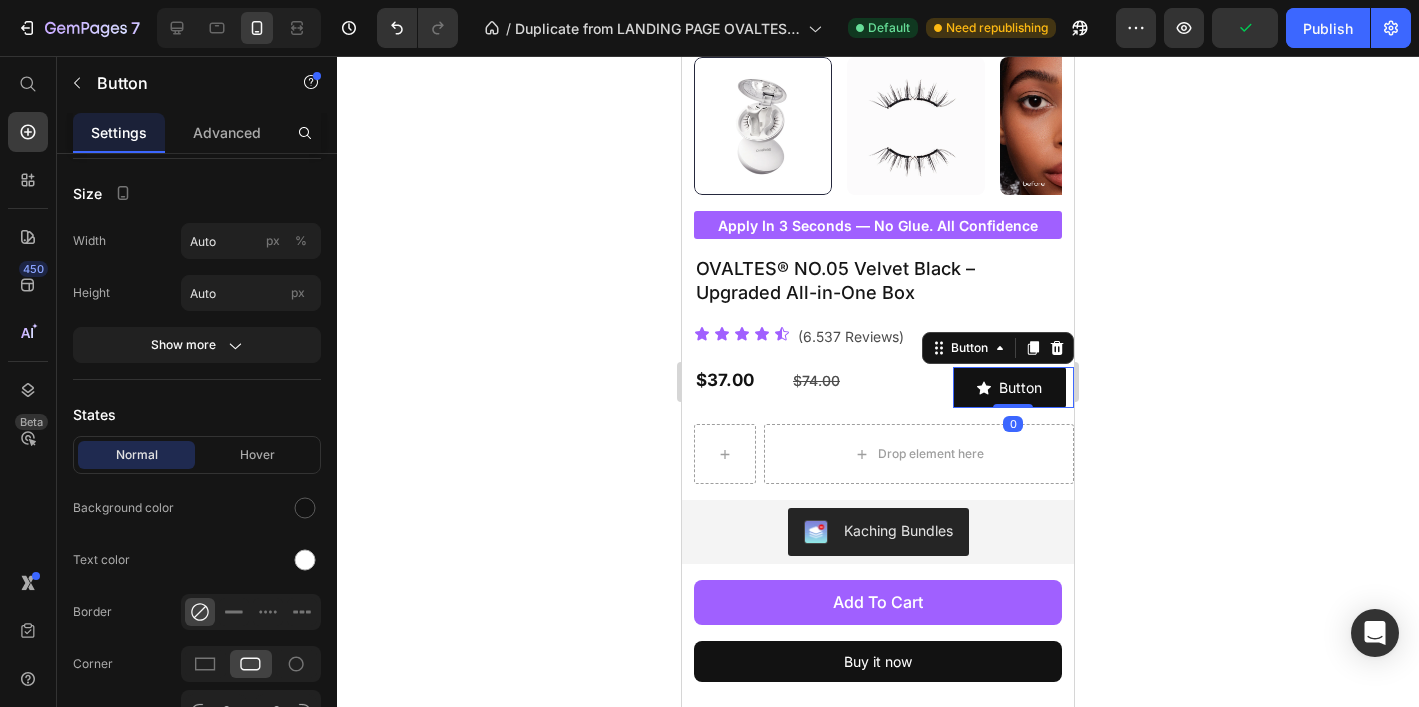 scroll, scrollTop: 0, scrollLeft: 0, axis: both 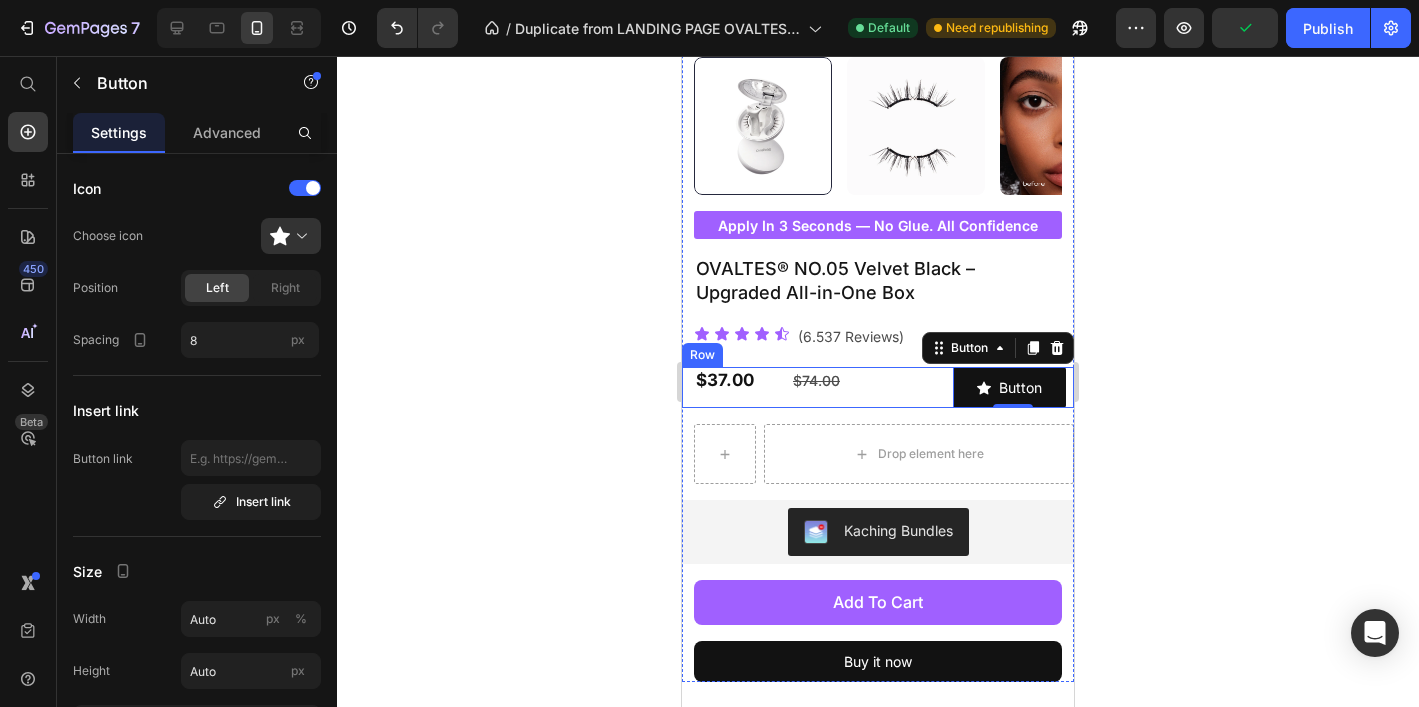click on "$74.00 Product Price" at bounding box center (869, 387) 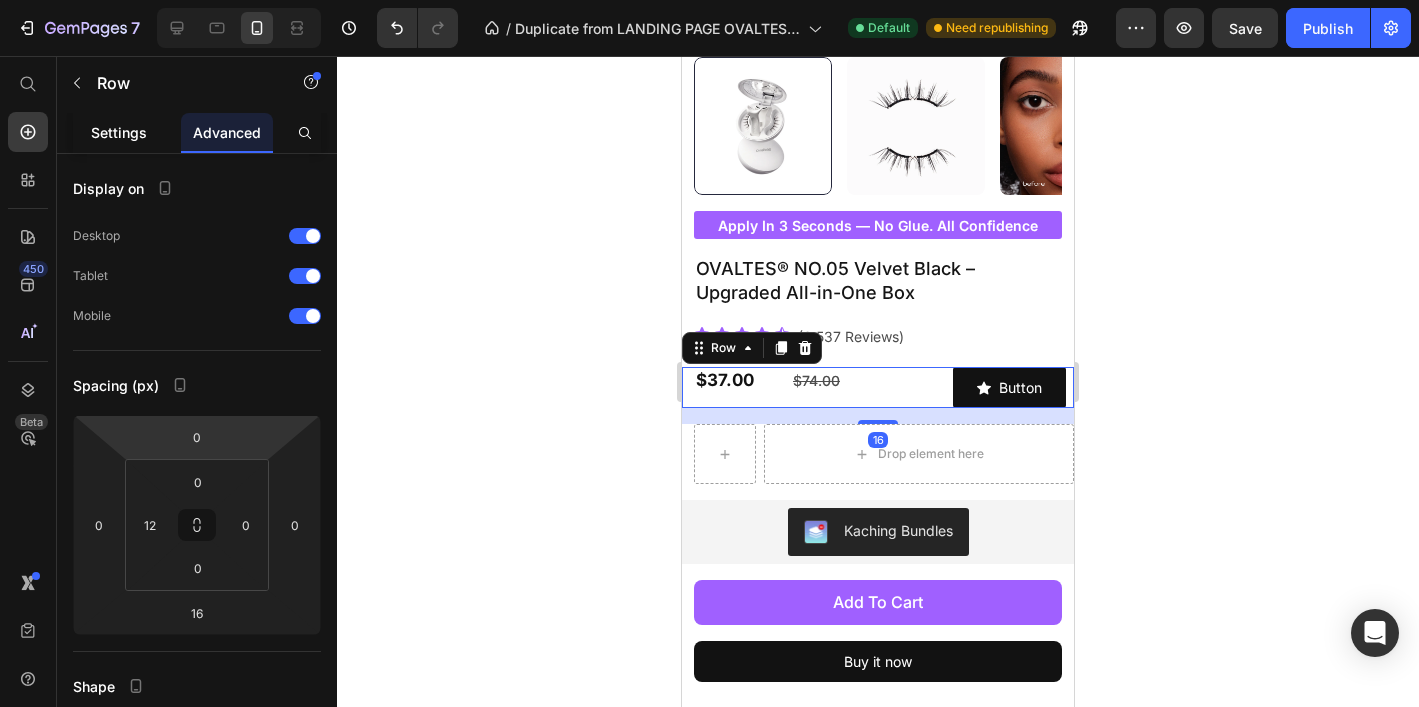 click on "Settings" 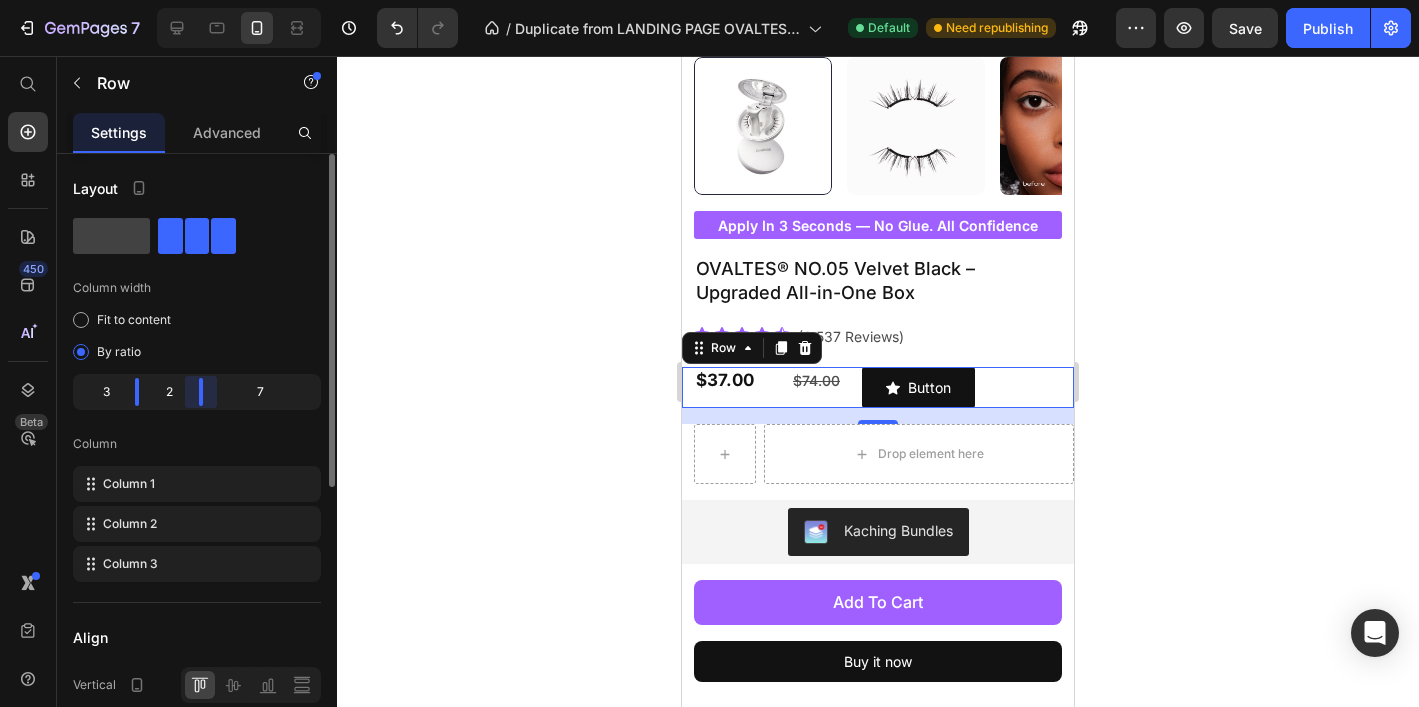 drag, startPoint x: 246, startPoint y: 393, endPoint x: 177, endPoint y: 394, distance: 69.00725 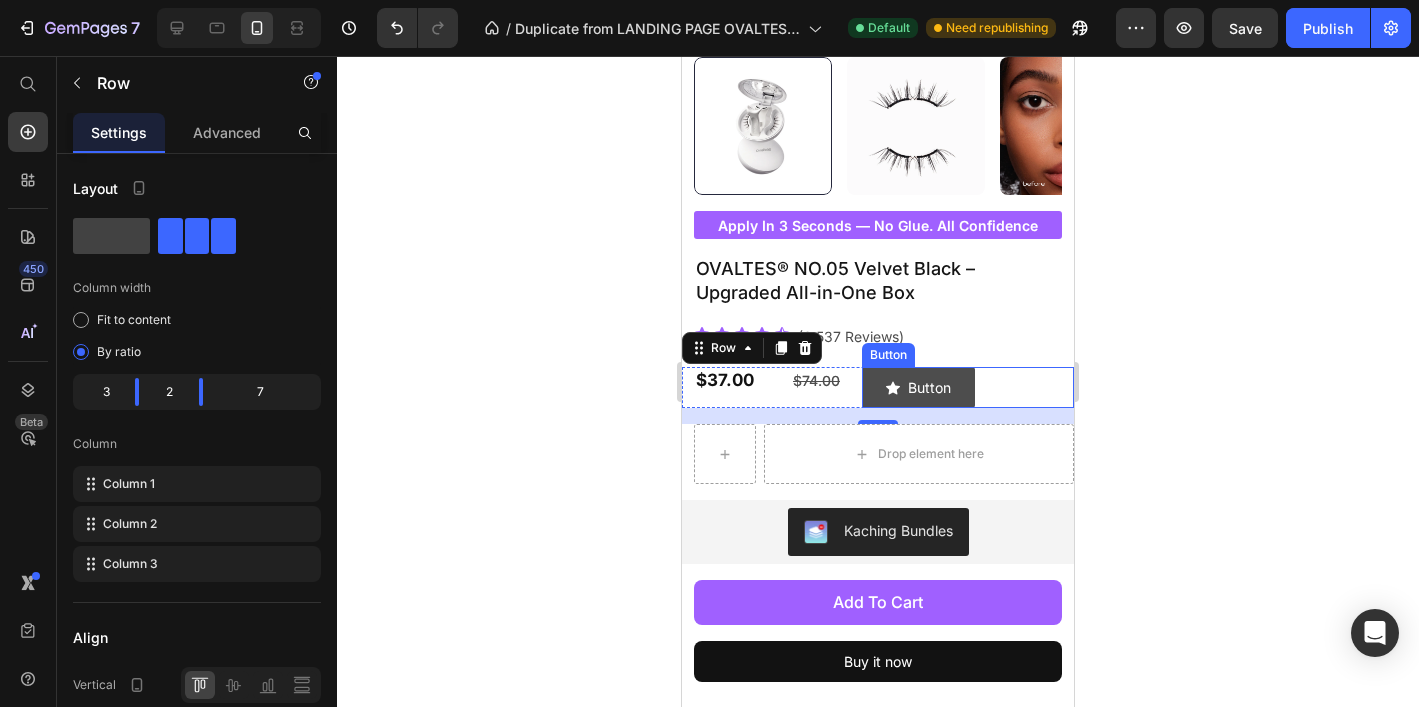 click on "Button" at bounding box center [918, 387] 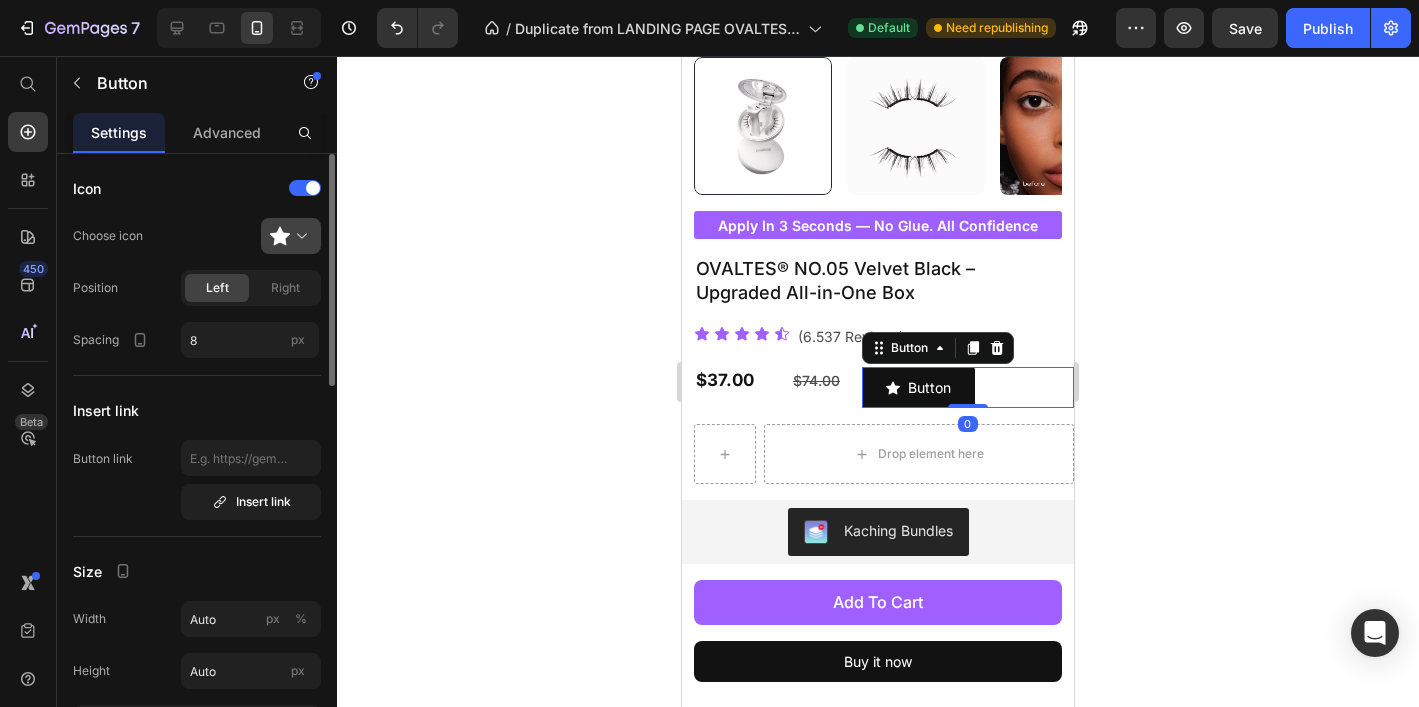 click at bounding box center [299, 236] 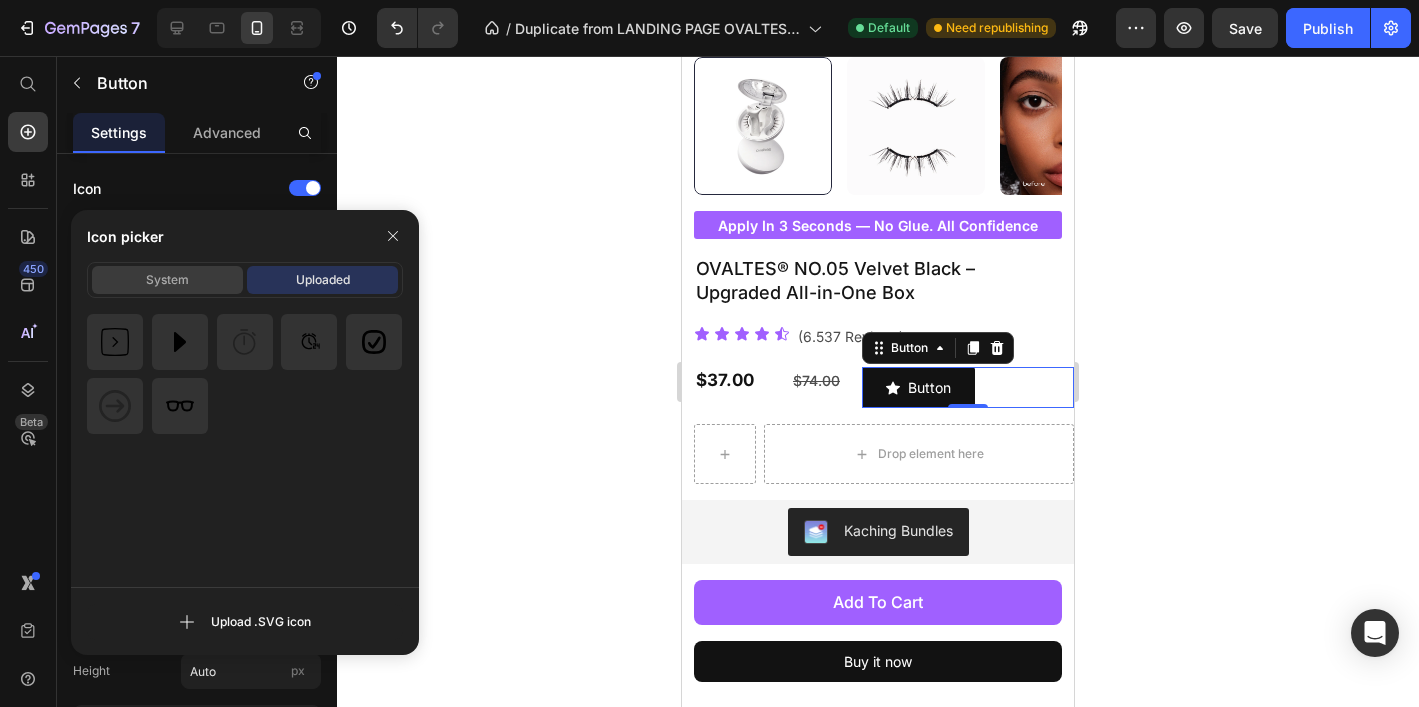 click on "System" at bounding box center [167, 280] 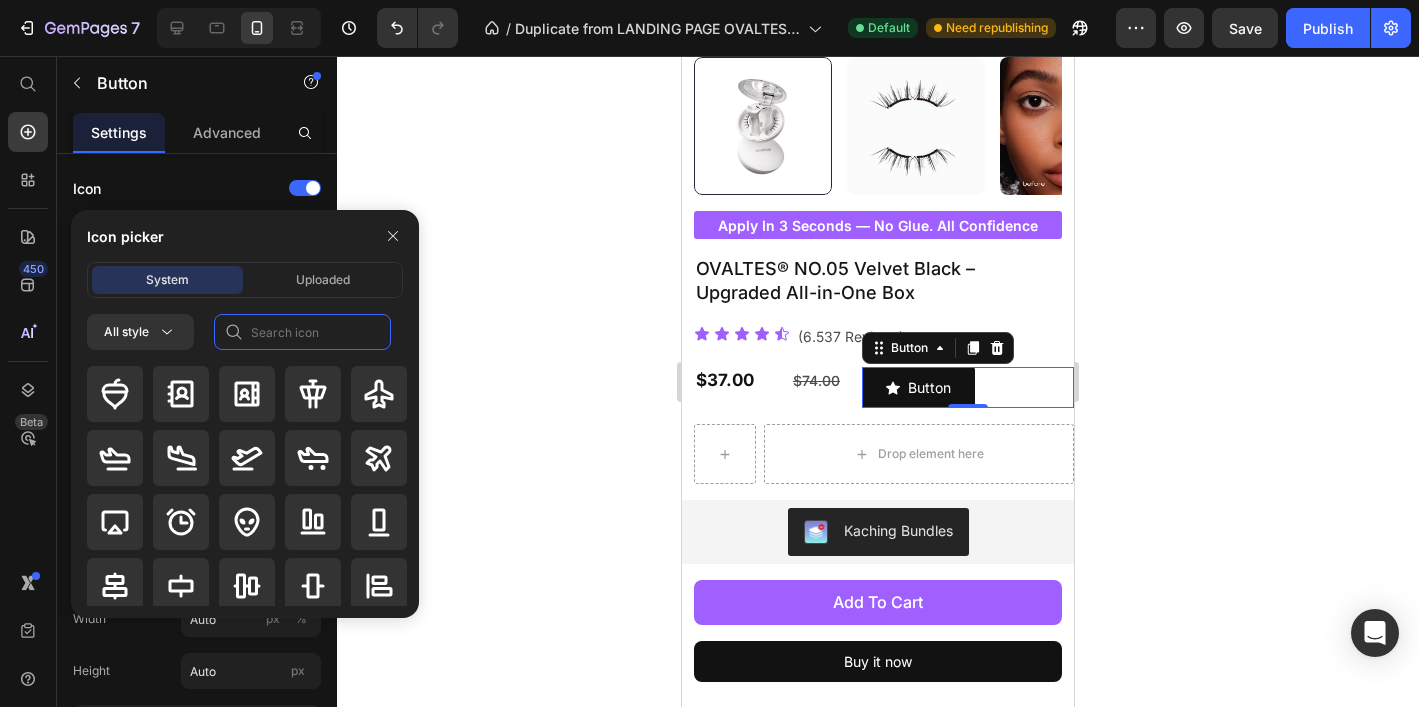 click 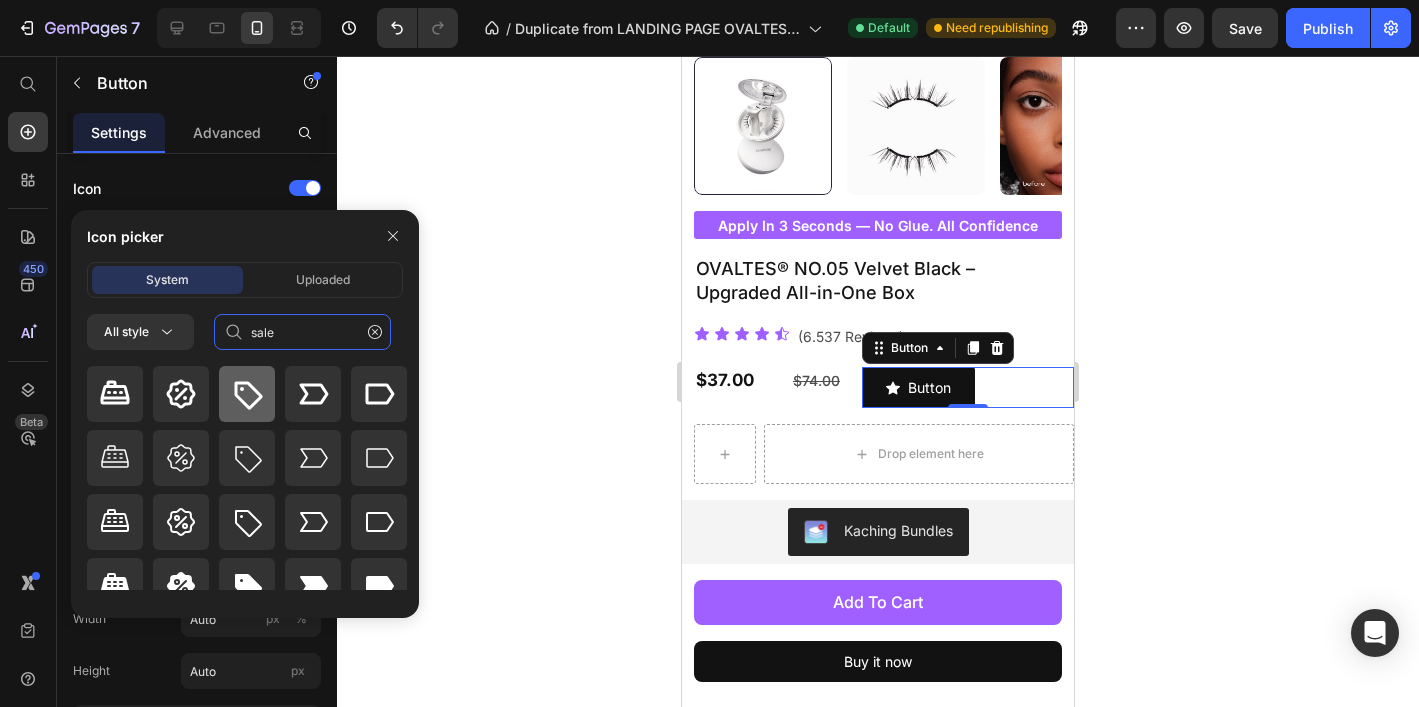 type on "sale" 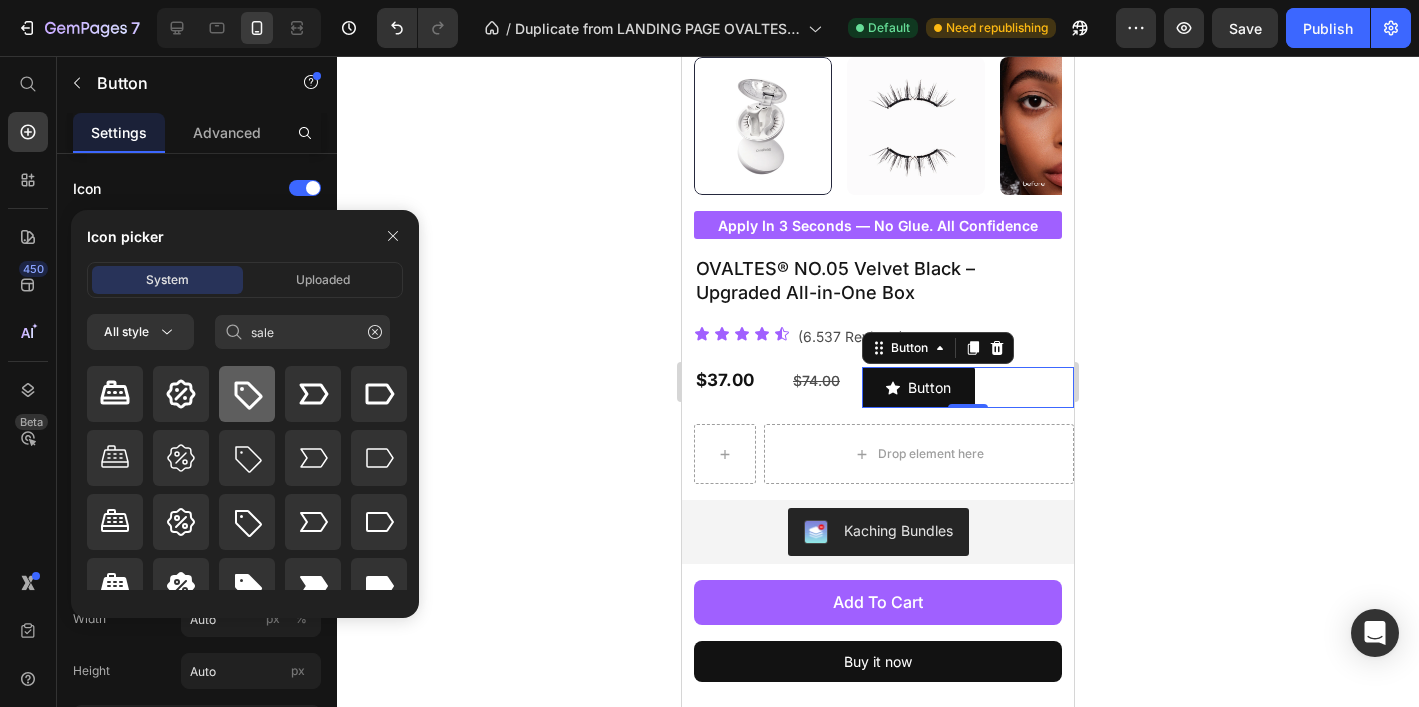 click 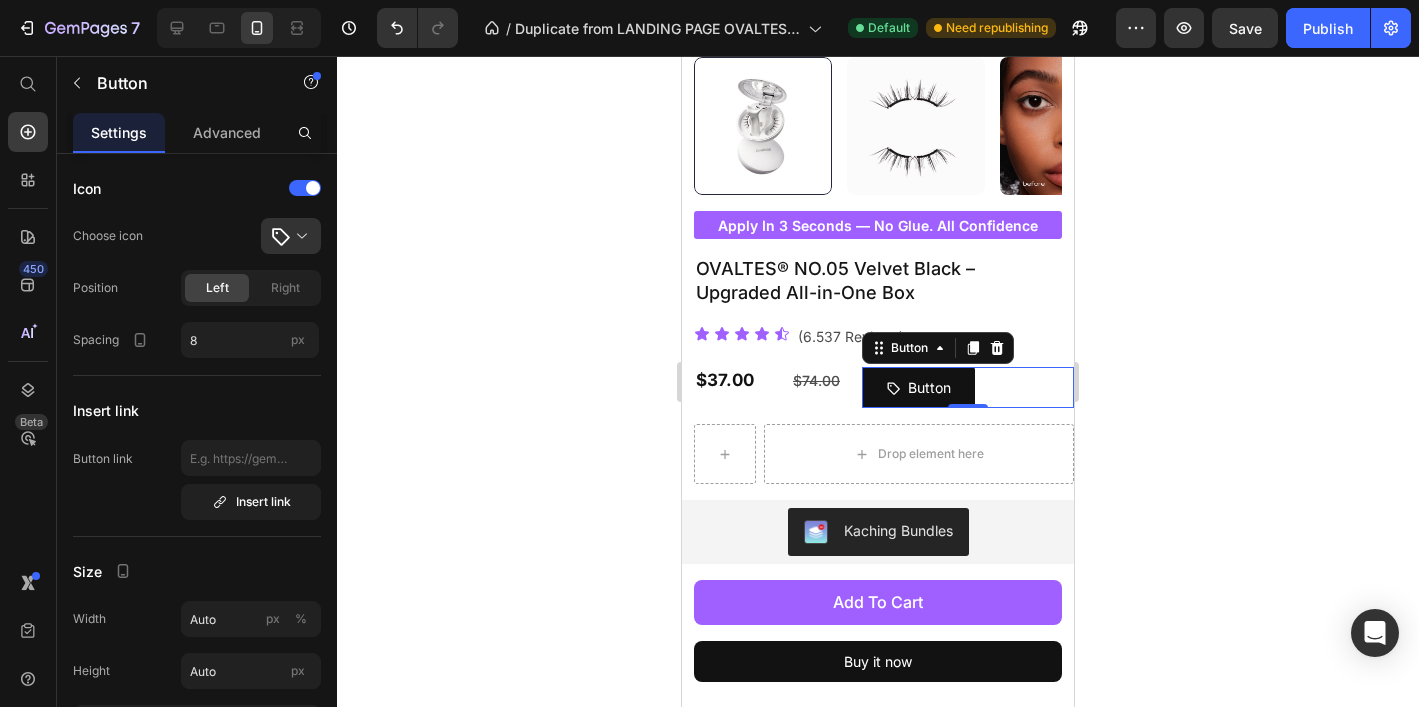 click at bounding box center [299, 236] 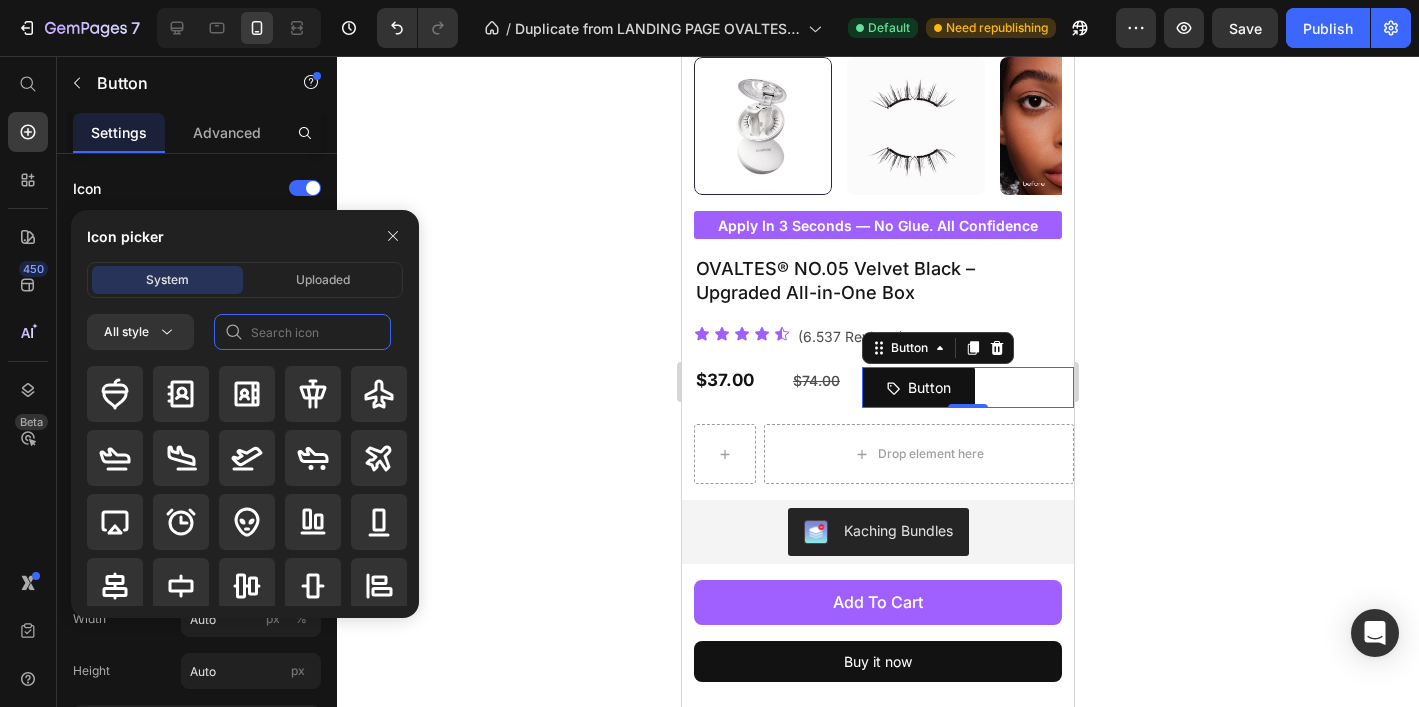 click 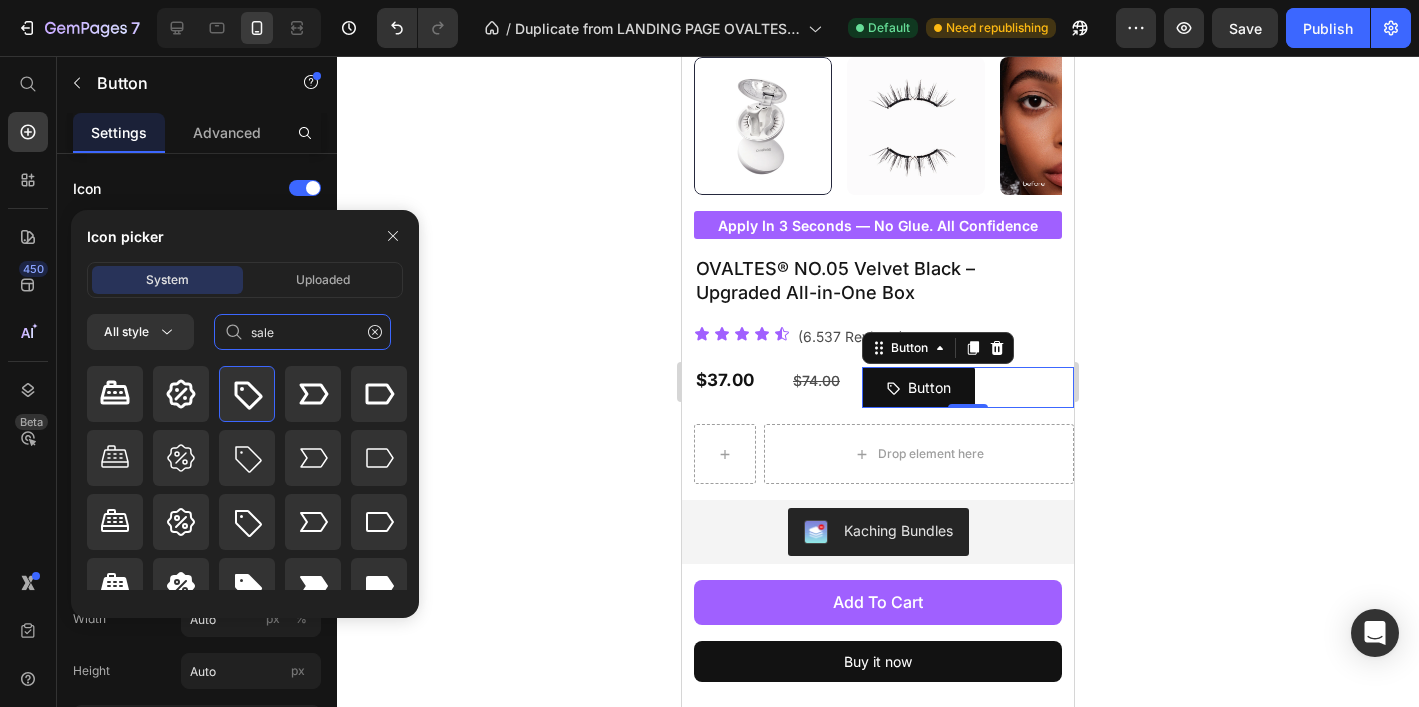 scroll, scrollTop: 24, scrollLeft: 0, axis: vertical 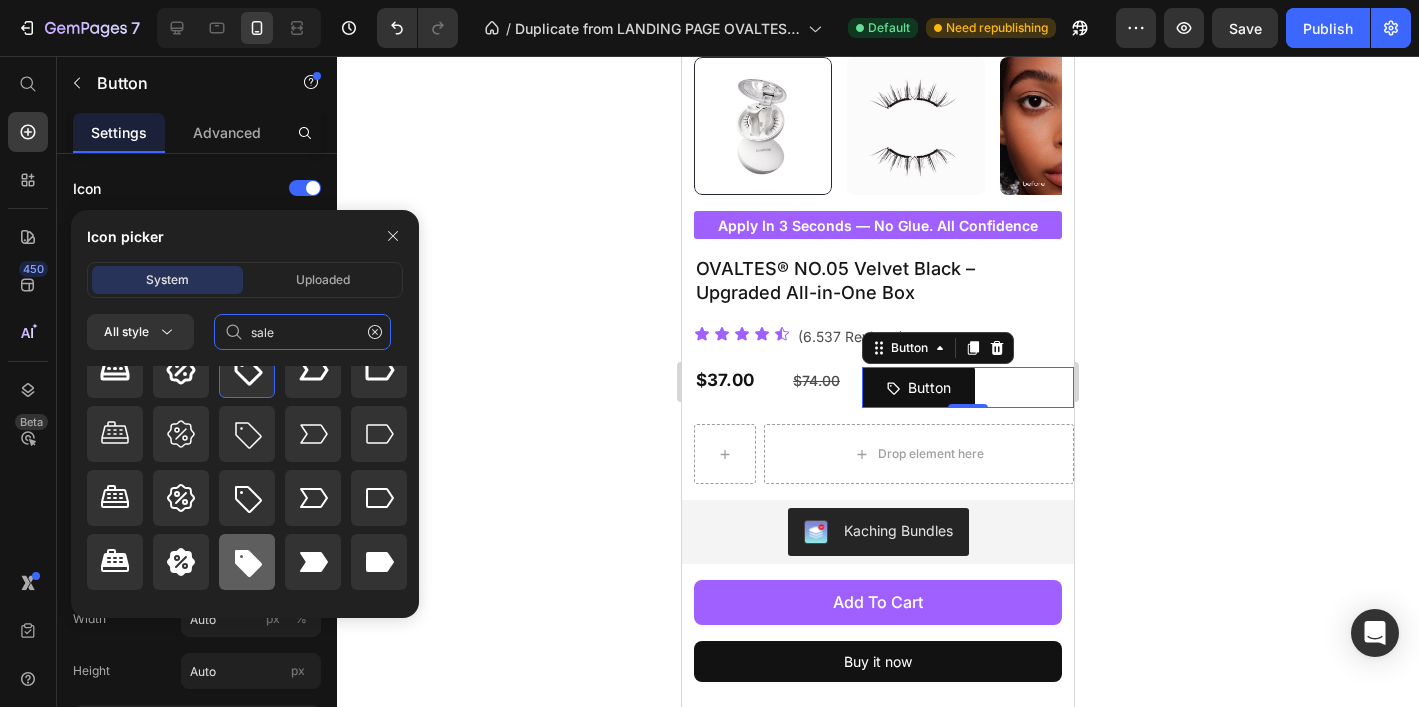 type on "sale" 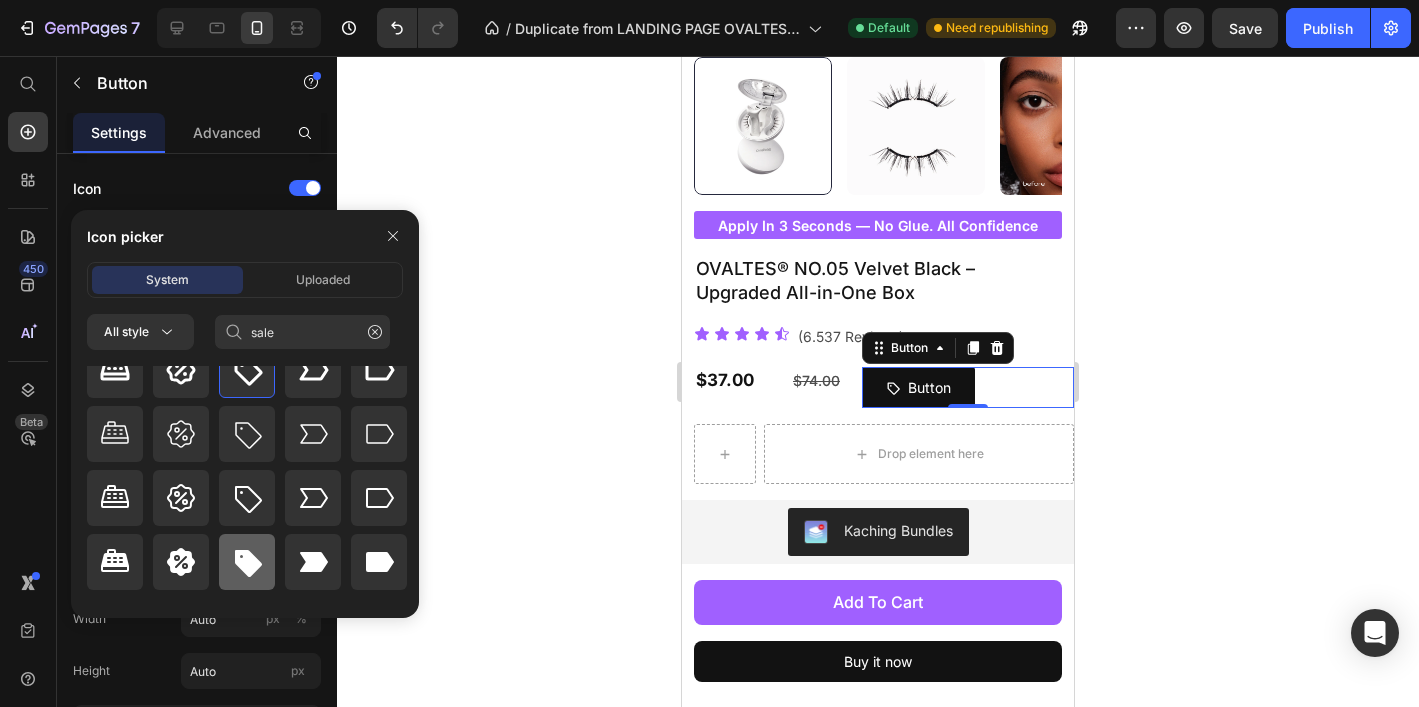 click 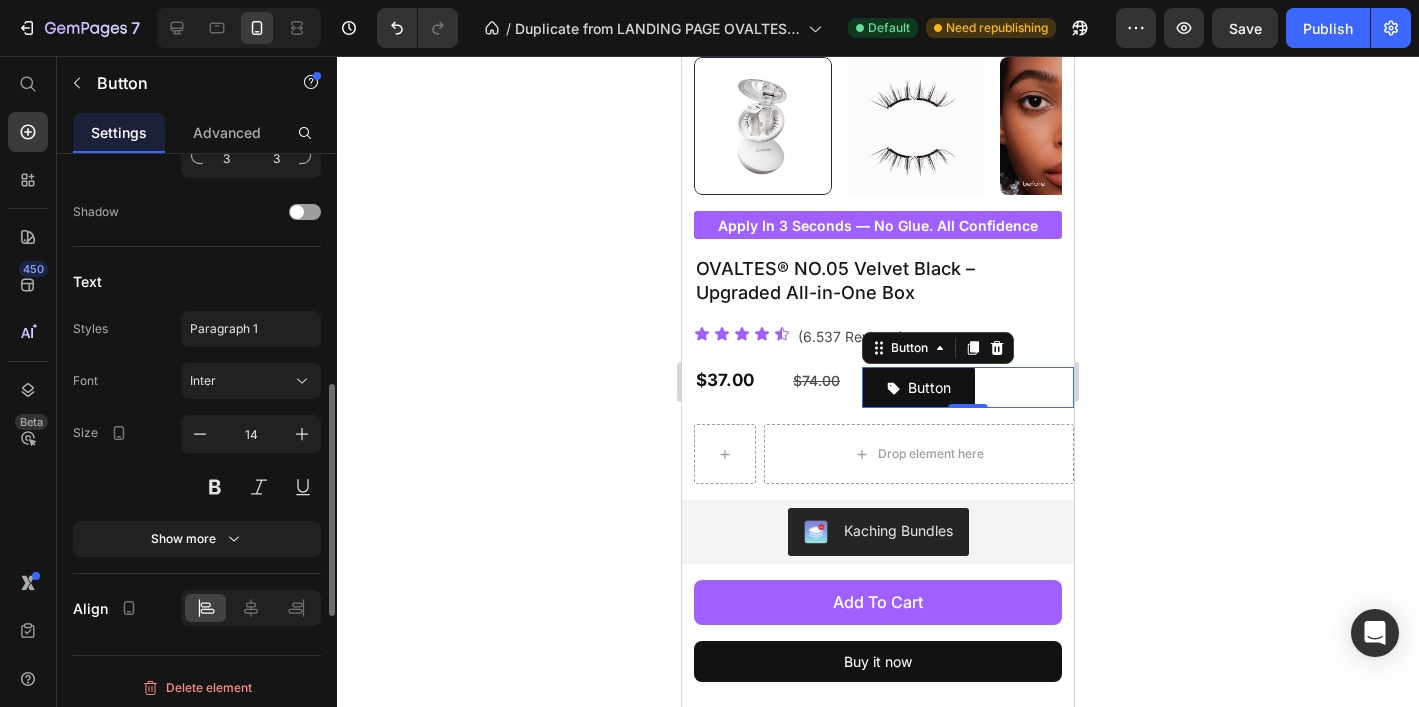 scroll, scrollTop: 992, scrollLeft: 0, axis: vertical 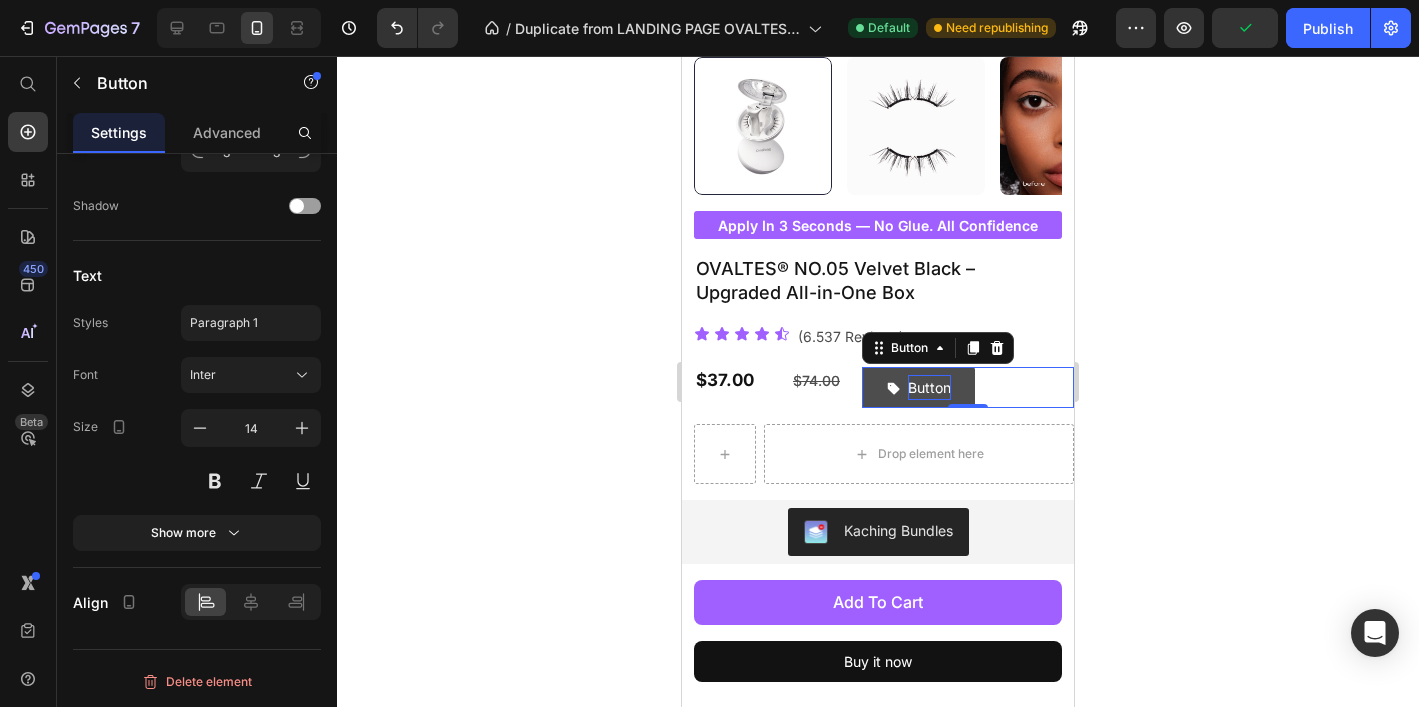 click on "Button" at bounding box center (929, 387) 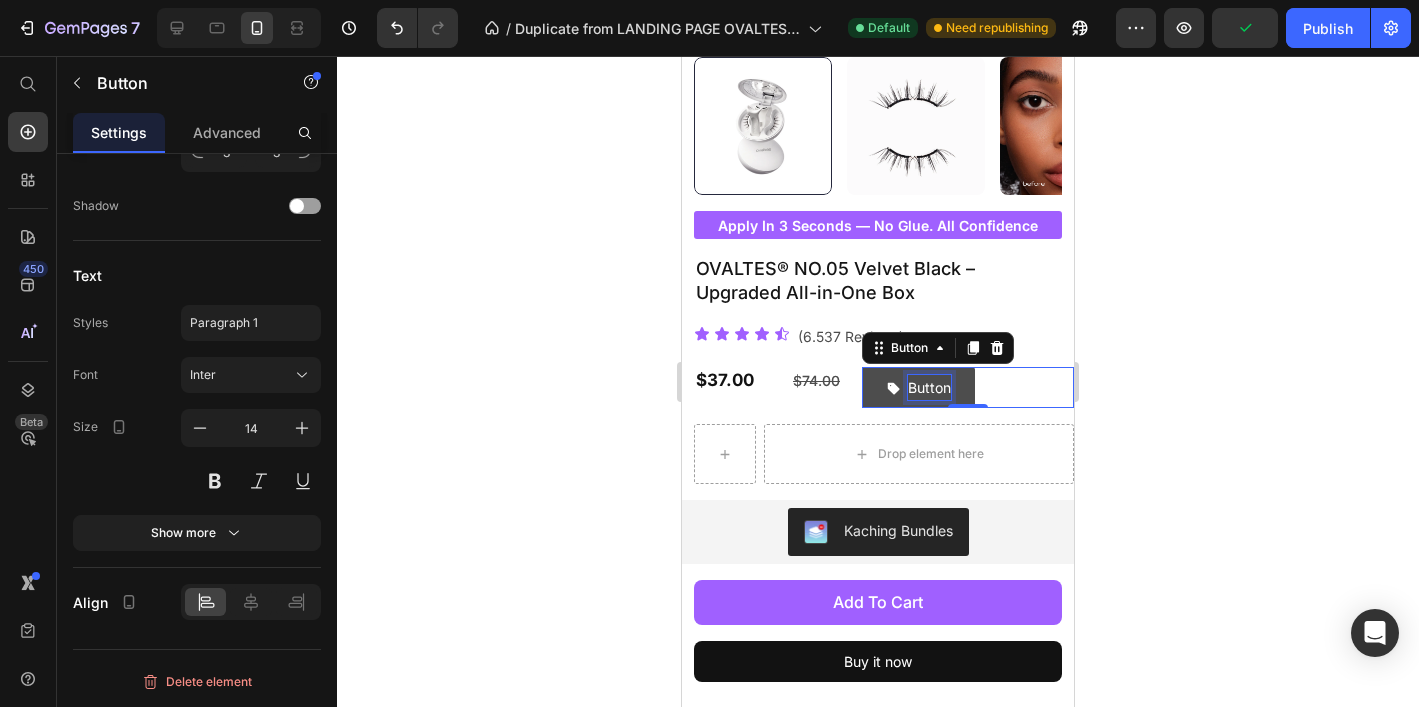 click on "Button" at bounding box center (929, 387) 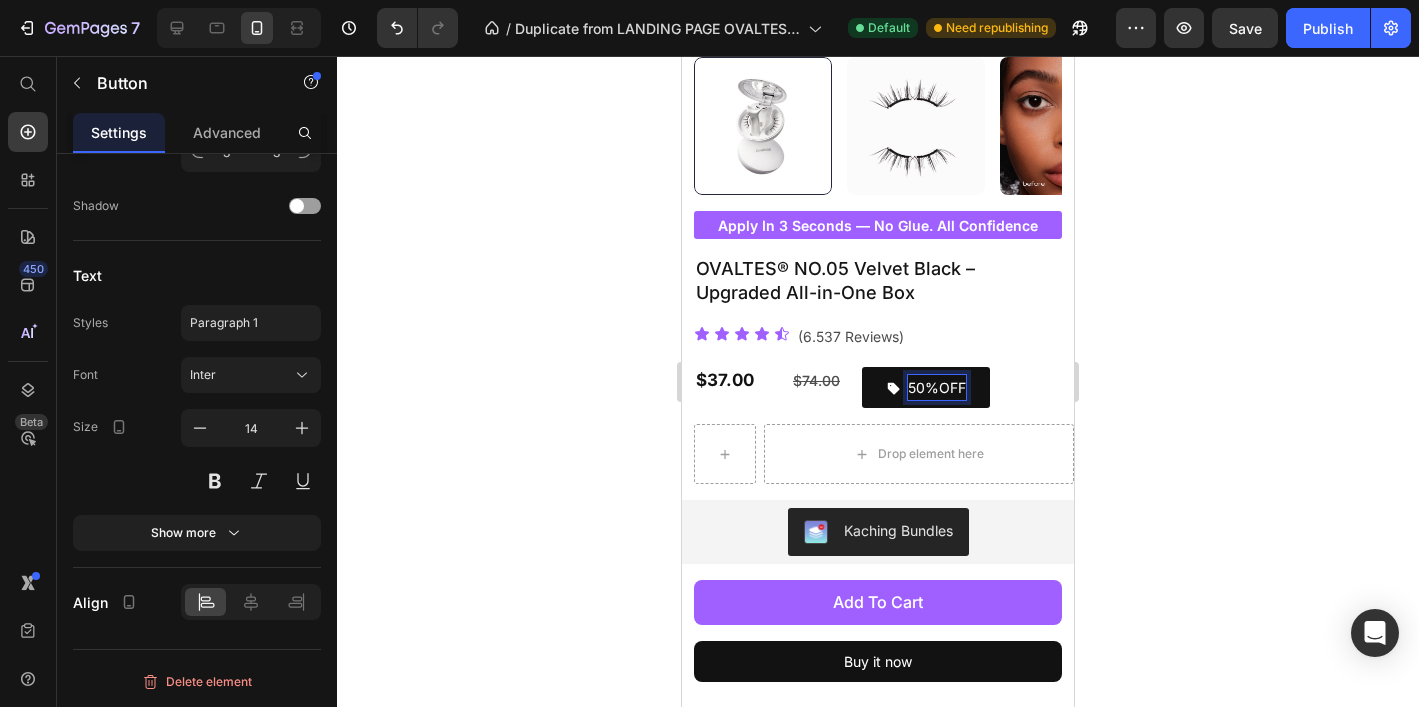 click 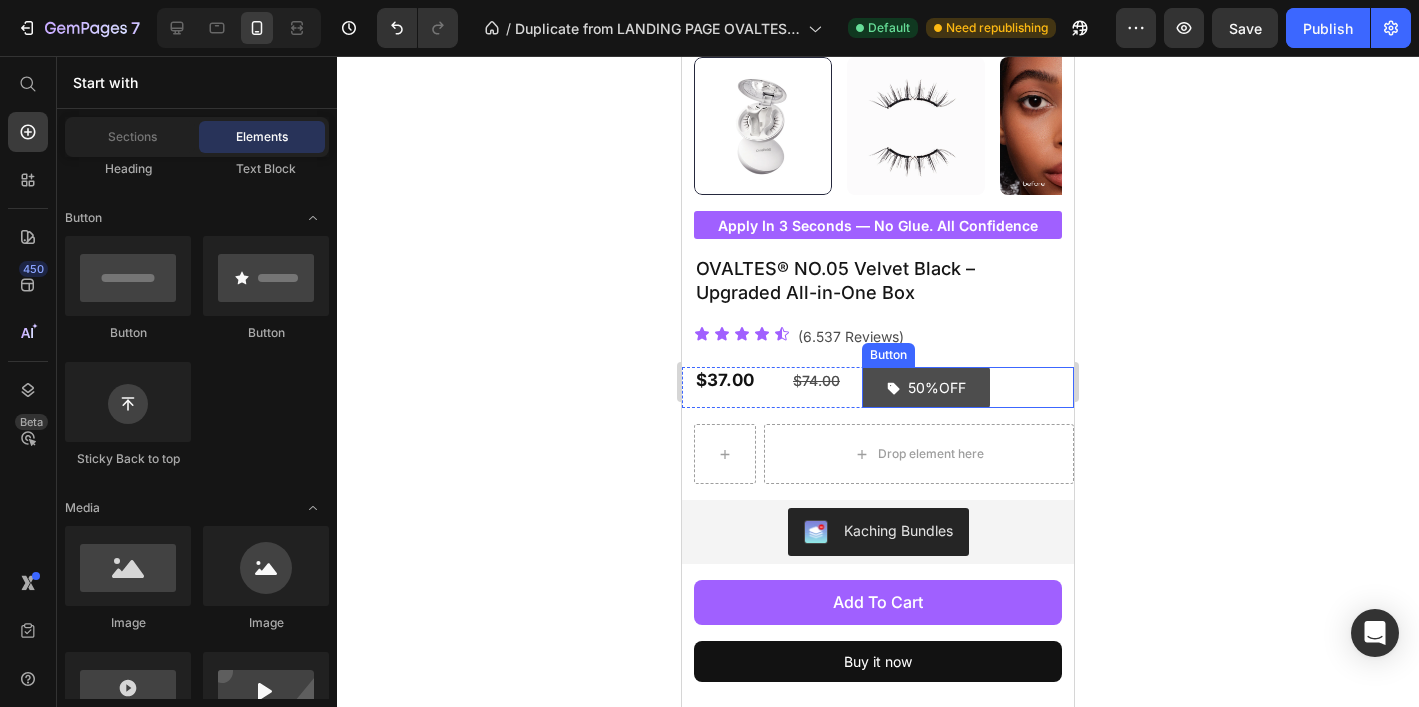 drag, startPoint x: 968, startPoint y: 402, endPoint x: 759, endPoint y: 397, distance: 209.0598 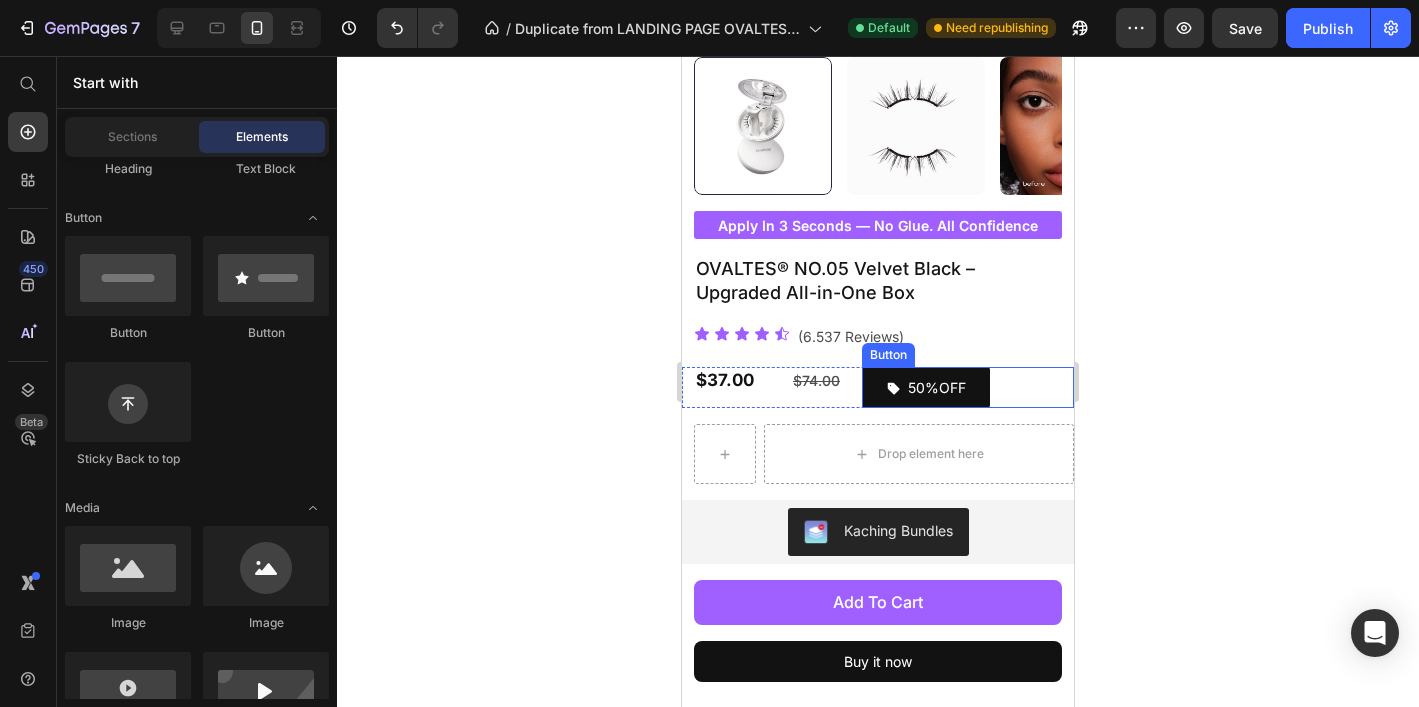 click on "50%OFF" at bounding box center (926, 387) 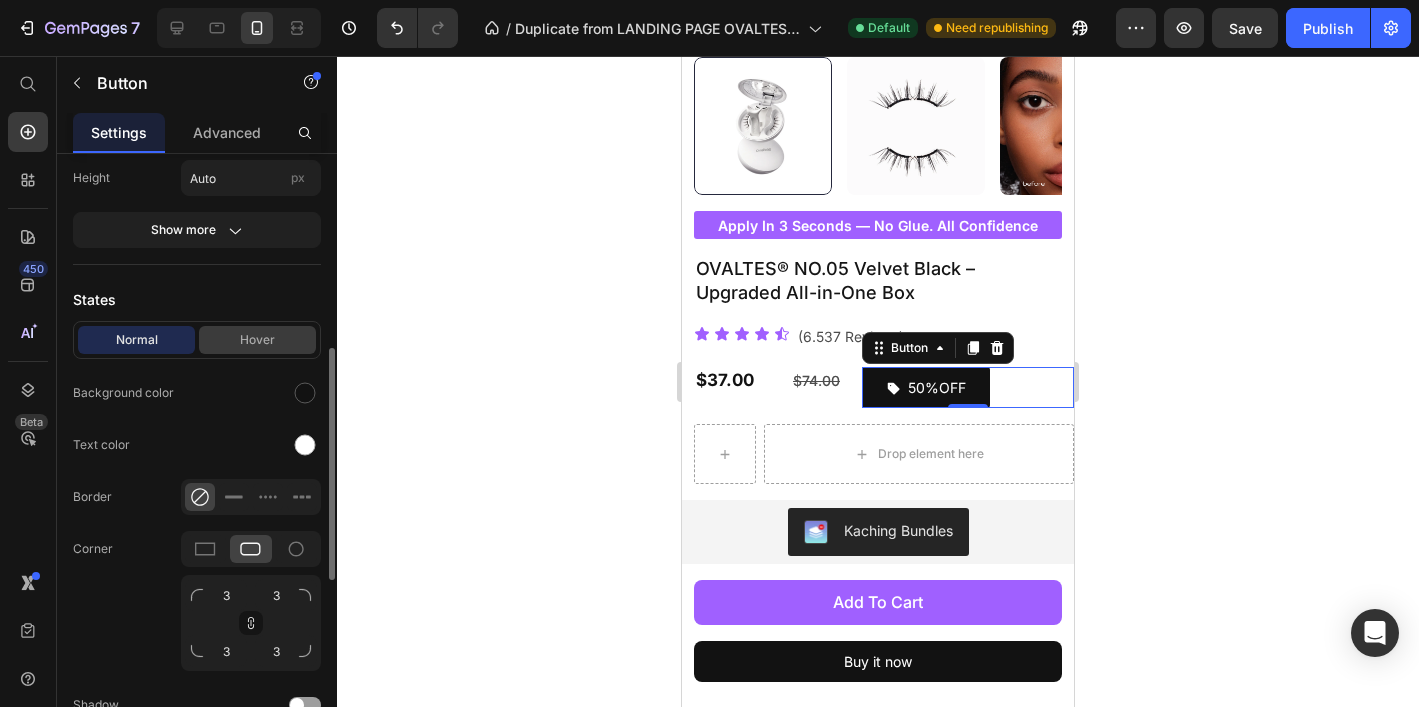 scroll, scrollTop: 498, scrollLeft: 0, axis: vertical 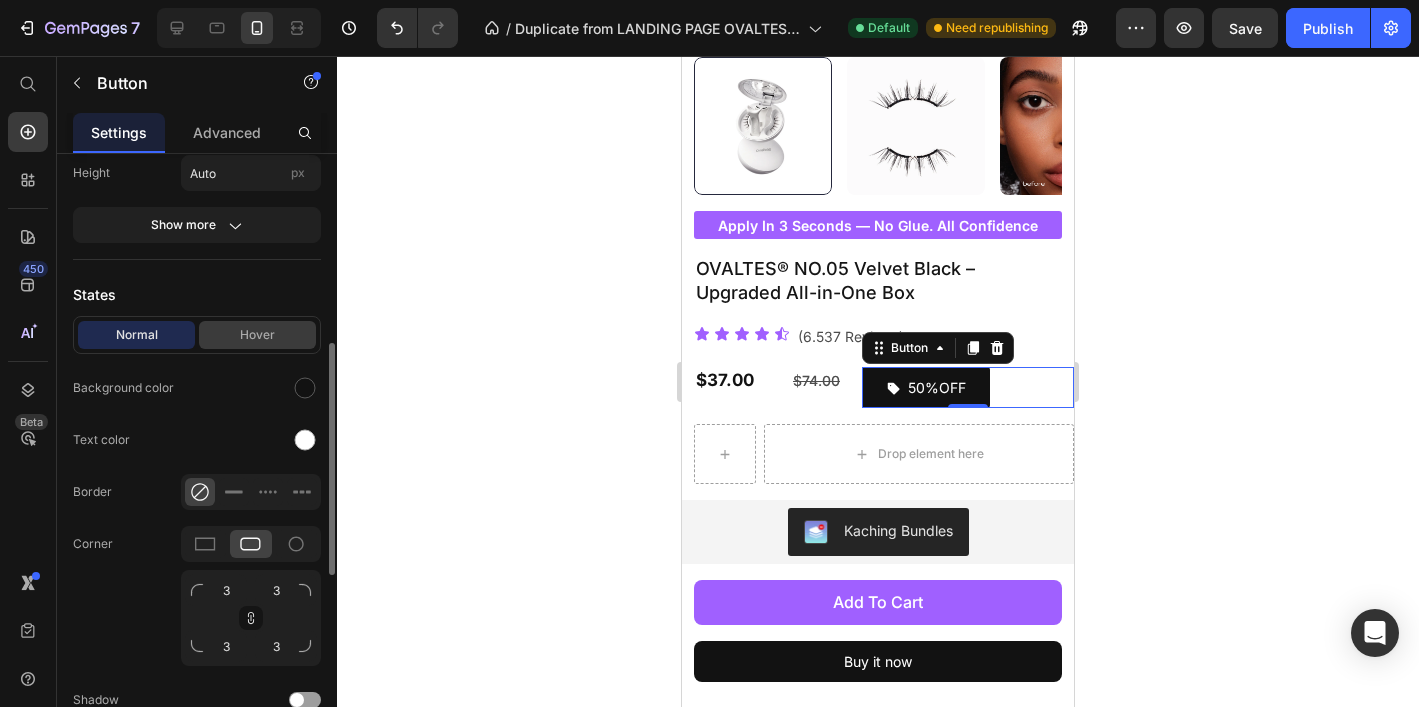 click on "Hover" at bounding box center (257, 335) 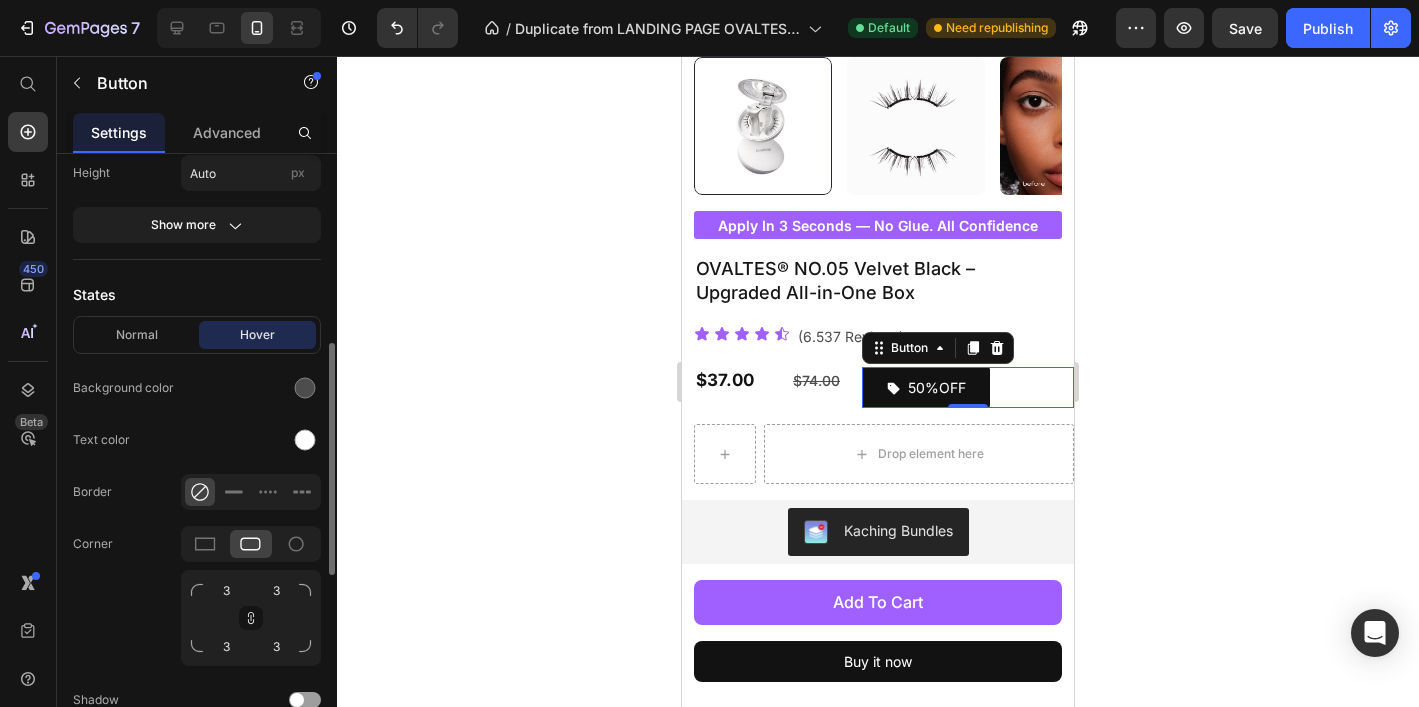 drag, startPoint x: 308, startPoint y: 387, endPoint x: 301, endPoint y: 414, distance: 27.89265 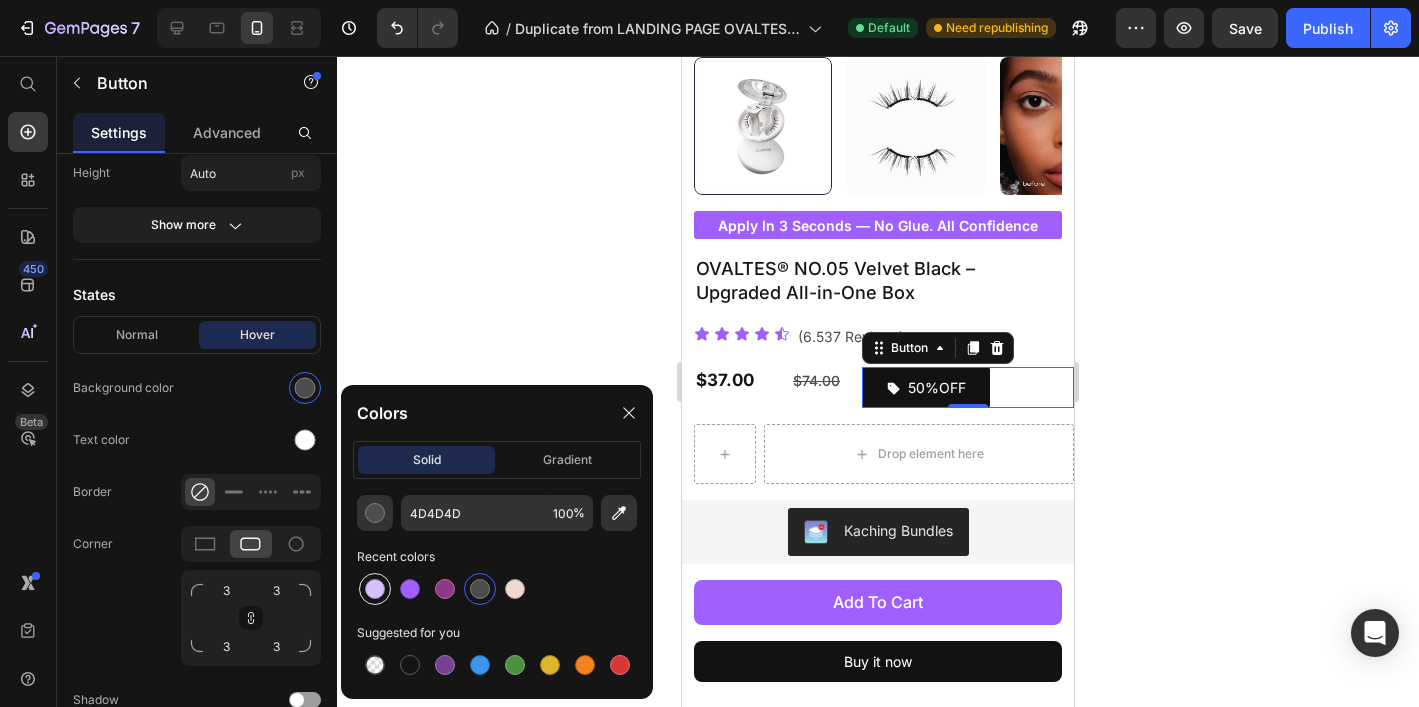 drag, startPoint x: 411, startPoint y: 665, endPoint x: 367, endPoint y: 588, distance: 88.68484 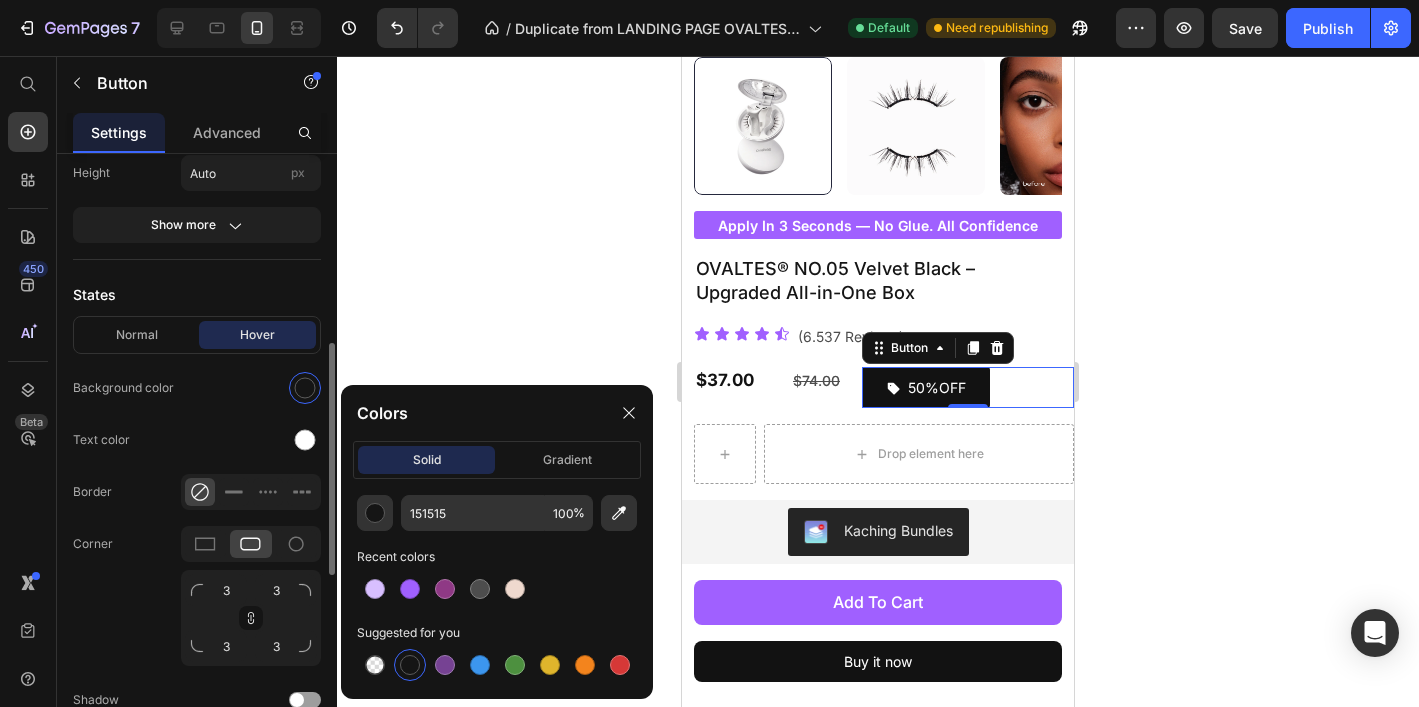 click at bounding box center [251, 388] 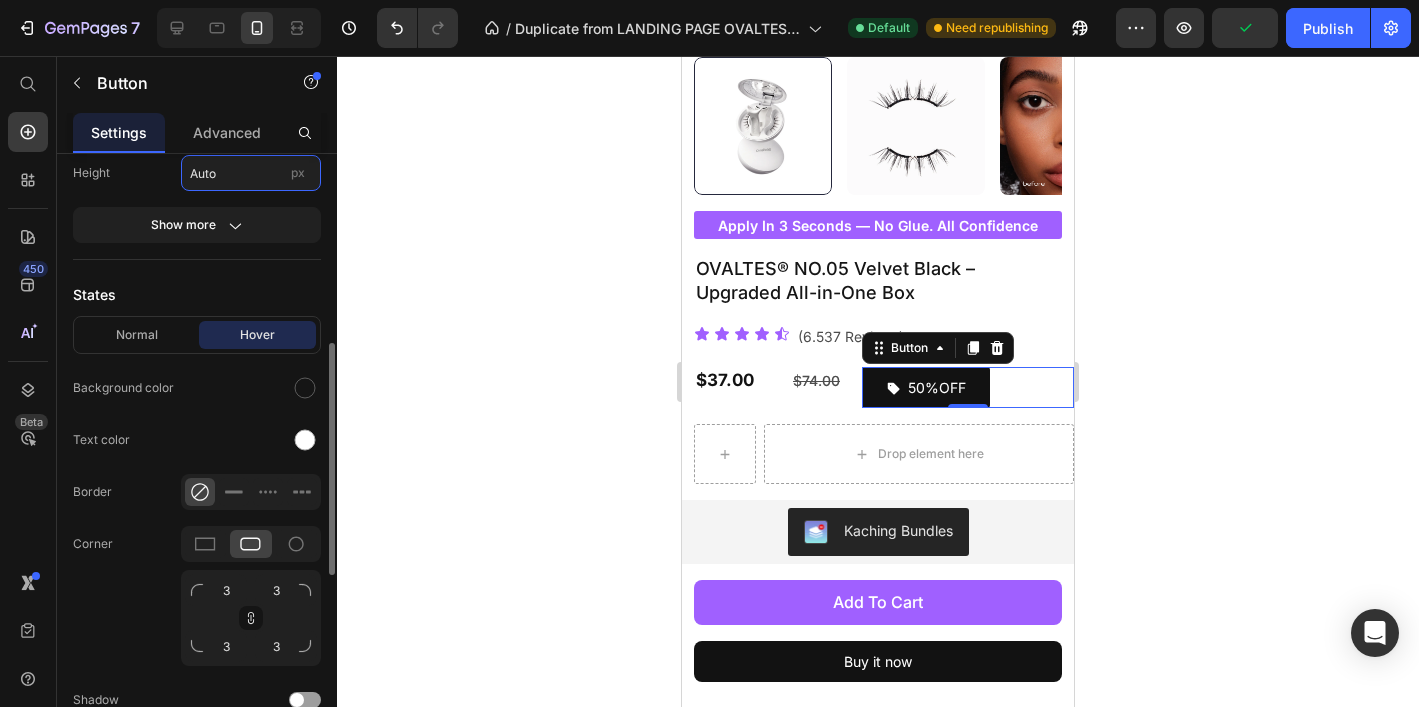 click on "Auto" at bounding box center [251, 173] 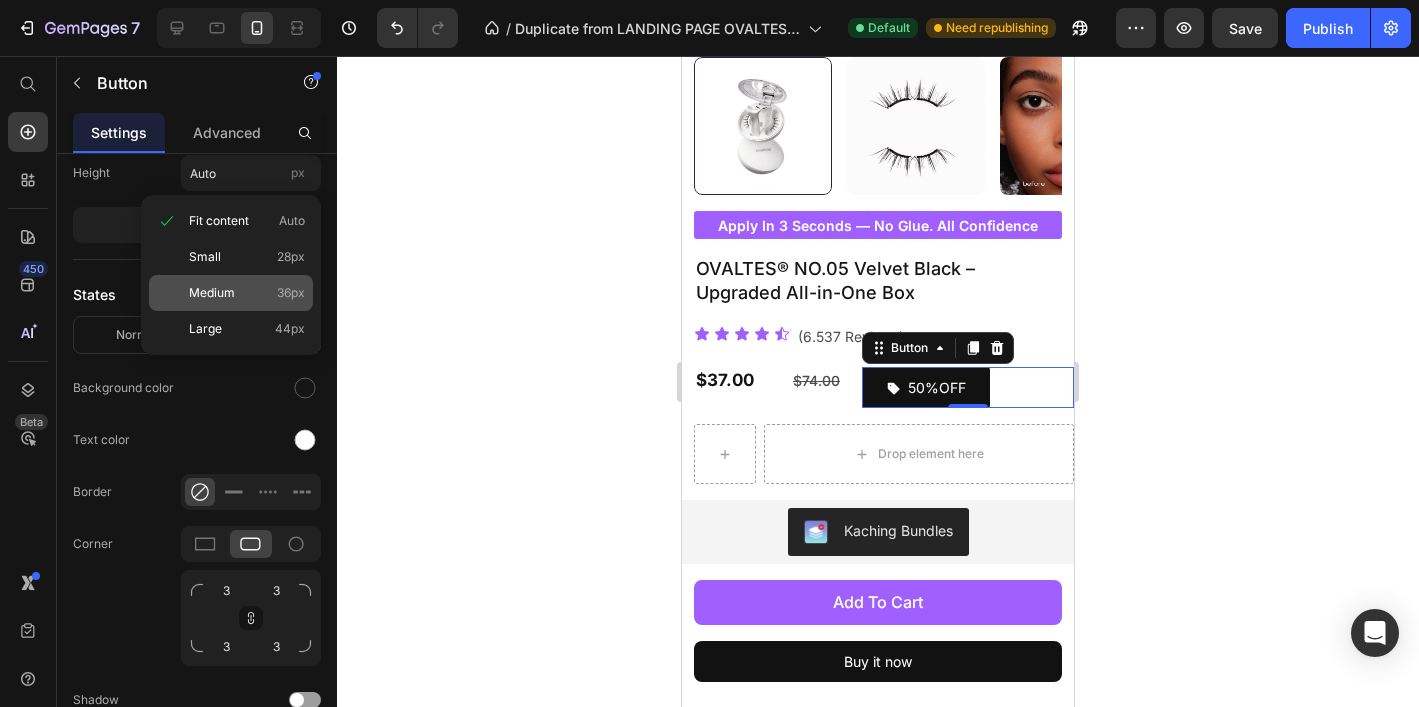 click on "Medium 36px" at bounding box center (247, 293) 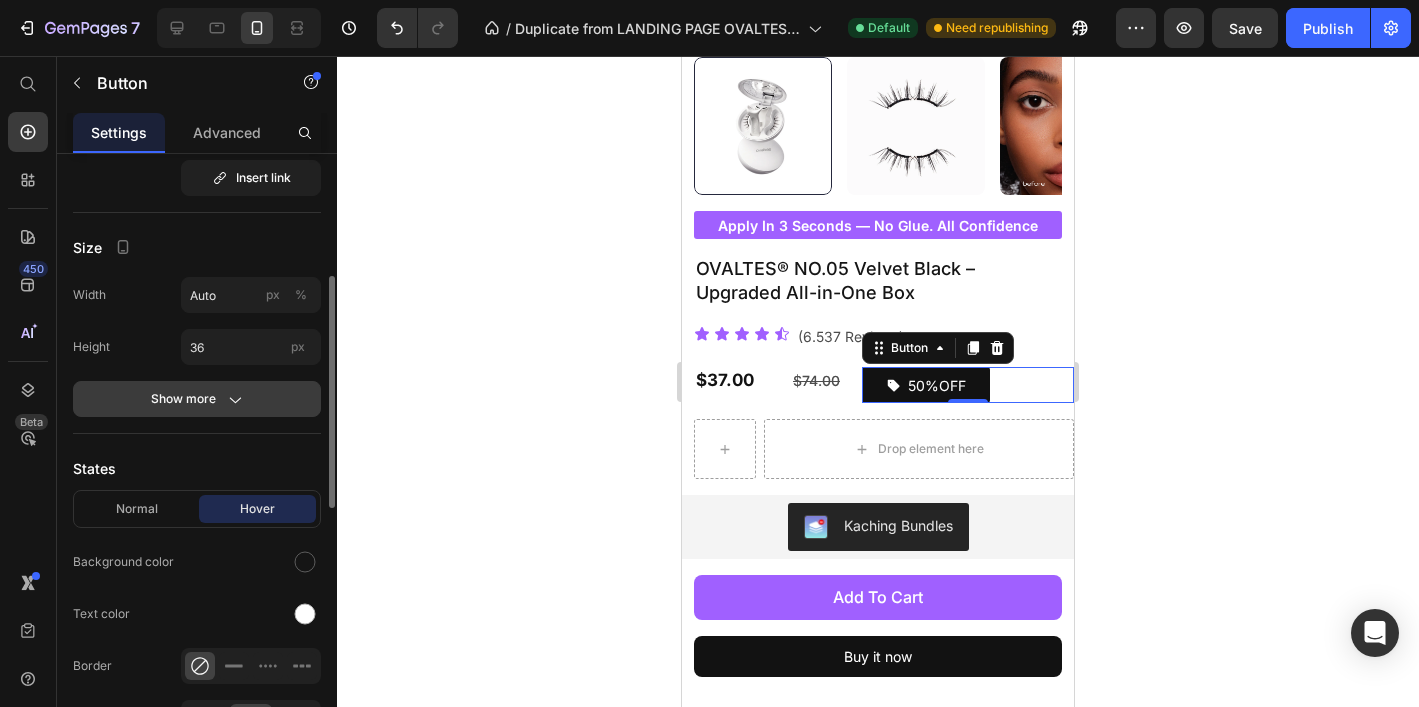 scroll, scrollTop: 321, scrollLeft: 0, axis: vertical 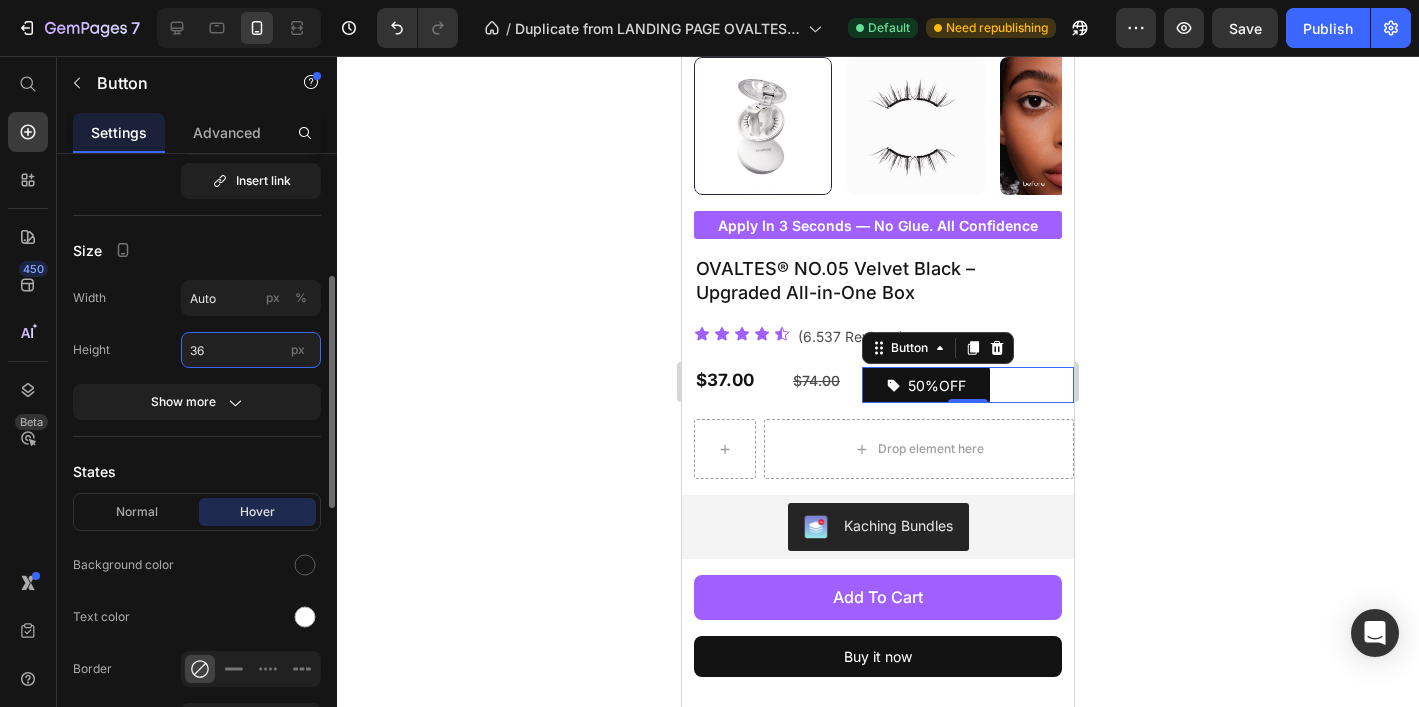 click on "36" at bounding box center [251, 350] 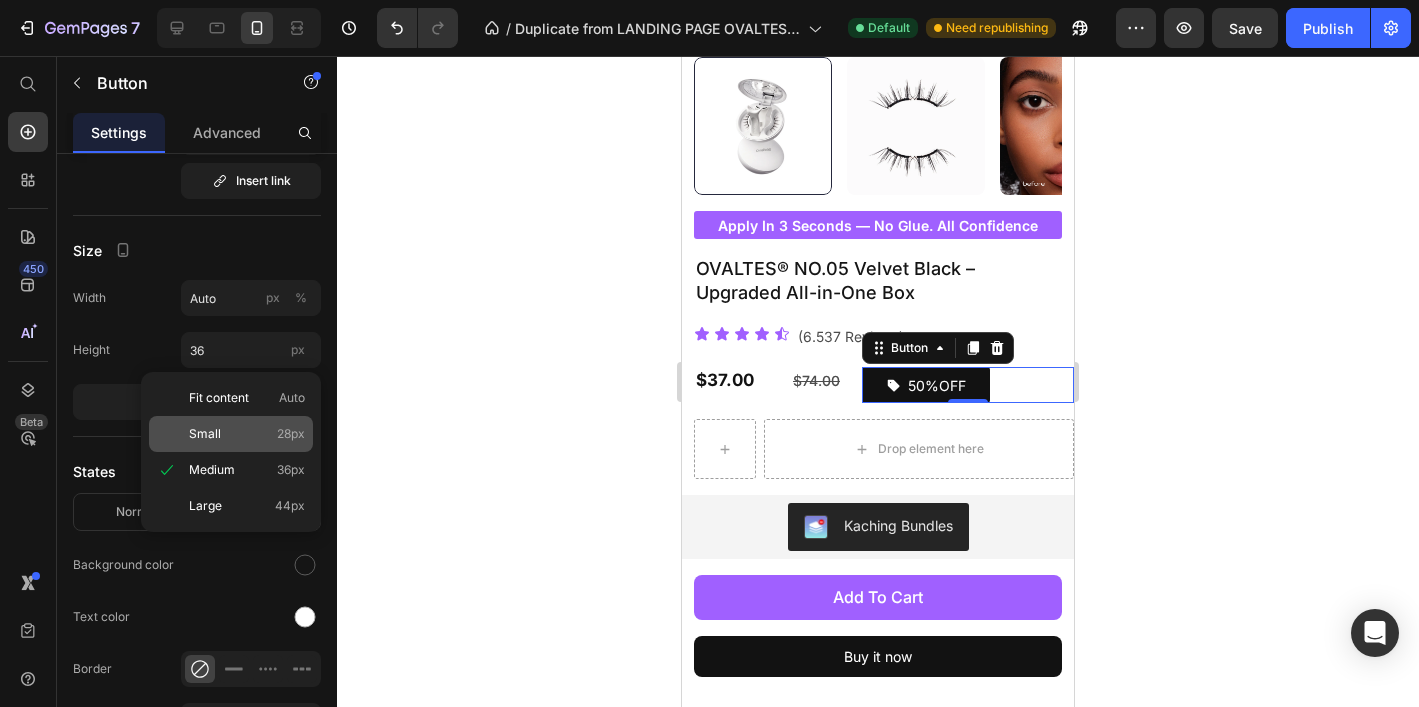 click on "Small 28px" 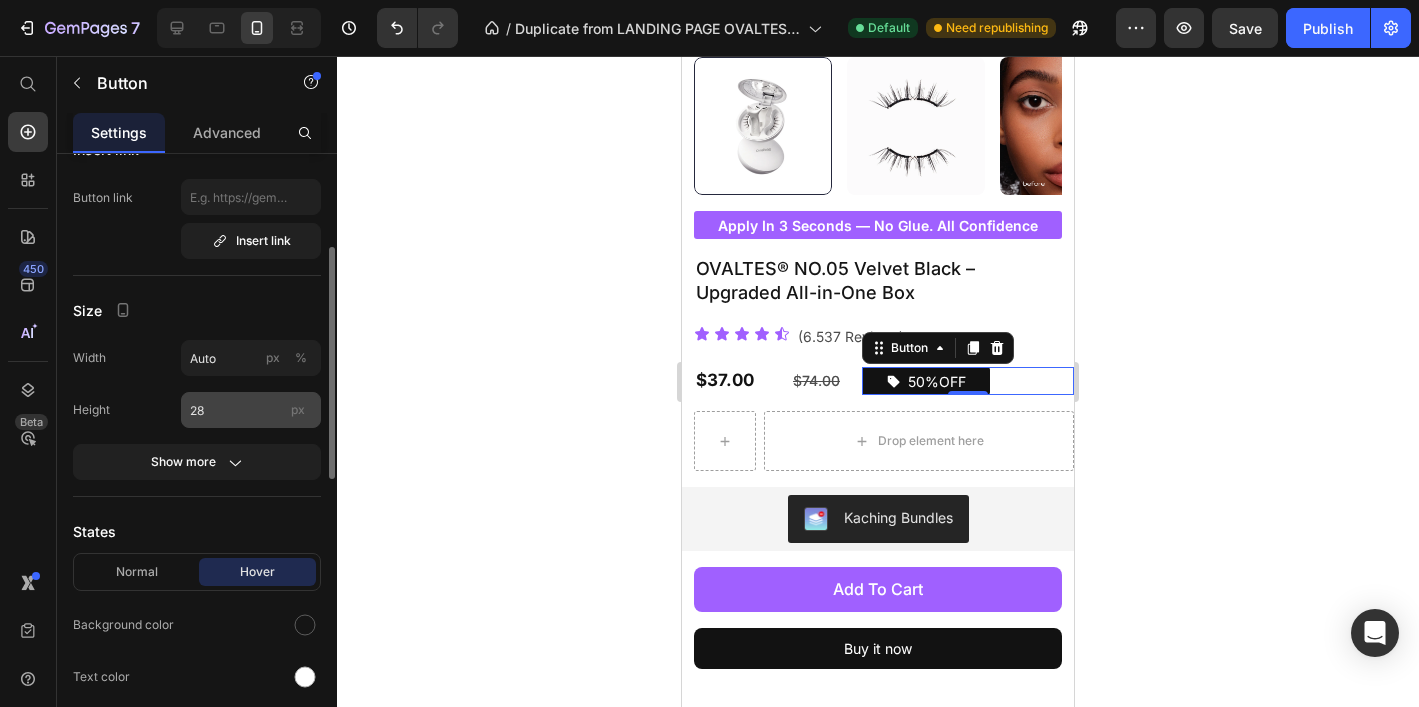 scroll, scrollTop: 250, scrollLeft: 0, axis: vertical 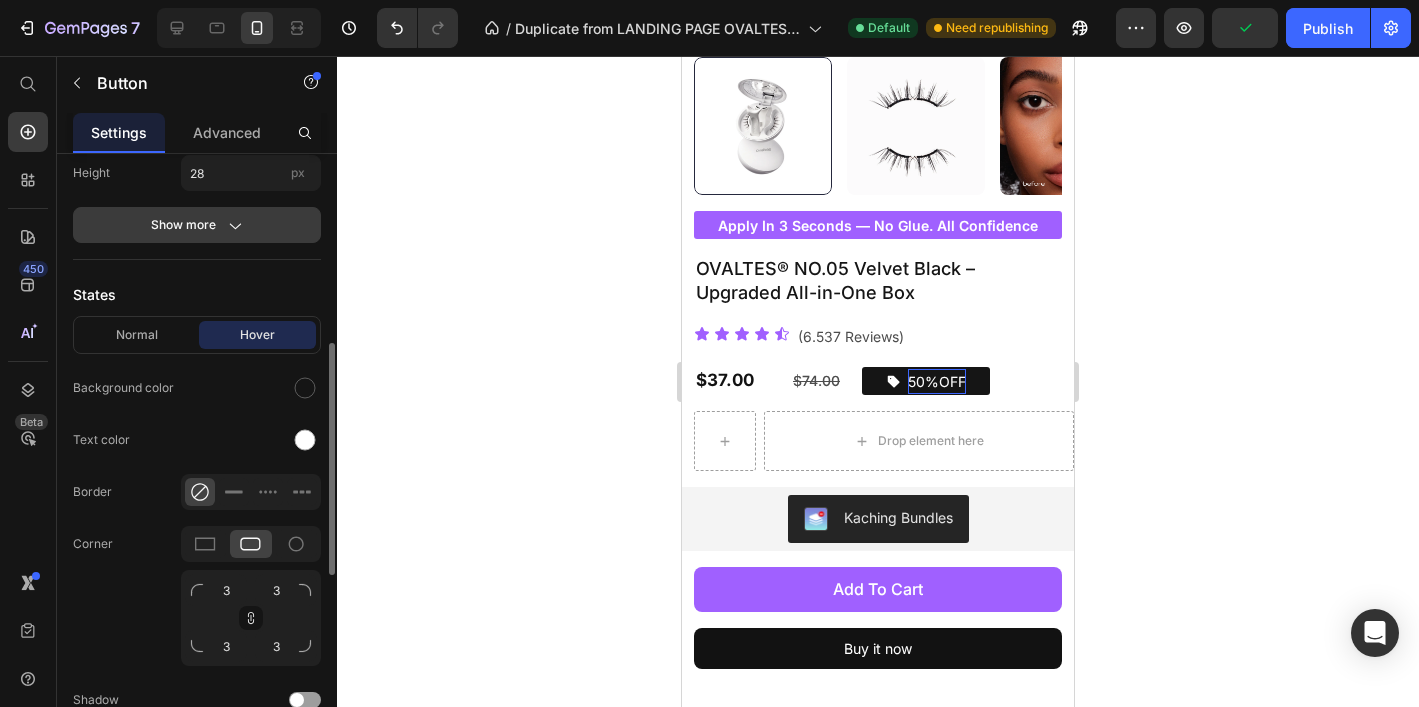 click on "Show more" at bounding box center [197, 225] 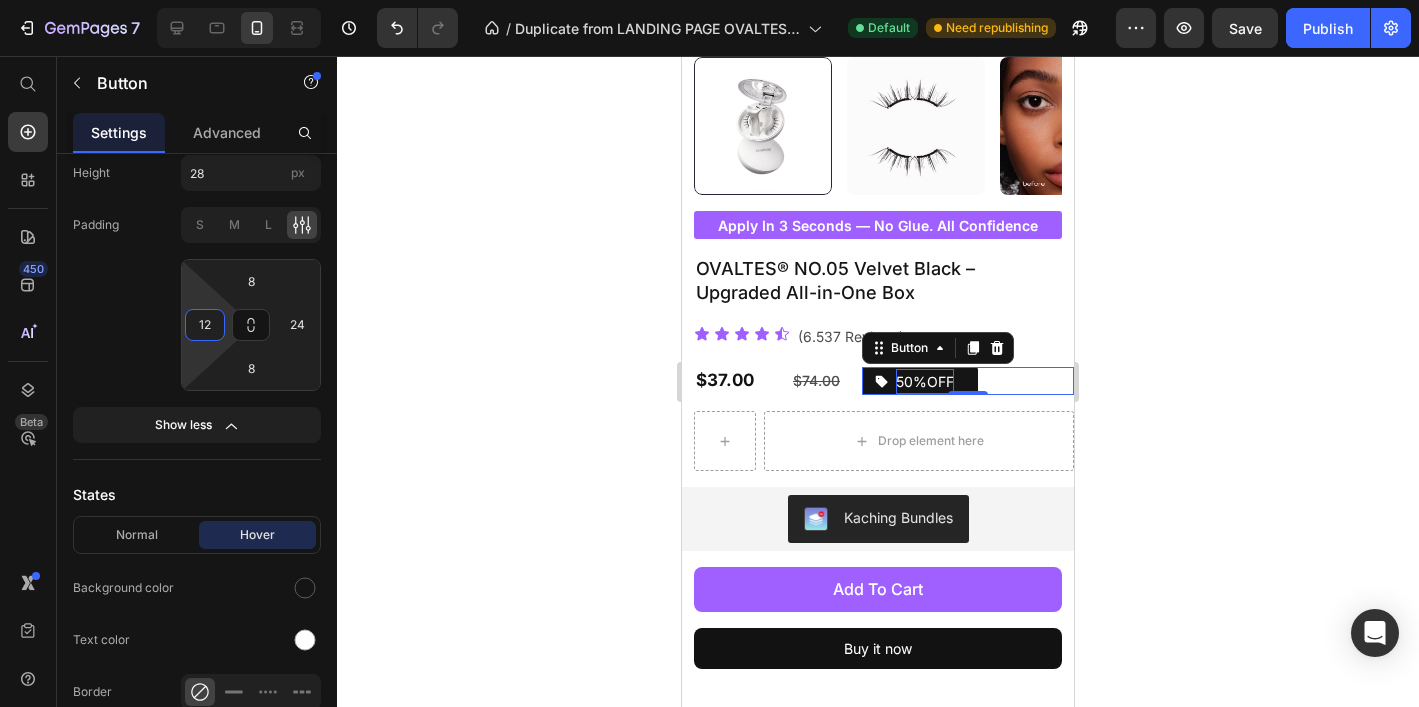 type on "14" 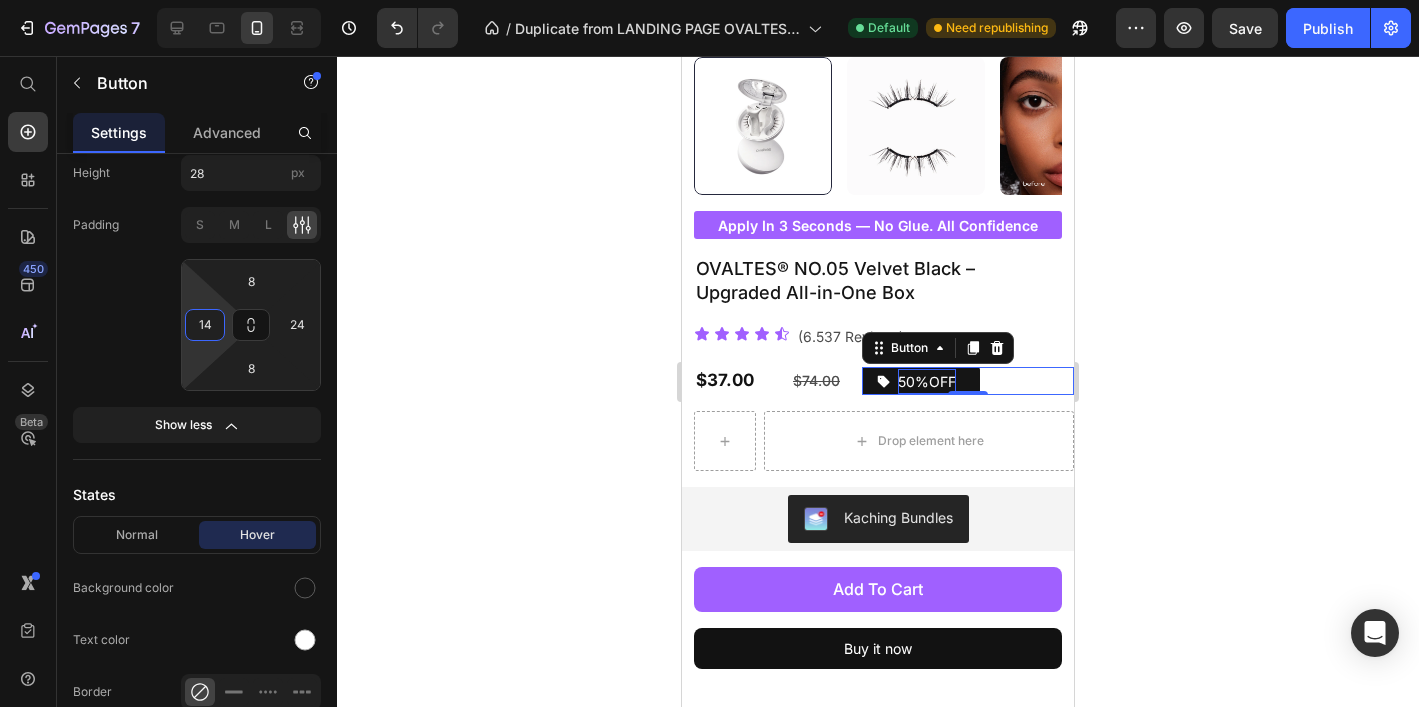 click on "7  Version history  /  Duplicate from LANDING PAGE OVALTES 2.0 Default Need republishing Preview  Save   Publish  450 Beta Start with Sections Elements Hero Section Product Detail Brands Trusted Badges Guarantee Product Breakdown How to use Testimonials Compare Bundle FAQs Social Proof Brand Story Product List Collection Blog List Contact Sticky Add to Cart Custom Footer Browse Library 450 Layout
Row
Row
Row
Row Text
Heading
Text Block Button
Button
Button
Sticky Back to top Media
Image" at bounding box center [709, 0] 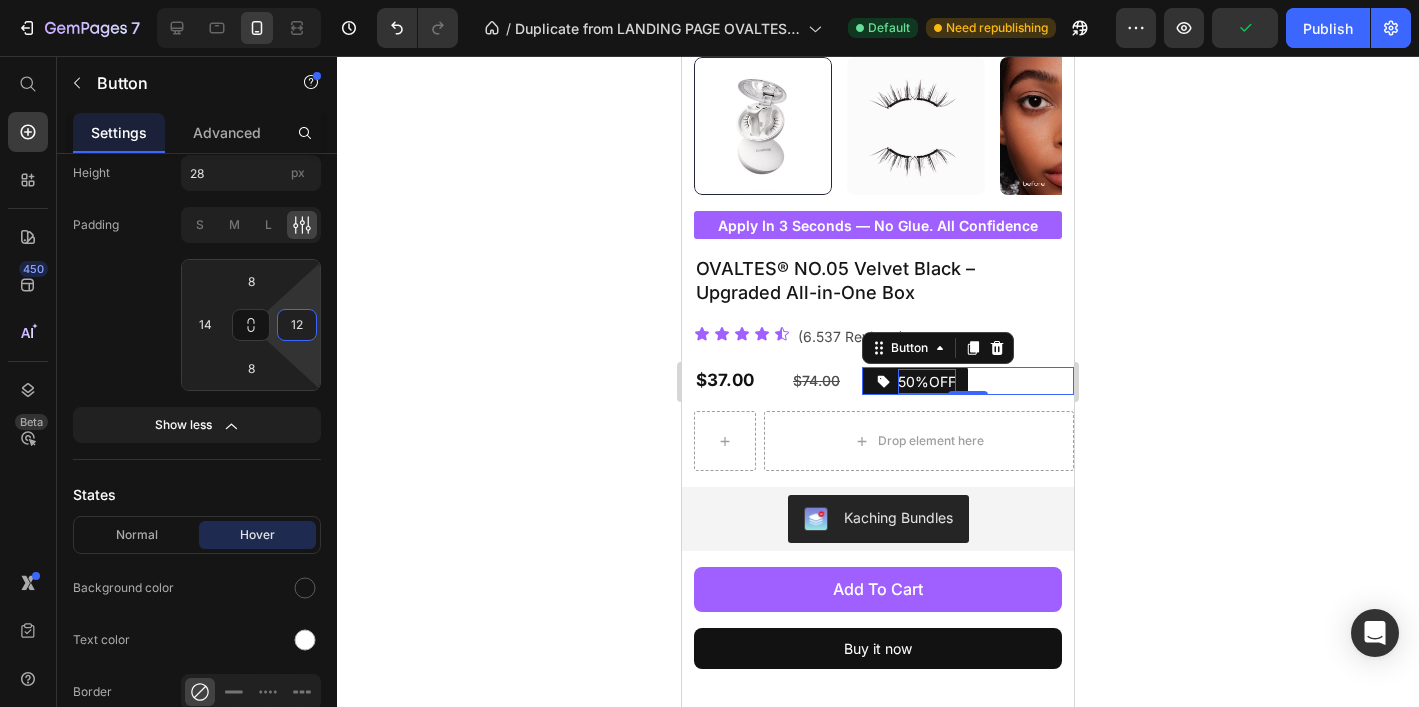 type on "14" 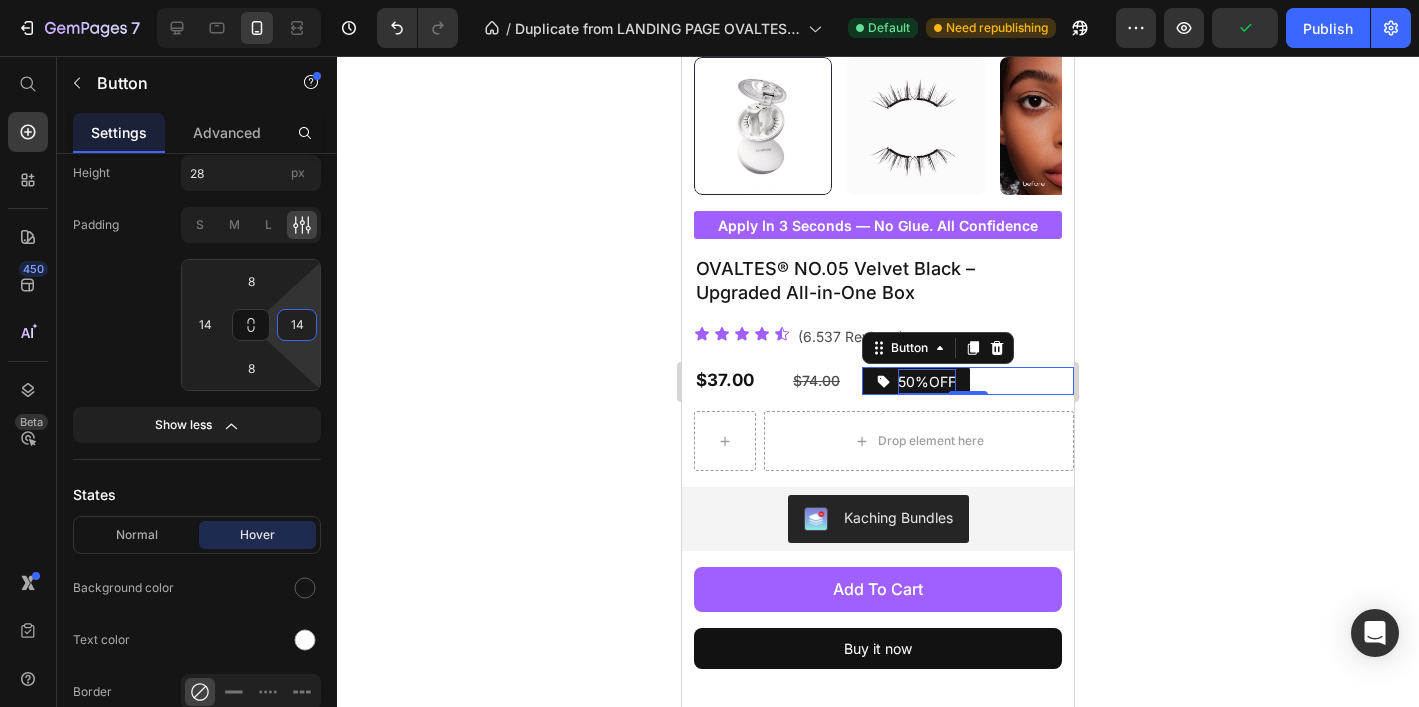 click on "7  Version history  /  Duplicate from LANDING PAGE OVALTES 2.0 Default Need republishing Preview  Publish  450 Beta Start with Sections Elements Hero Section Product Detail Brands Trusted Badges Guarantee Product Breakdown How to use Testimonials Compare Bundle FAQs Social Proof Brand Story Product List Collection Blog List Contact Sticky Add to Cart Custom Footer Browse Library 450 Layout
Row
Row
Row
Row Text
Heading
Text Block Button
Button
Button
Sticky Back to top Media" at bounding box center [709, 0] 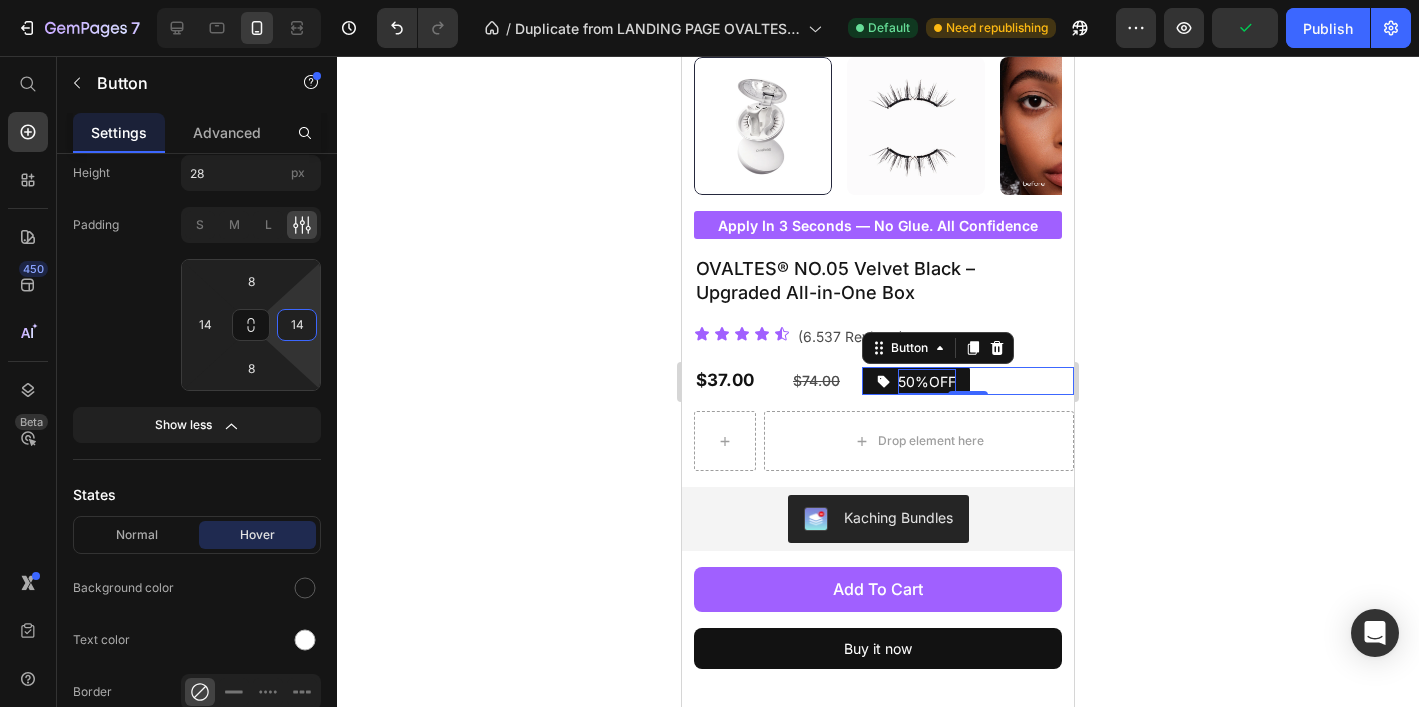 click 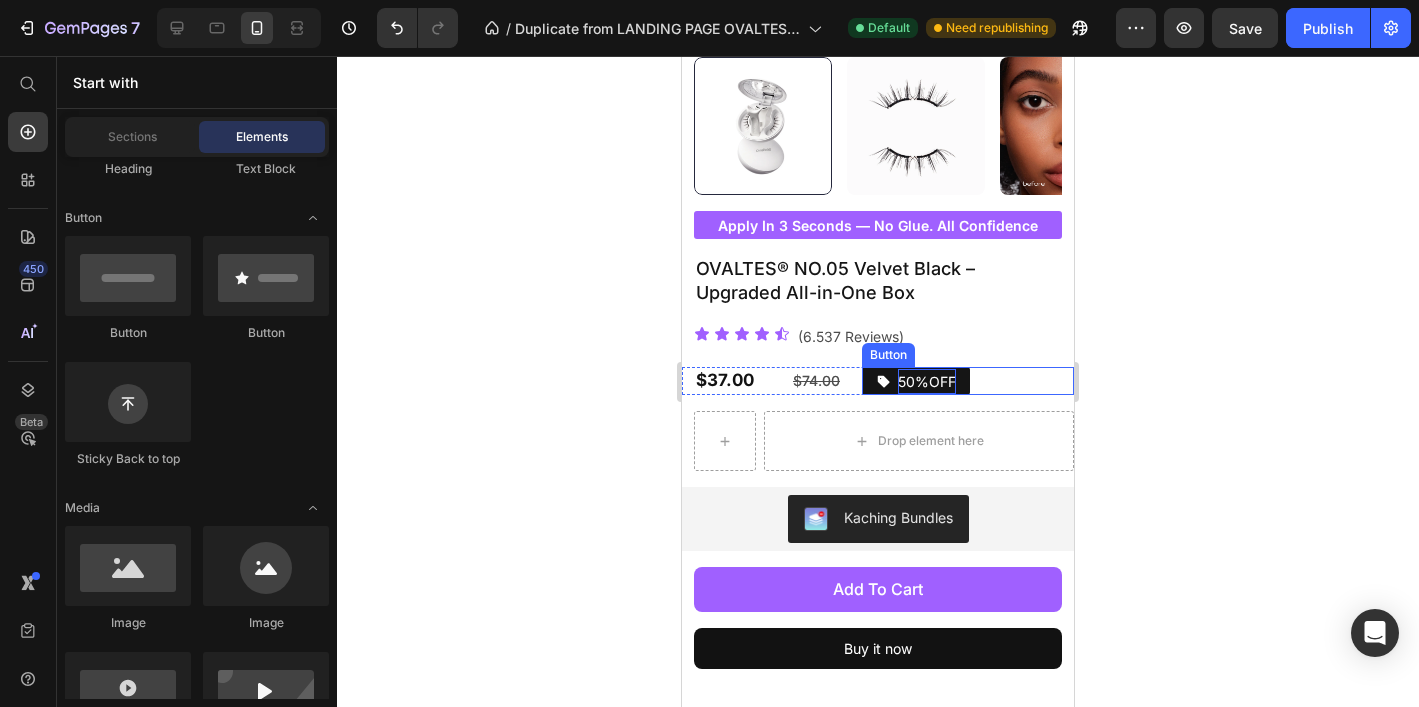click at bounding box center [883, 381] 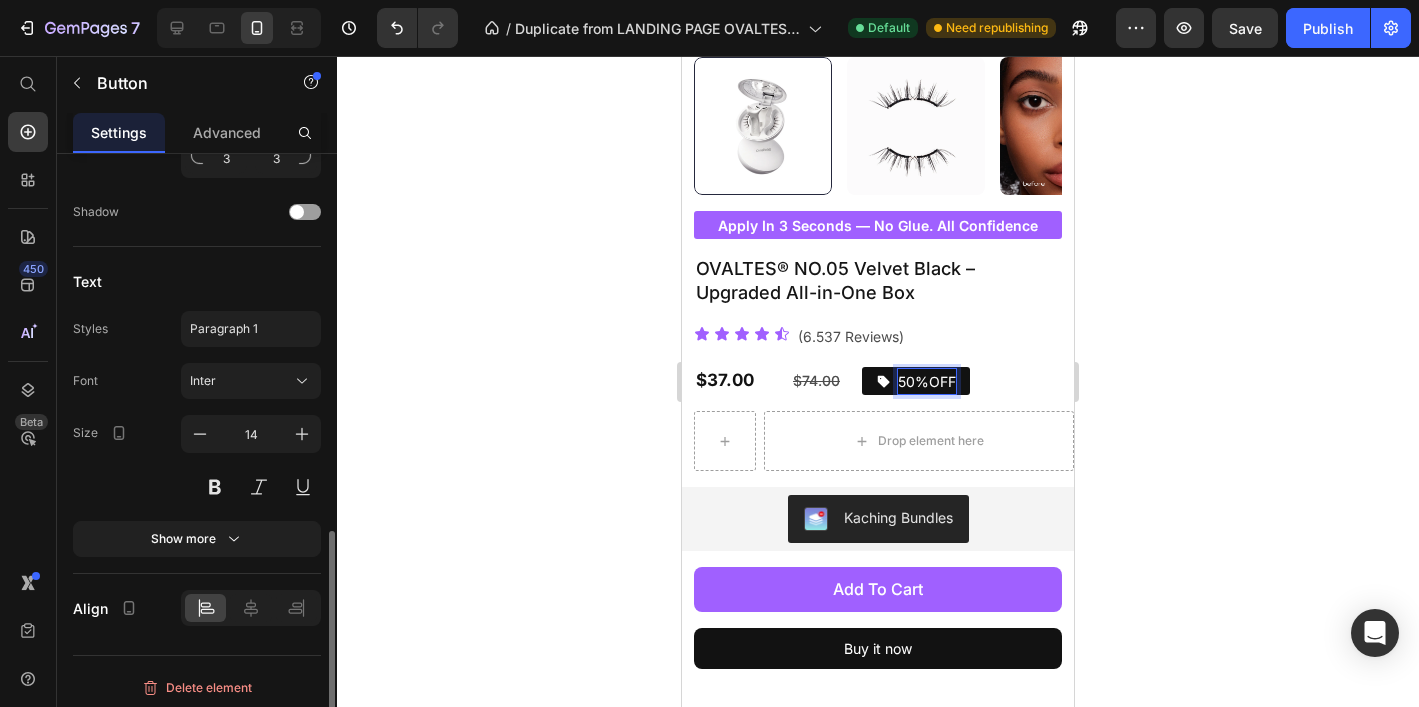 scroll, scrollTop: 987, scrollLeft: 0, axis: vertical 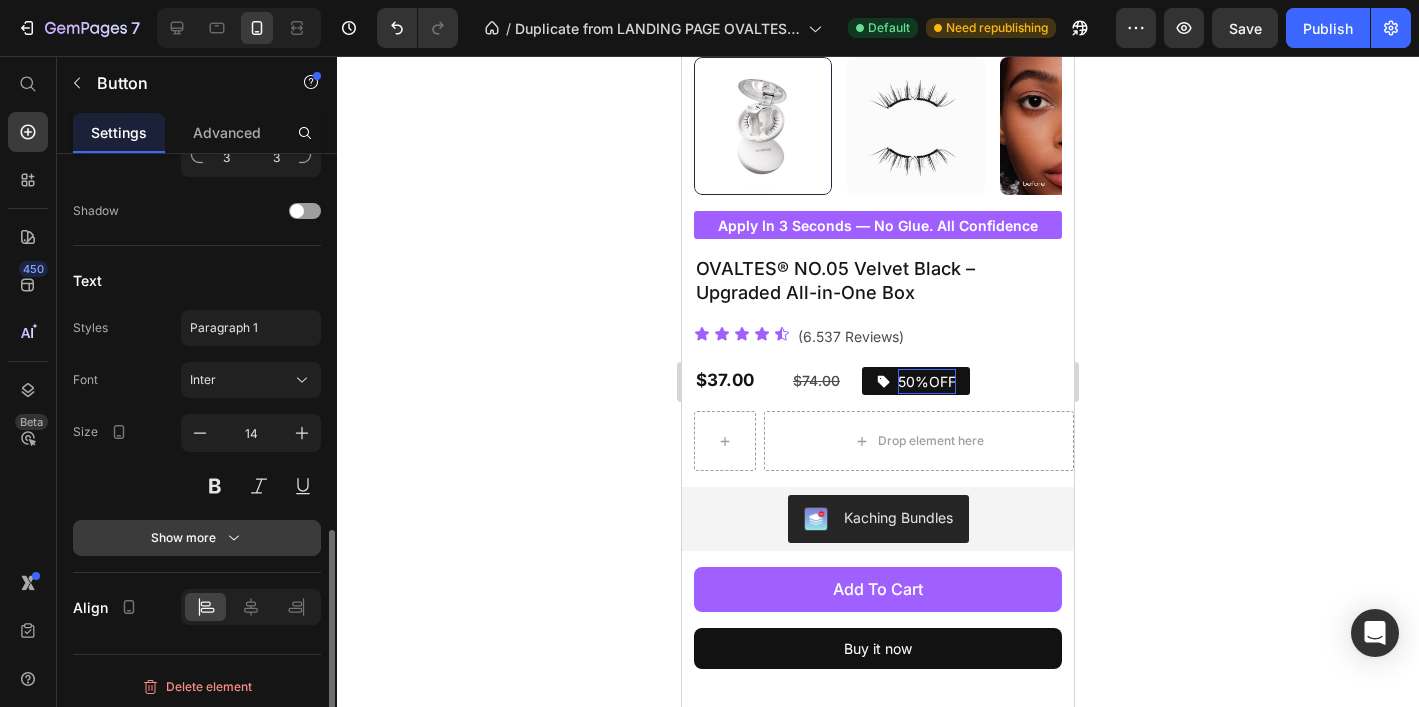 click on "Show more" at bounding box center [197, 538] 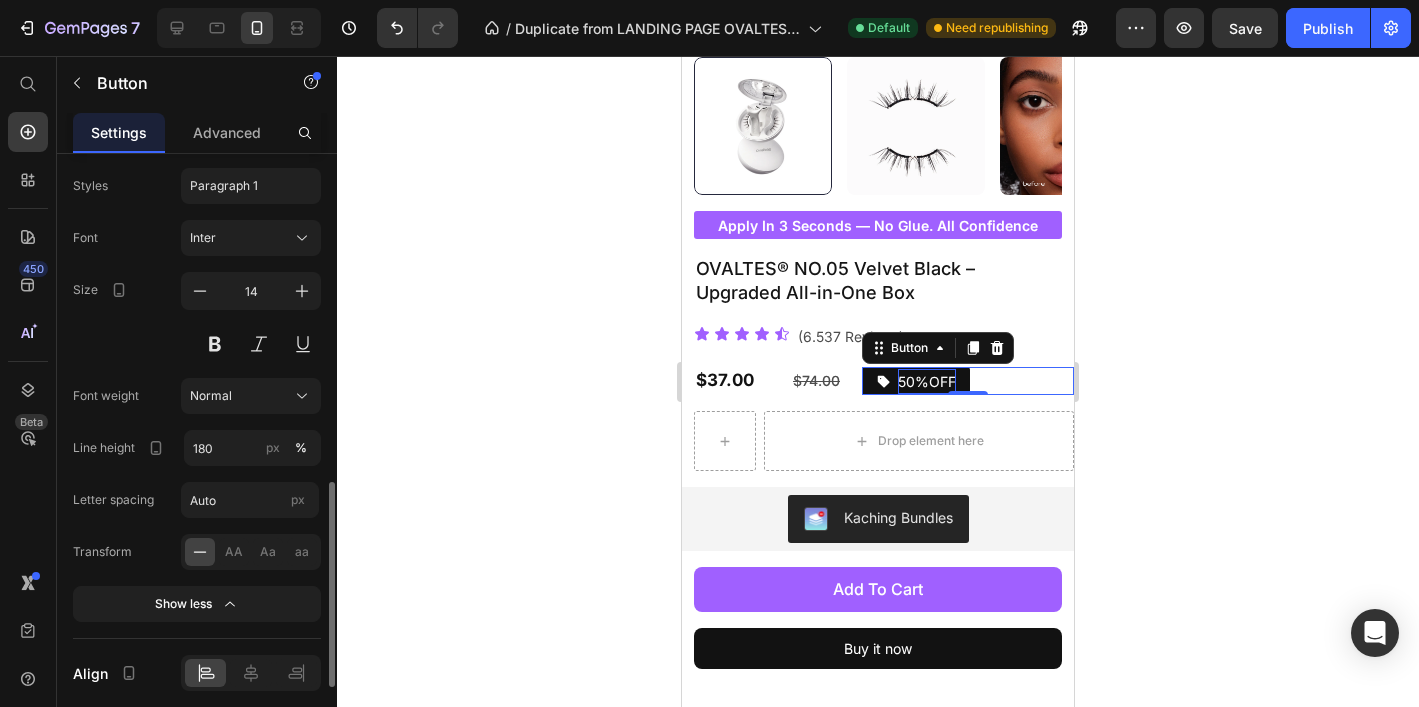 scroll, scrollTop: 1175, scrollLeft: 0, axis: vertical 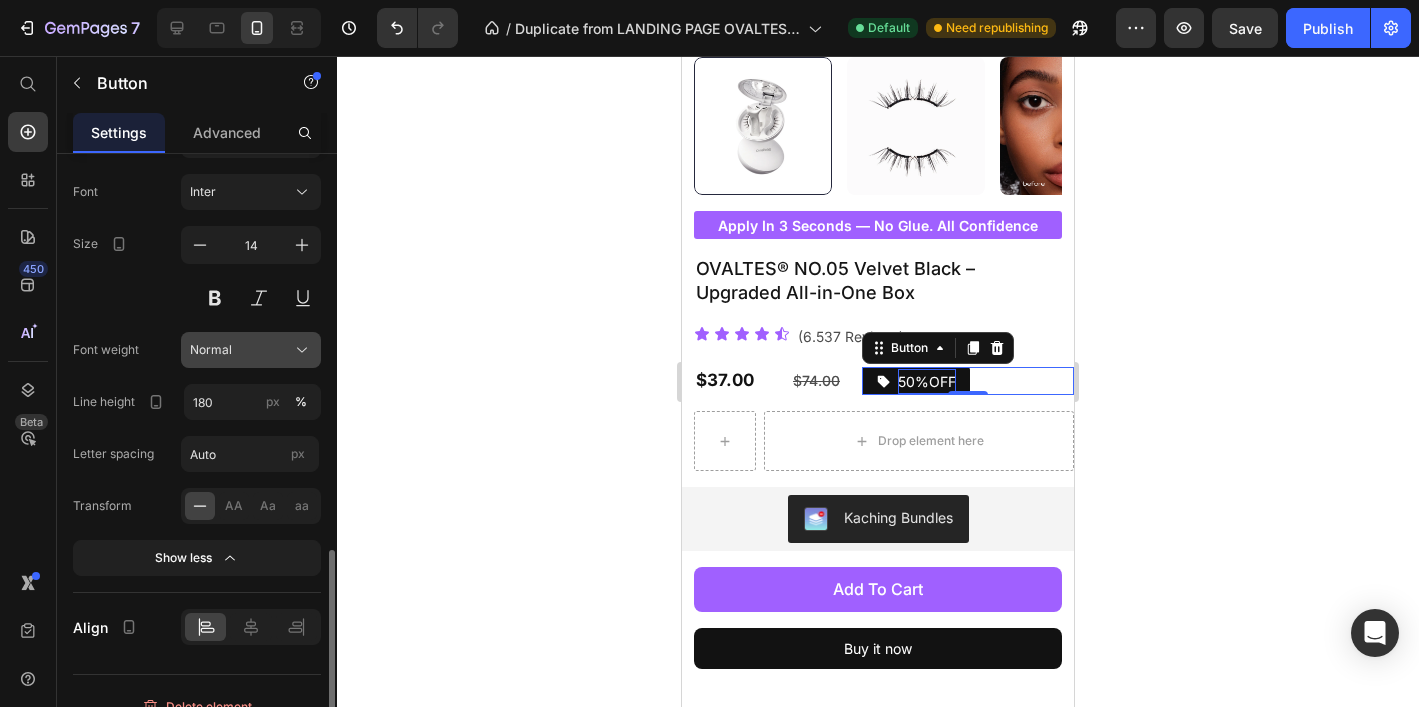 click on "Normal" at bounding box center (251, 350) 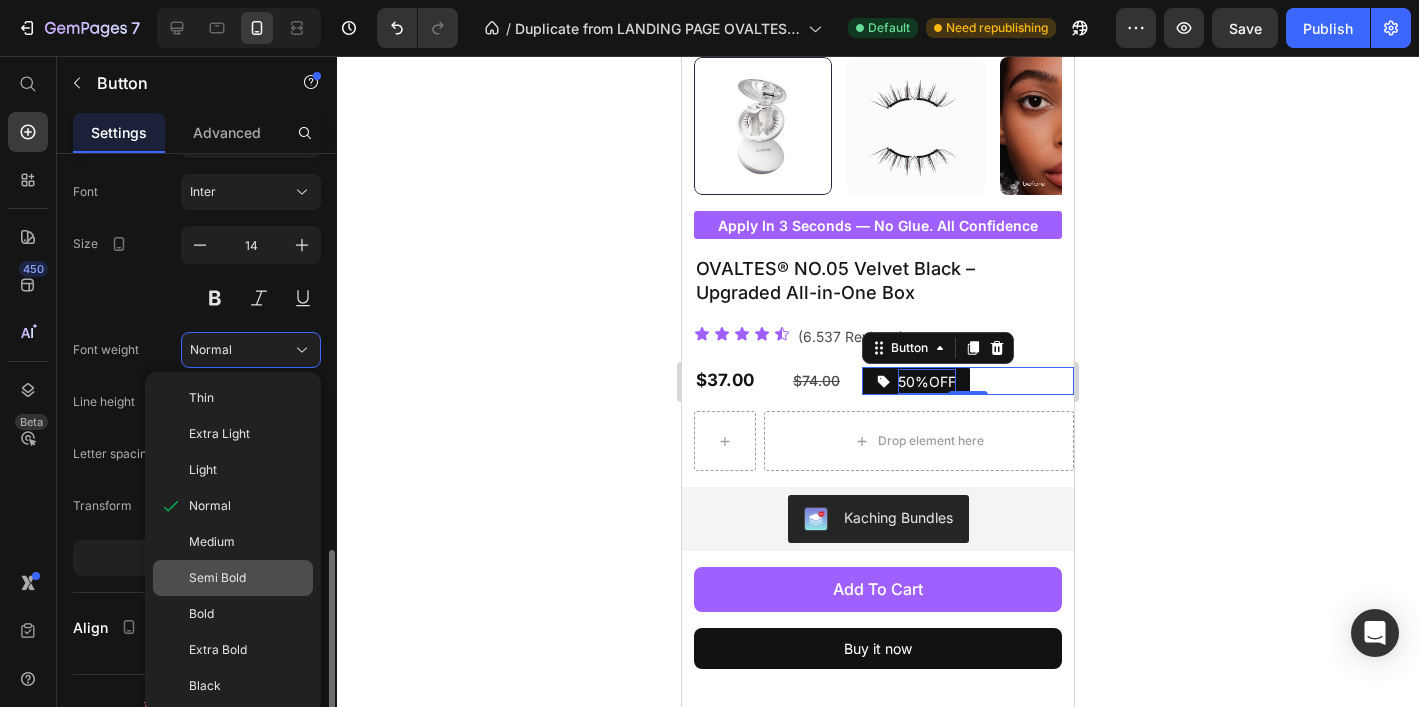 click on "Semi Bold" at bounding box center (217, 578) 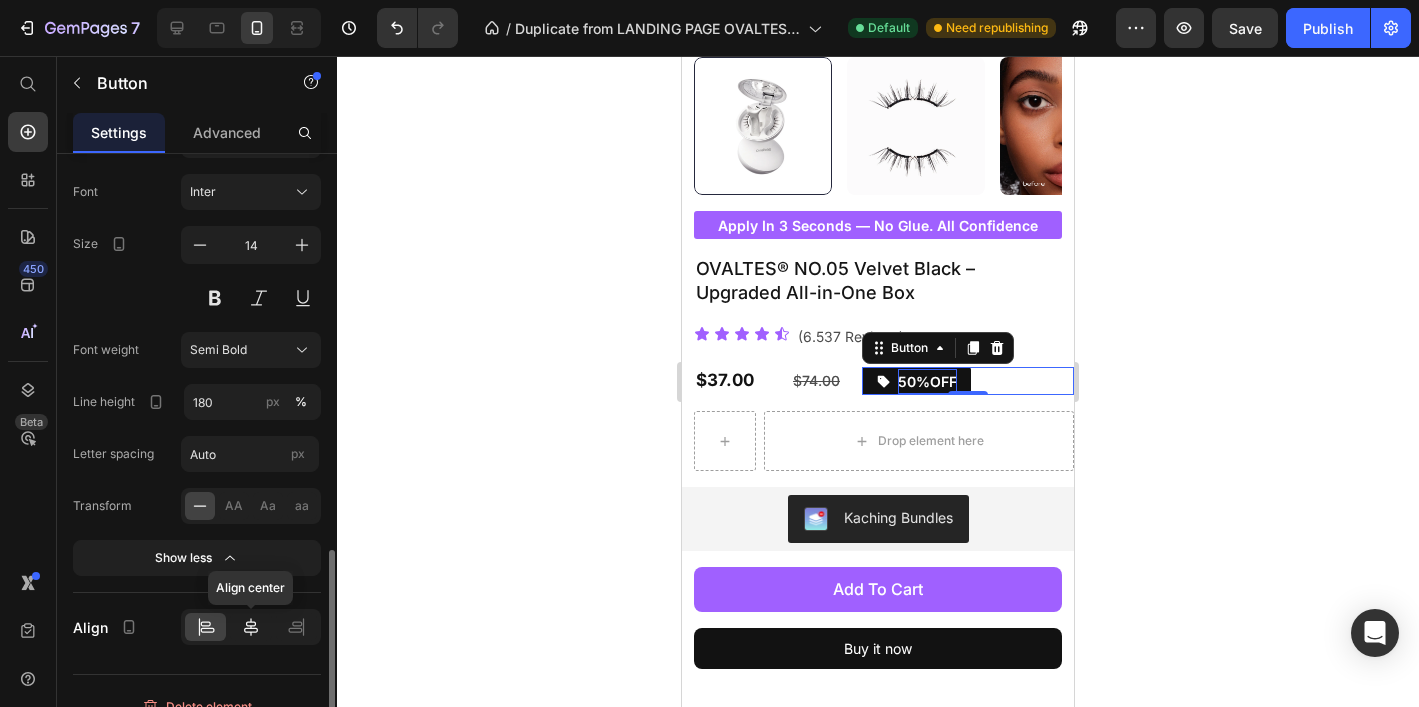click 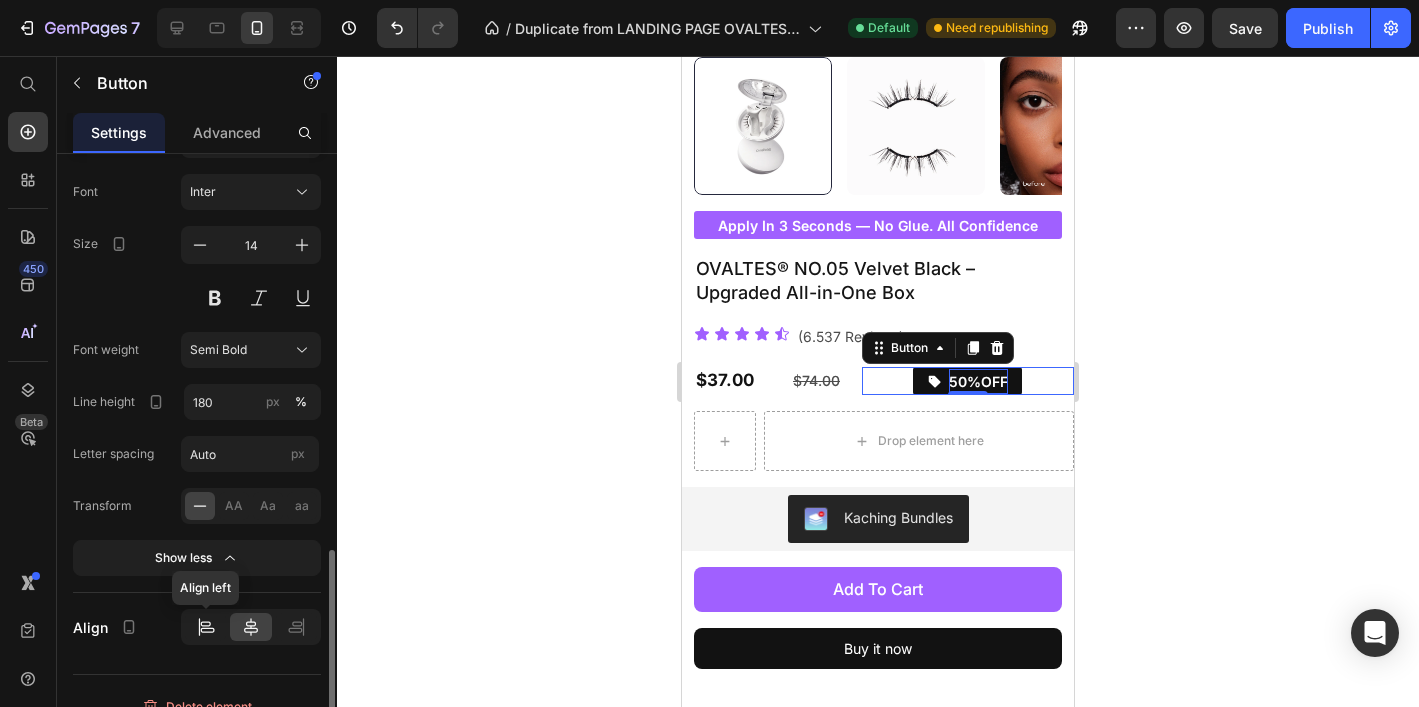 click 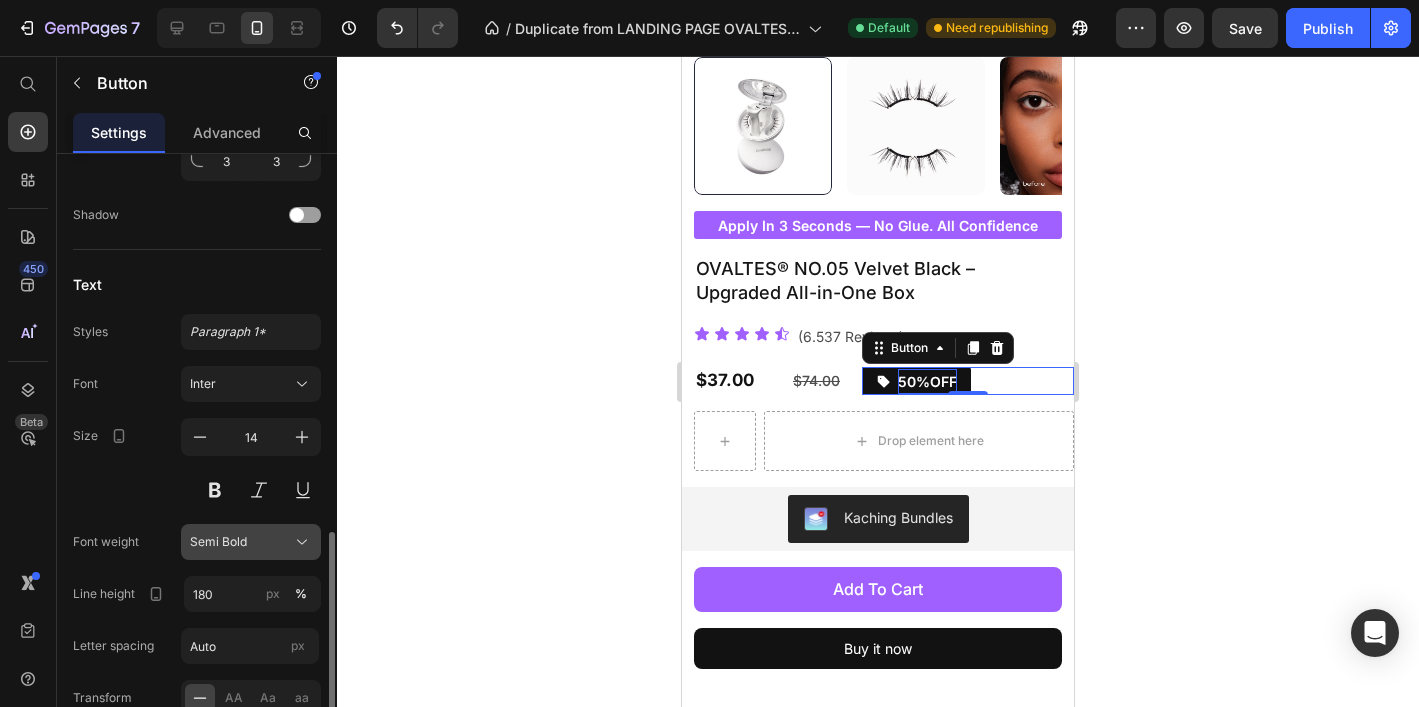scroll, scrollTop: 962, scrollLeft: 0, axis: vertical 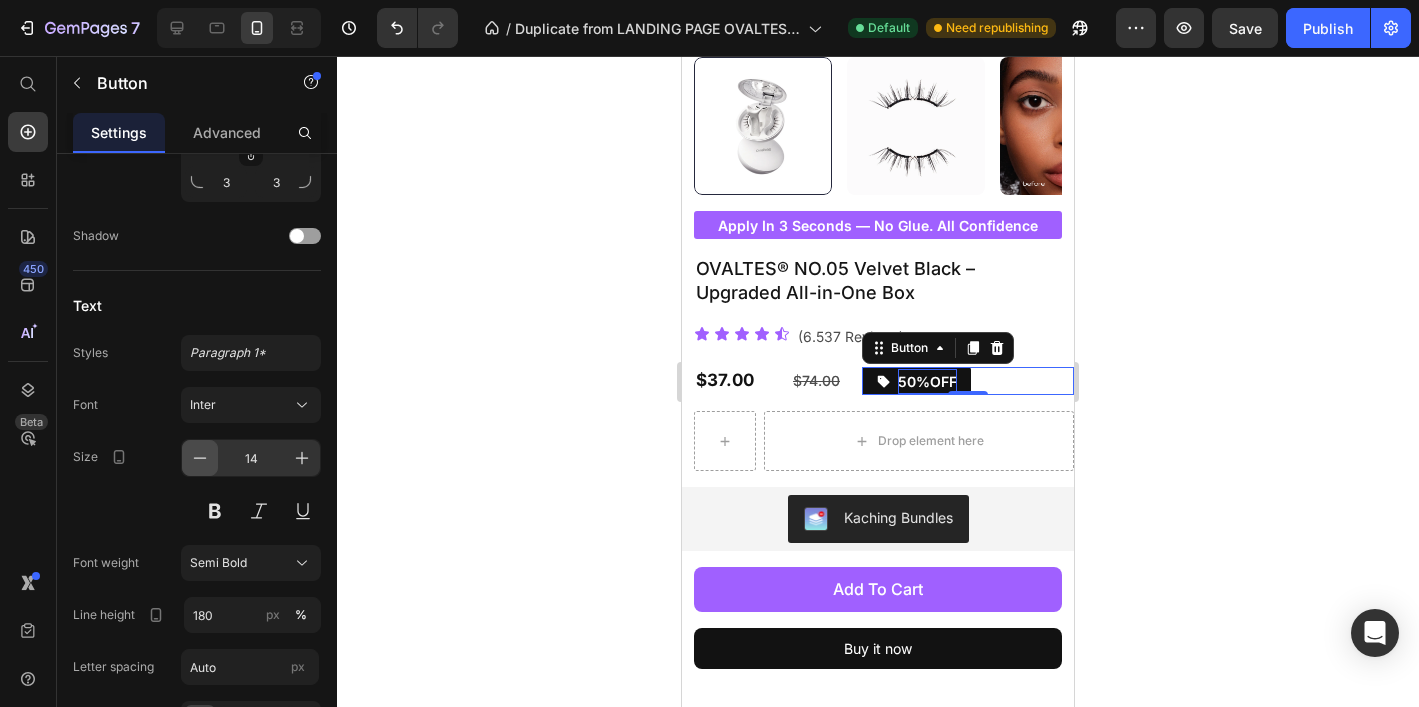 click at bounding box center (200, 458) 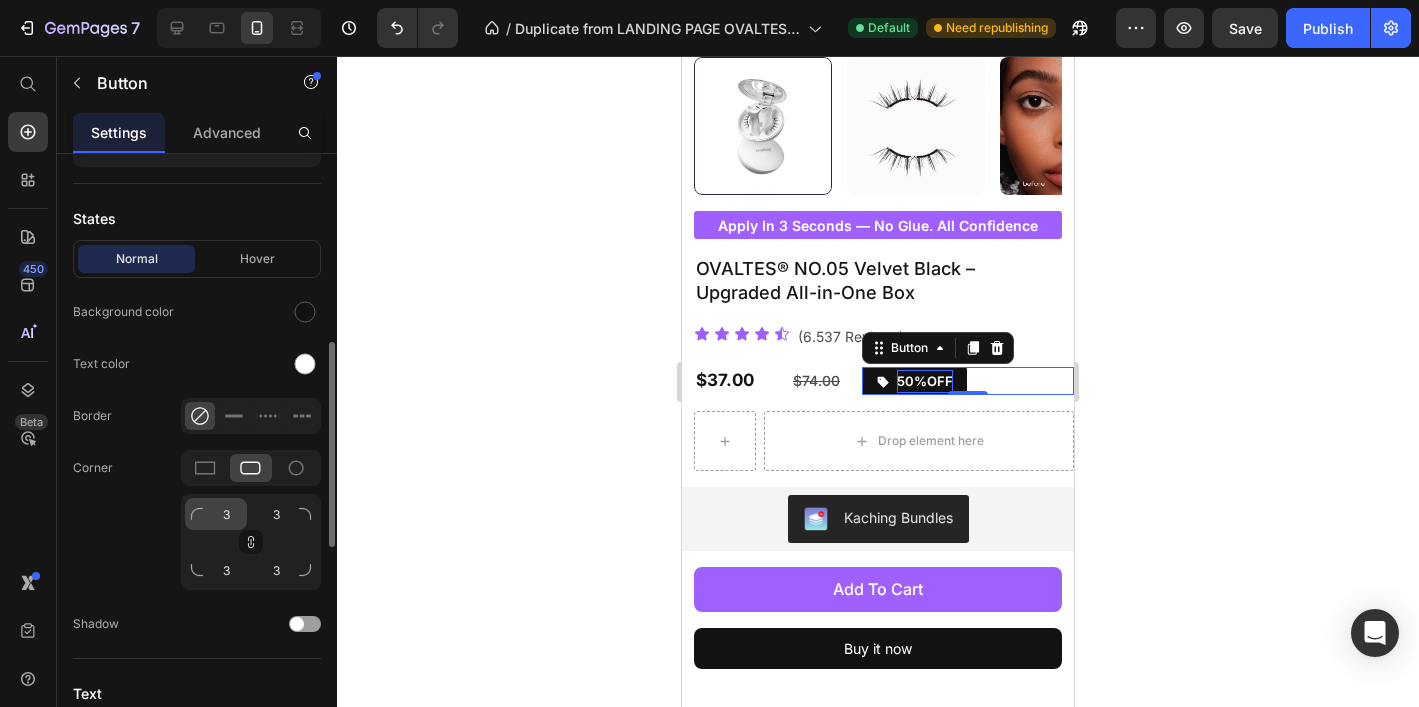 scroll, scrollTop: 578, scrollLeft: 0, axis: vertical 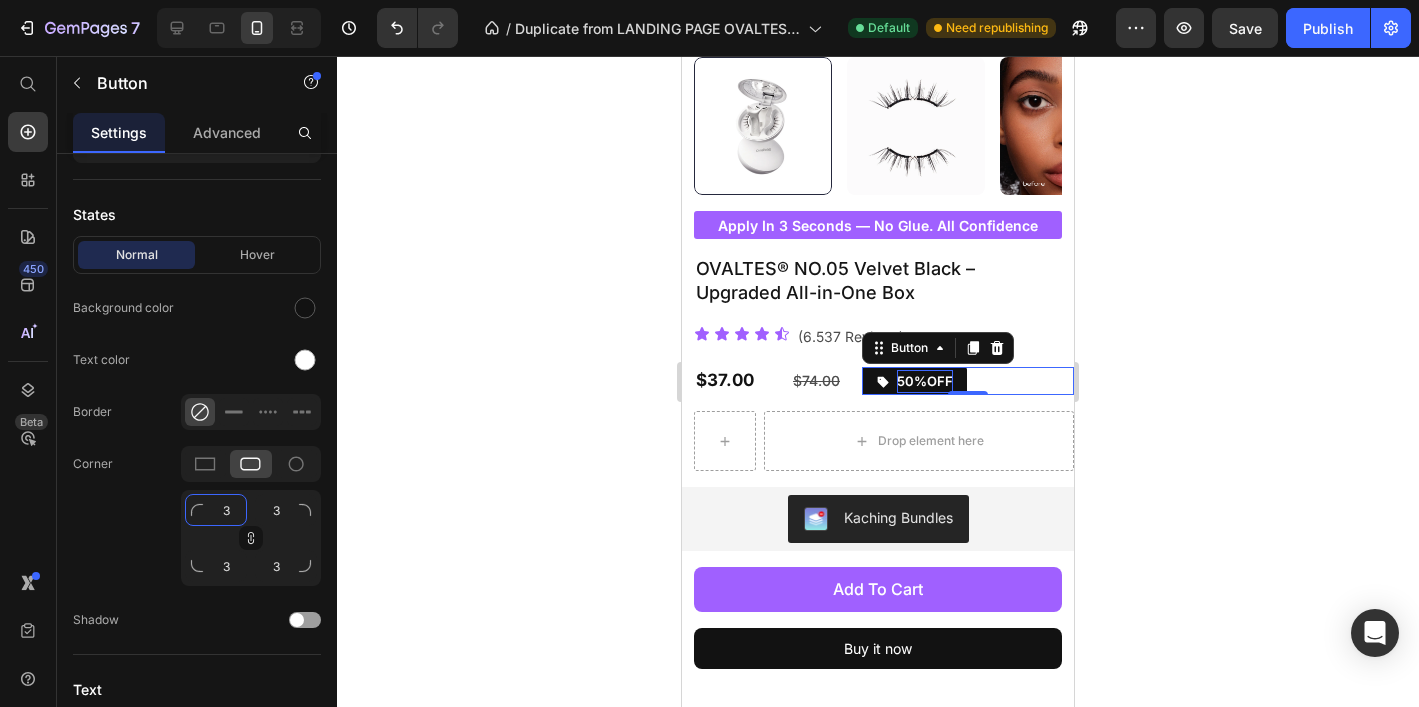 click on "3" 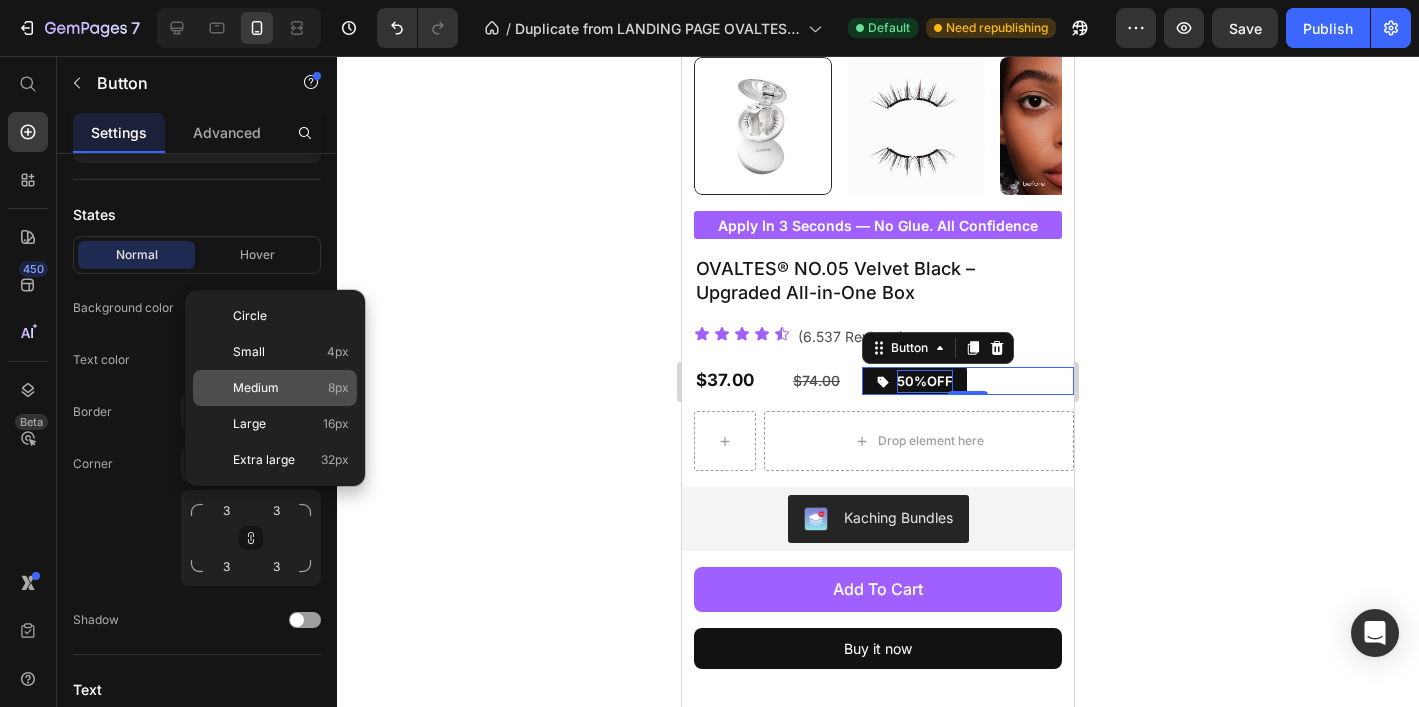 click on "Medium" at bounding box center [256, 388] 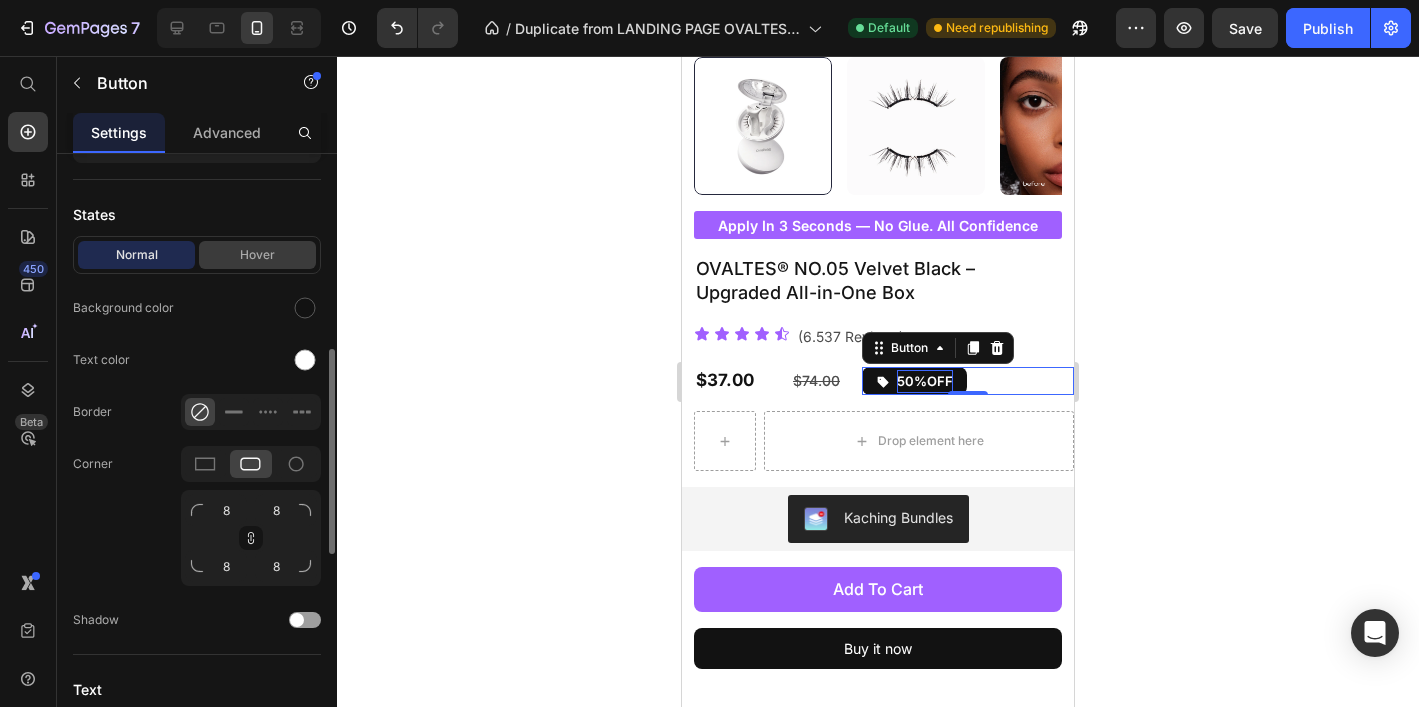 click on "Hover" at bounding box center (257, 255) 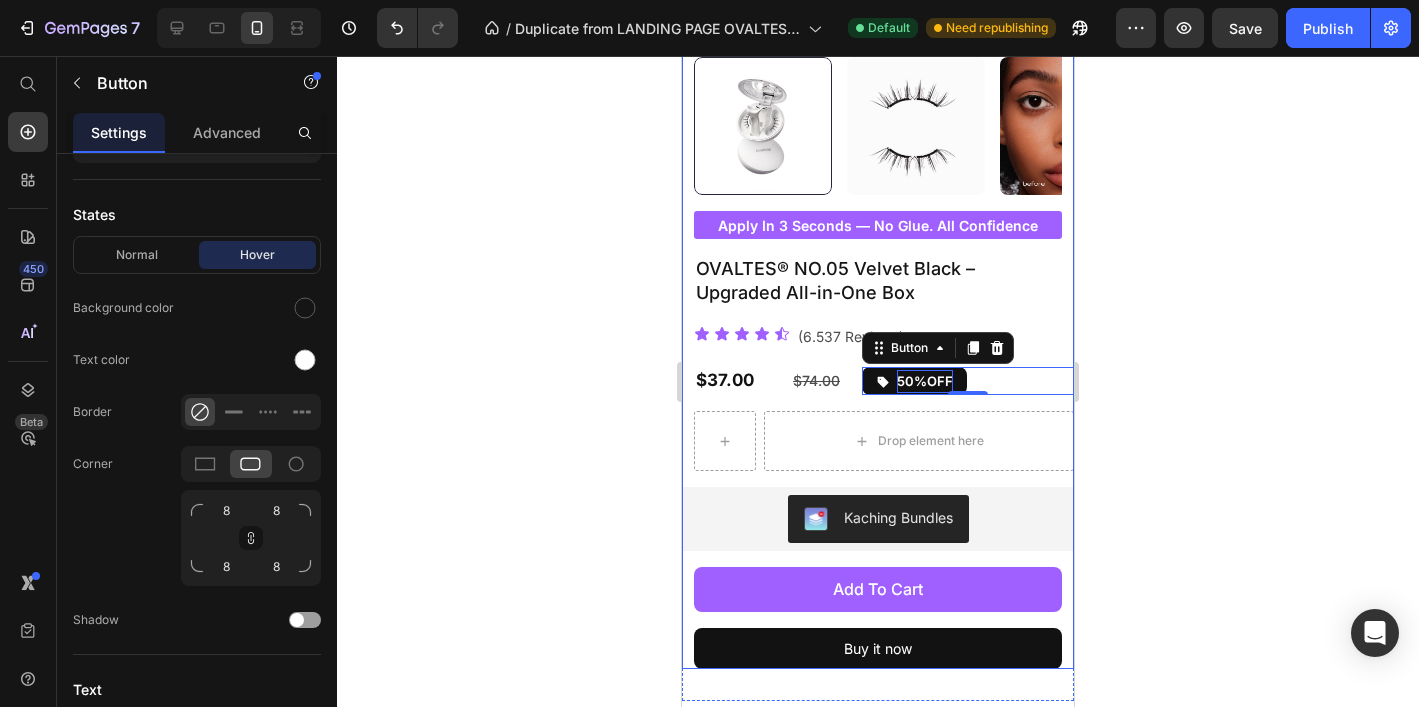 click 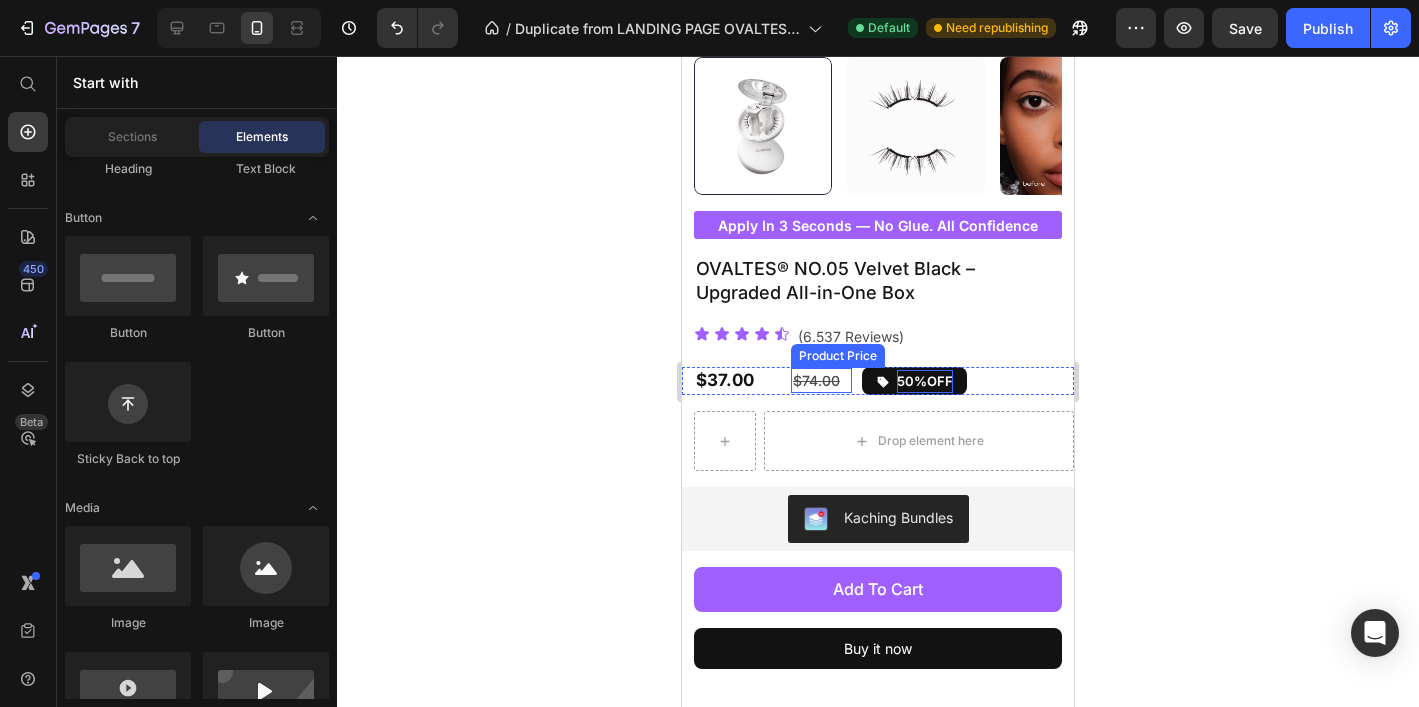 click on "$74.00" at bounding box center [821, 380] 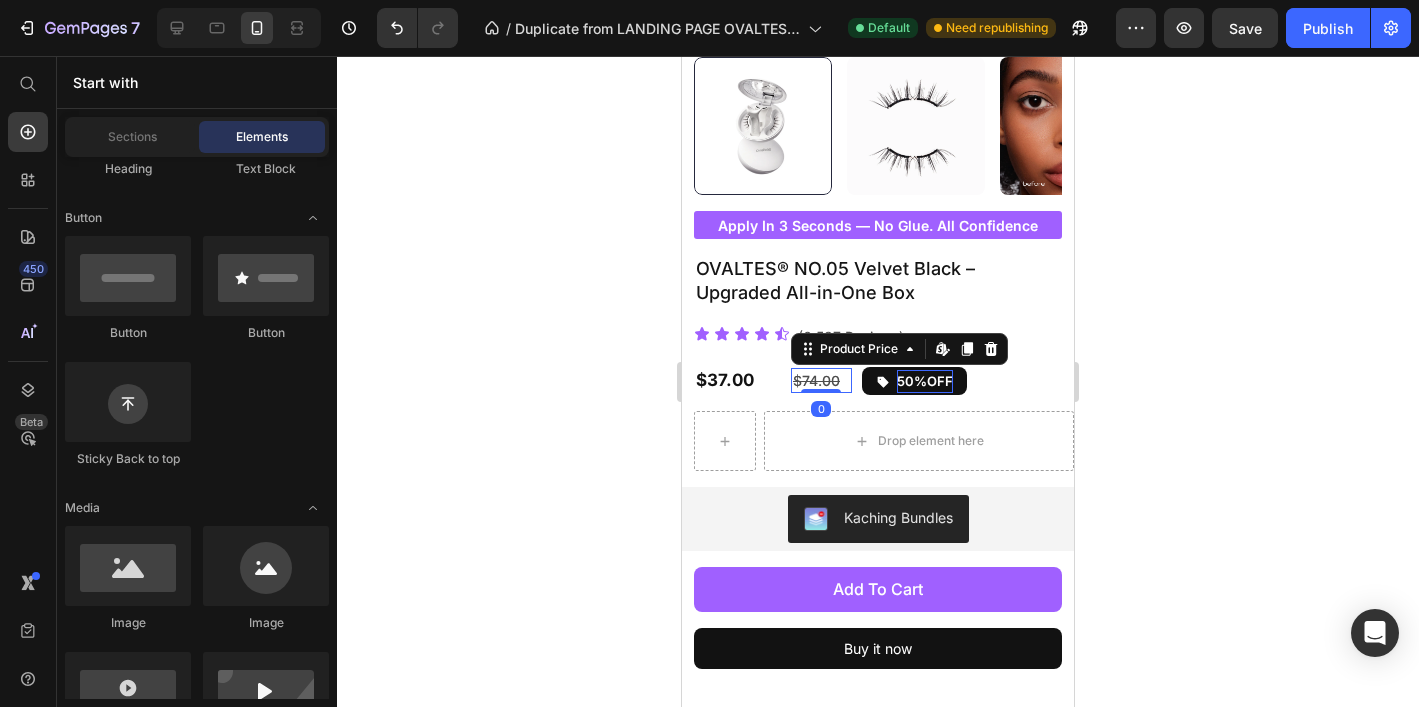 scroll, scrollTop: 0, scrollLeft: 0, axis: both 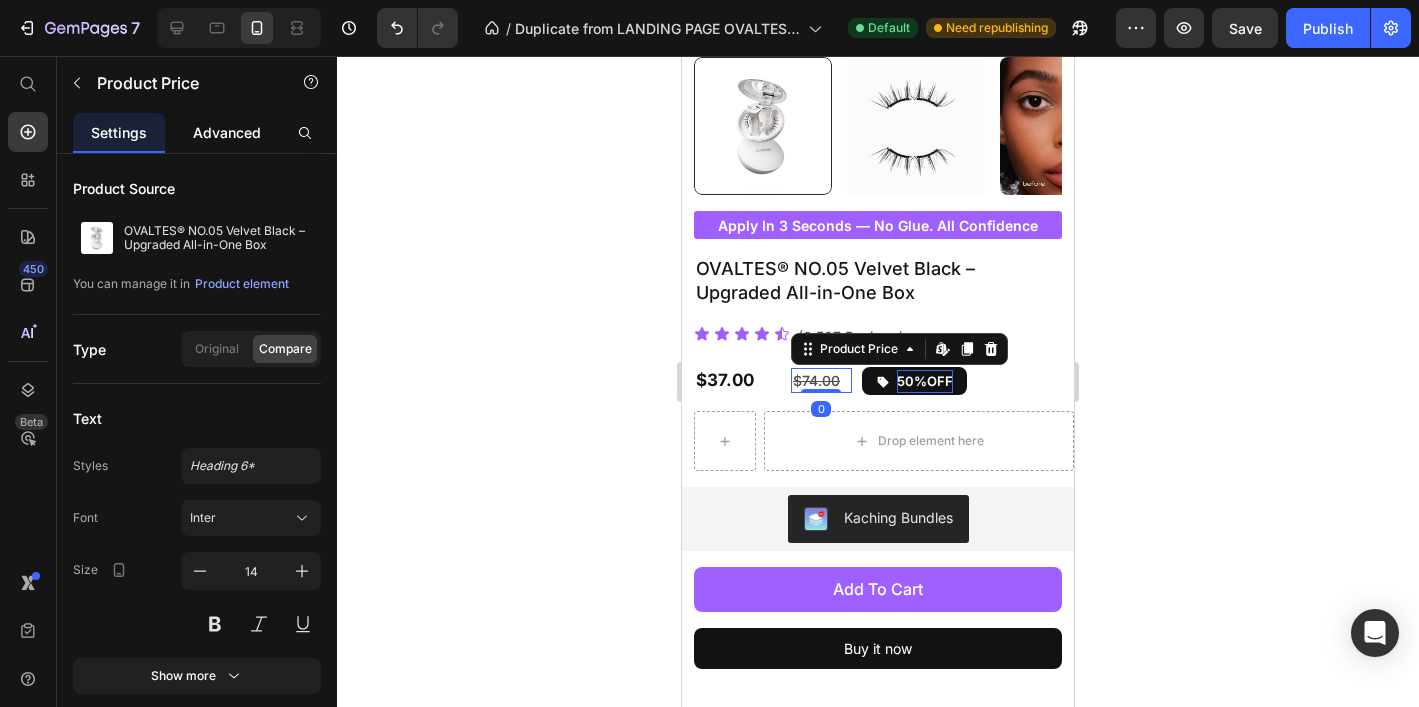 click on "Advanced" at bounding box center (227, 132) 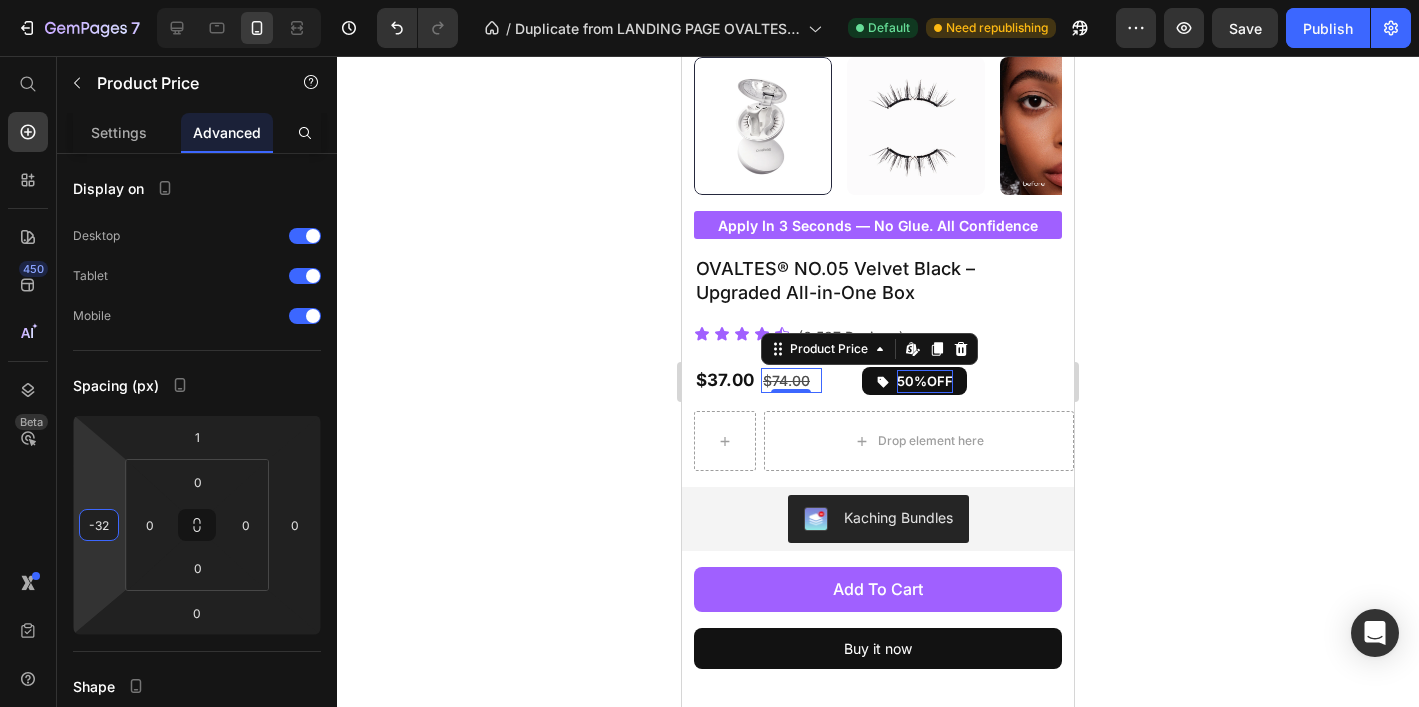 type on "-30" 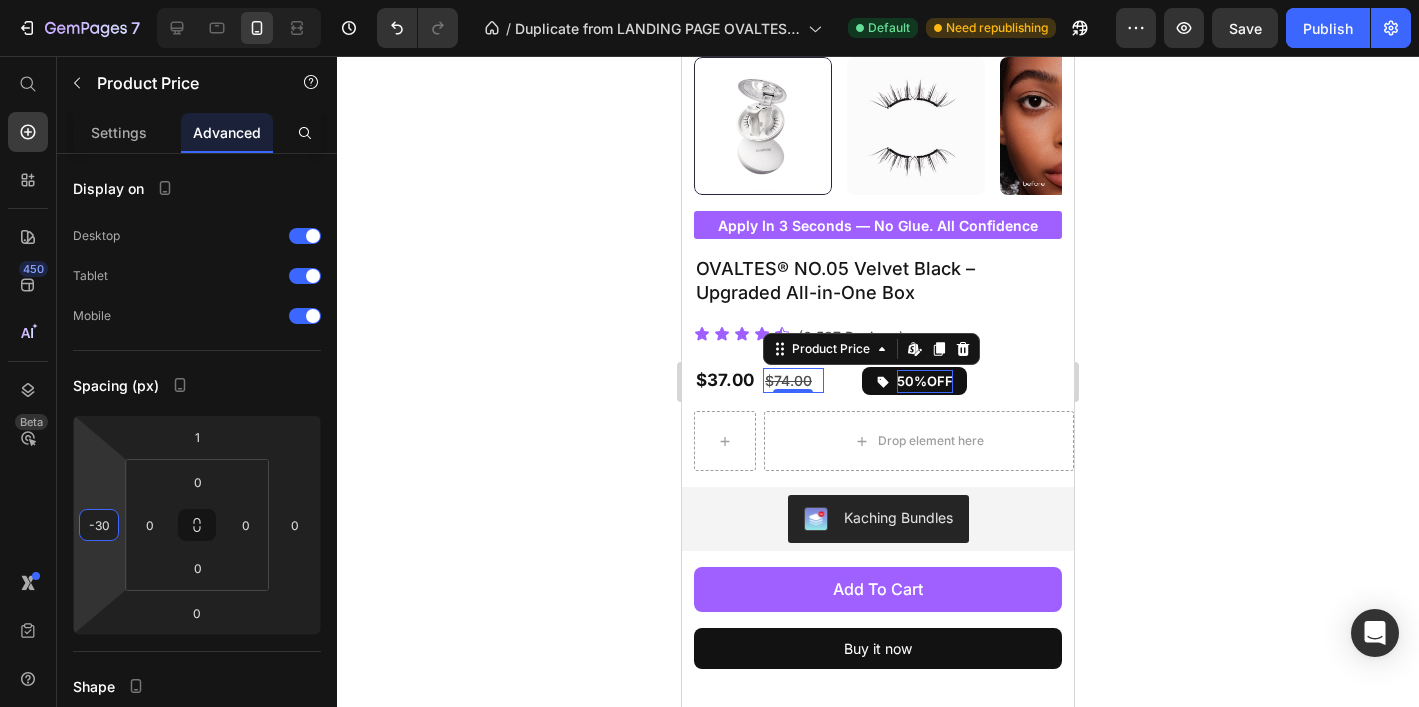 drag, startPoint x: 102, startPoint y: 466, endPoint x: 102, endPoint y: 480, distance: 14 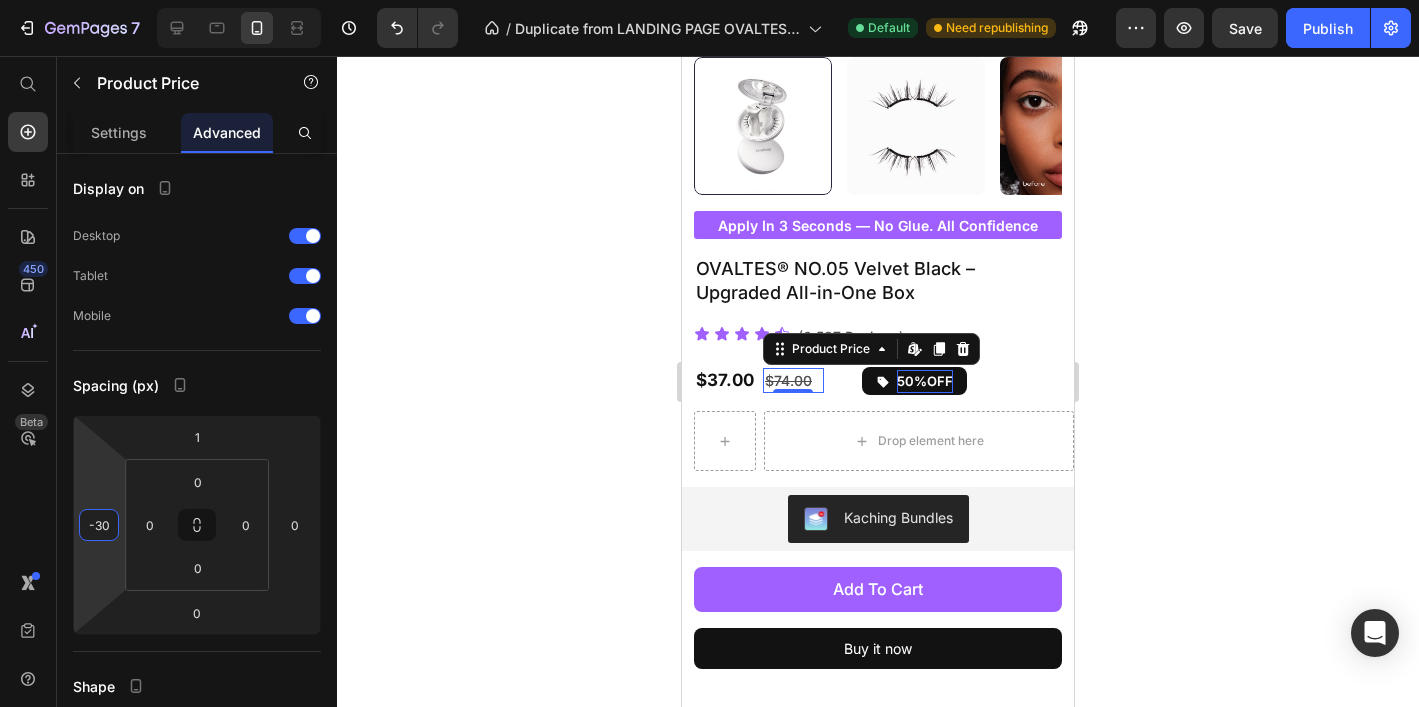 click on "7  Version history  /  Duplicate from LANDING PAGE OVALTES 2.0 Default Need republishing Preview  Save   Publish  450 Beta Start with Sections Elements Hero Section Product Detail Brands Trusted Badges Guarantee Product Breakdown How to use Testimonials Compare Bundle FAQs Social Proof Brand Story Product List Collection Blog List Contact Sticky Add to Cart Custom Footer Browse Library 450 Layout
Row
Row
Row
Row Text
Heading
Text Block Button
Button
Button
Sticky Back to top Media
Image" at bounding box center (709, 0) 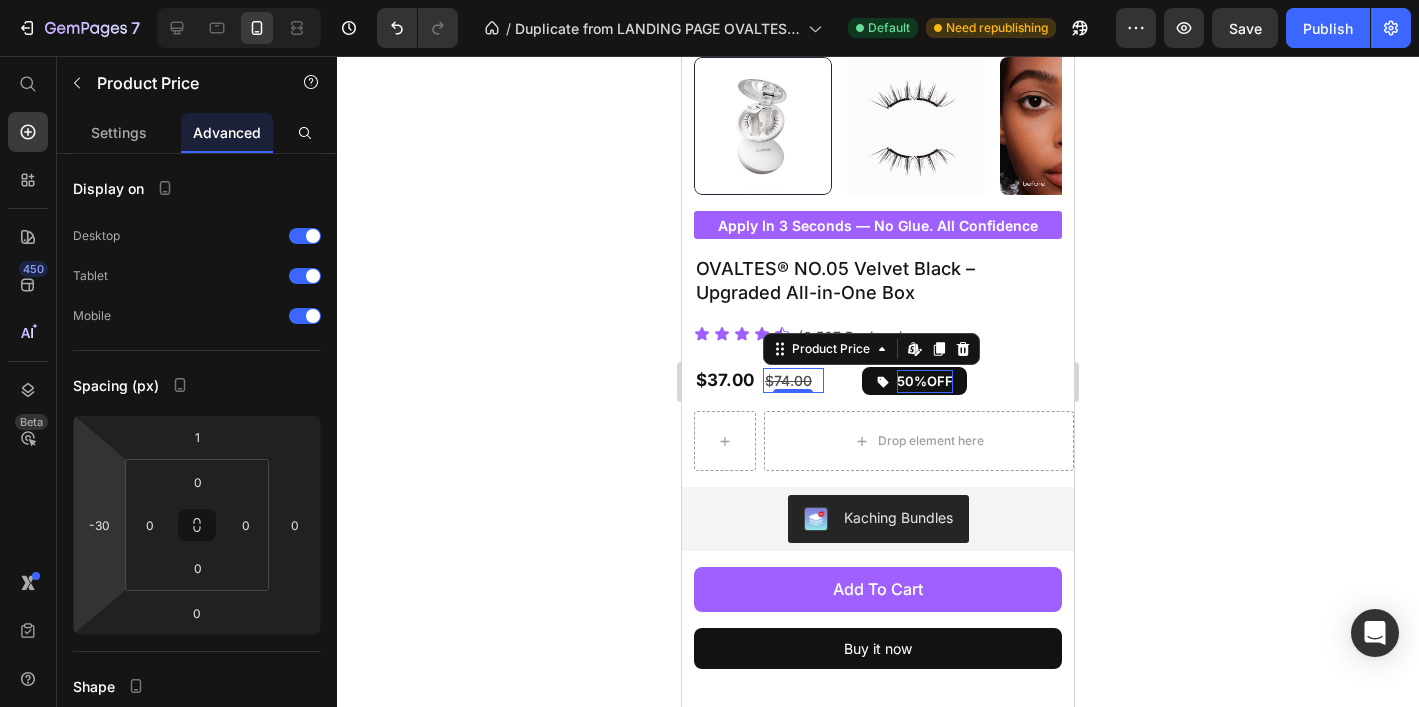 click 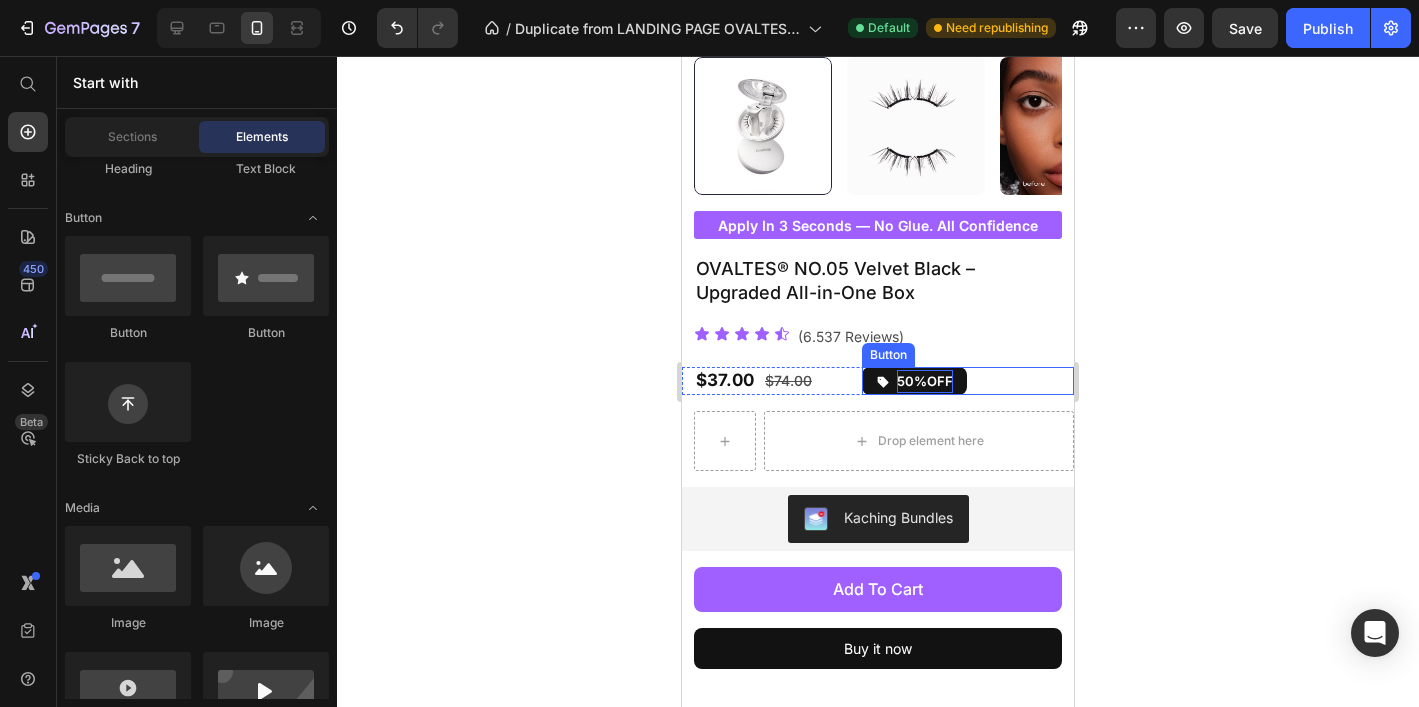 click on "50%OFF" at bounding box center [914, 381] 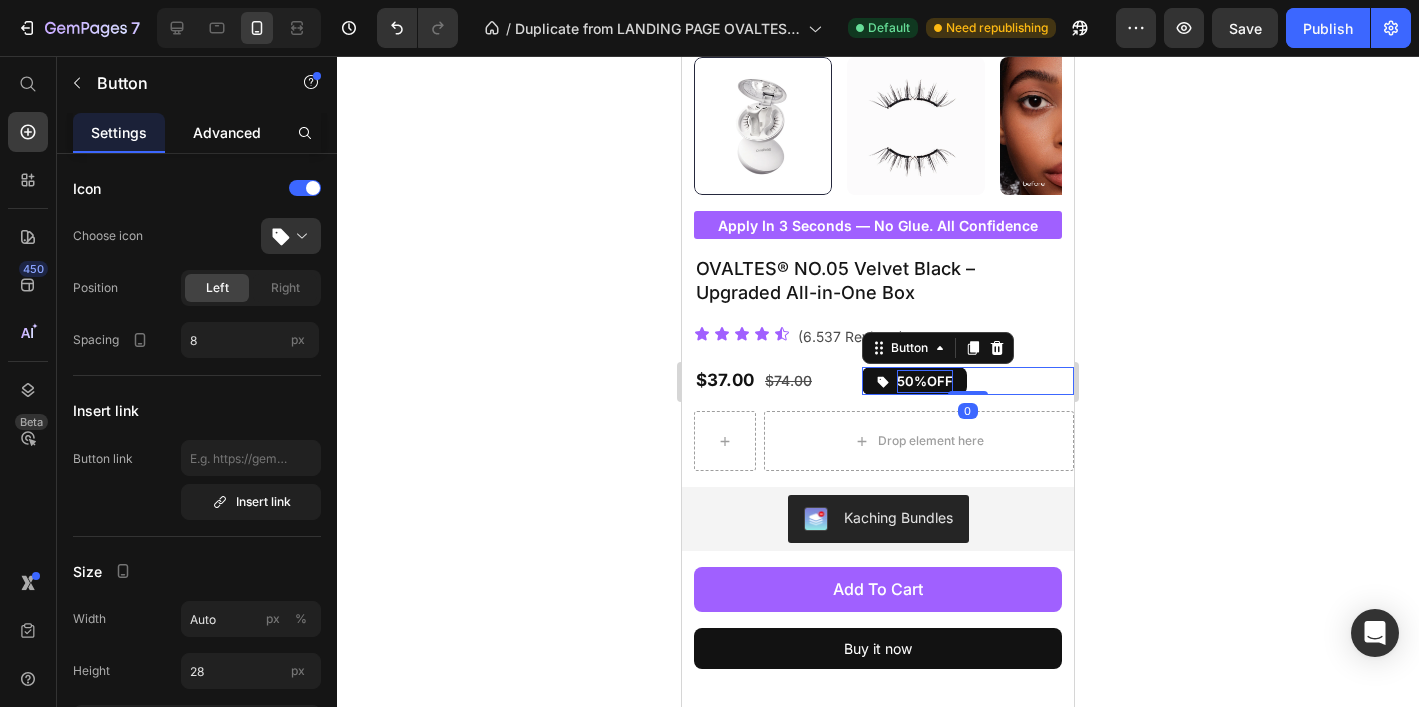 click on "Advanced" at bounding box center [227, 132] 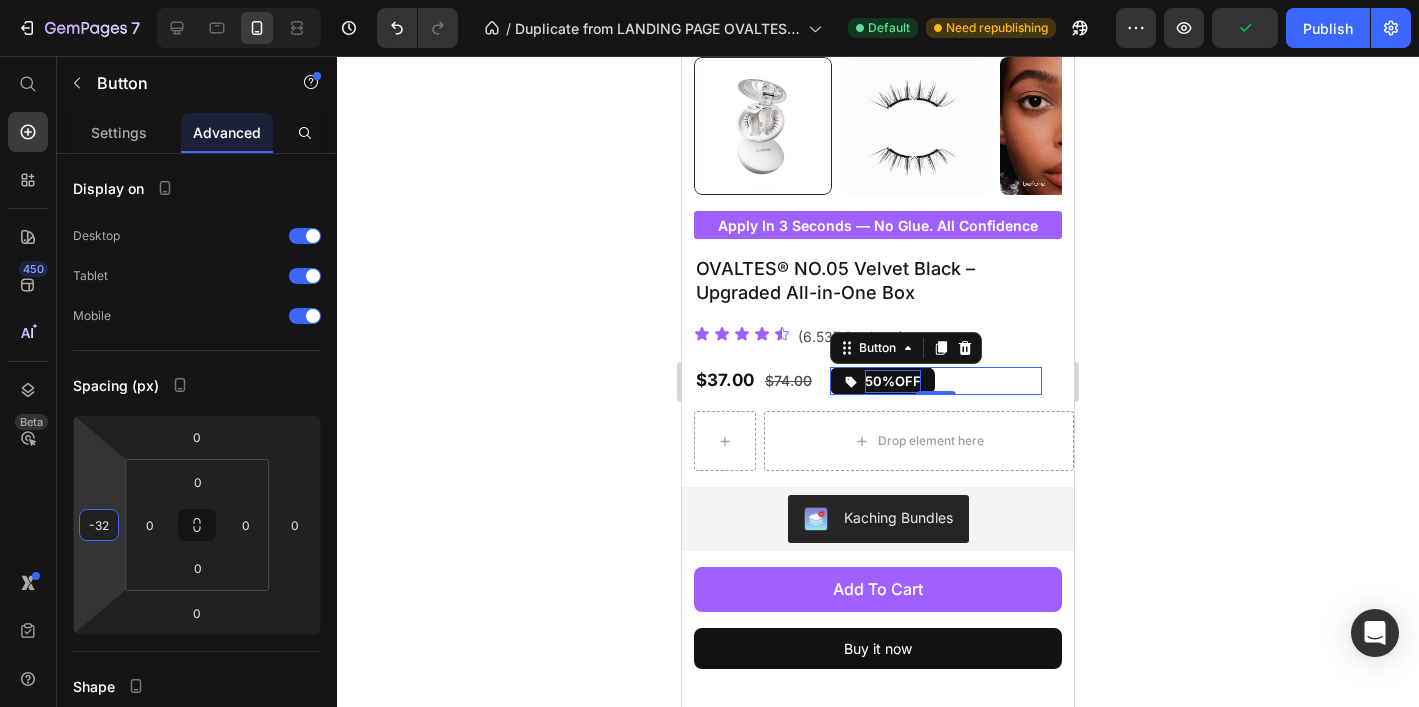 type on "-34" 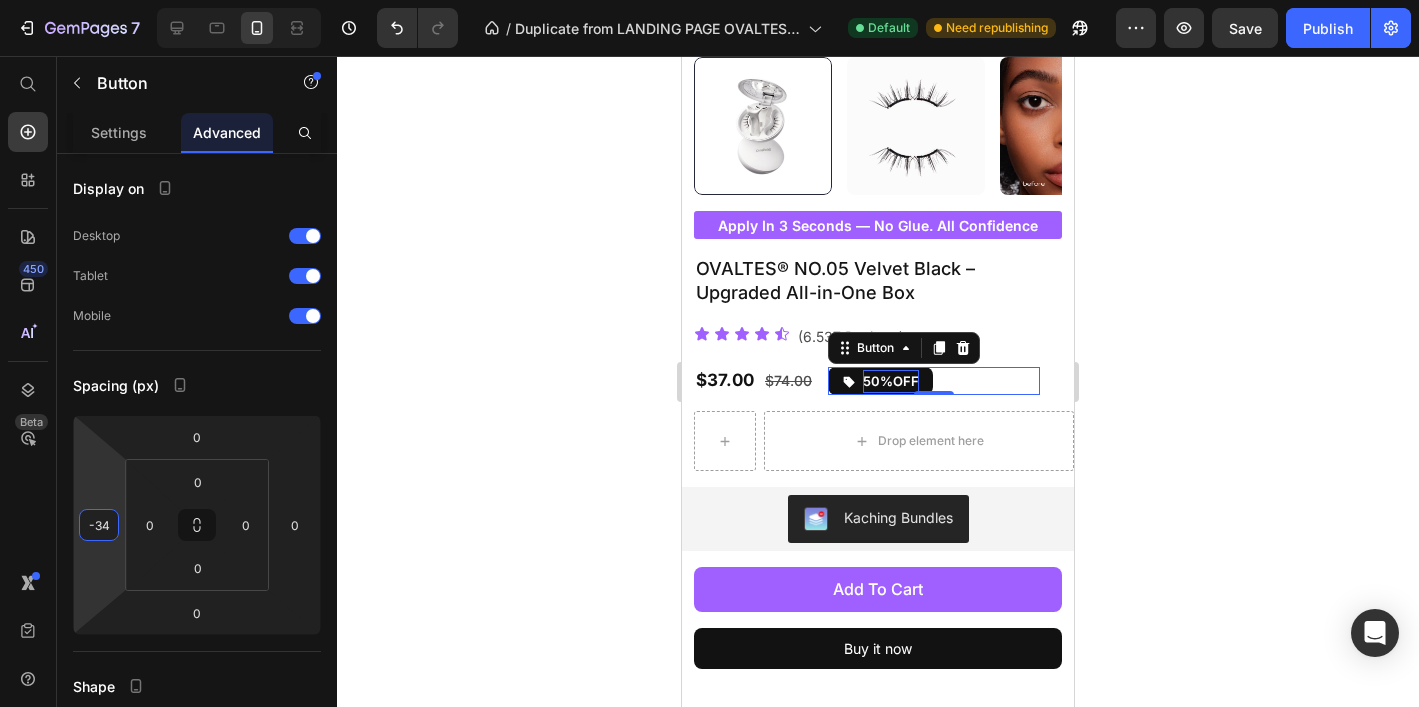 drag, startPoint x: 101, startPoint y: 456, endPoint x: 102, endPoint y: 473, distance: 17.029387 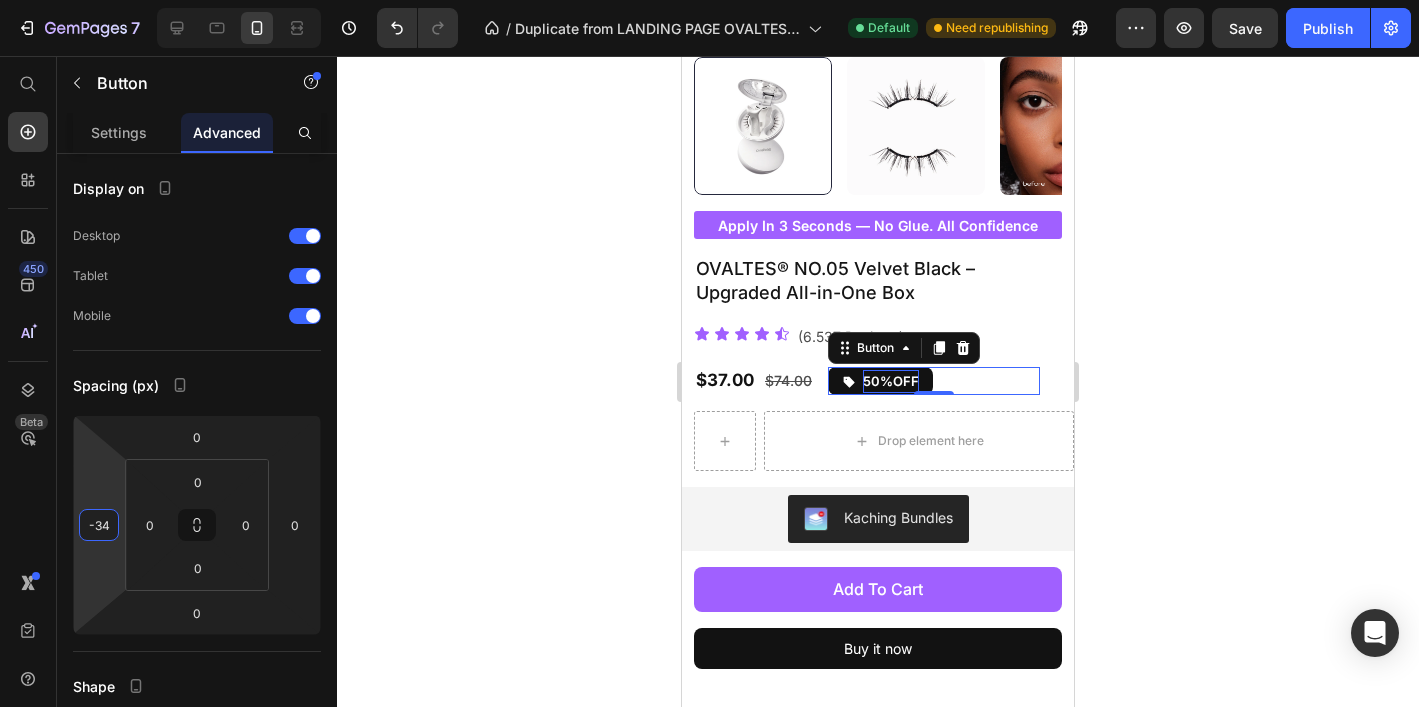 click on "7  Version history  /  Duplicate from LANDING PAGE OVALTES 2.0 Default Need republishing Preview  Save   Publish  450 Beta Start with Sections Elements Hero Section Product Detail Brands Trusted Badges Guarantee Product Breakdown How to use Testimonials Compare Bundle FAQs Social Proof Brand Story Product List Collection Blog List Contact Sticky Add to Cart Custom Footer Browse Library 450 Layout
Row
Row
Row
Row Text
Heading
Text Block Button
Button
Button
Sticky Back to top Media
Image" at bounding box center (709, 0) 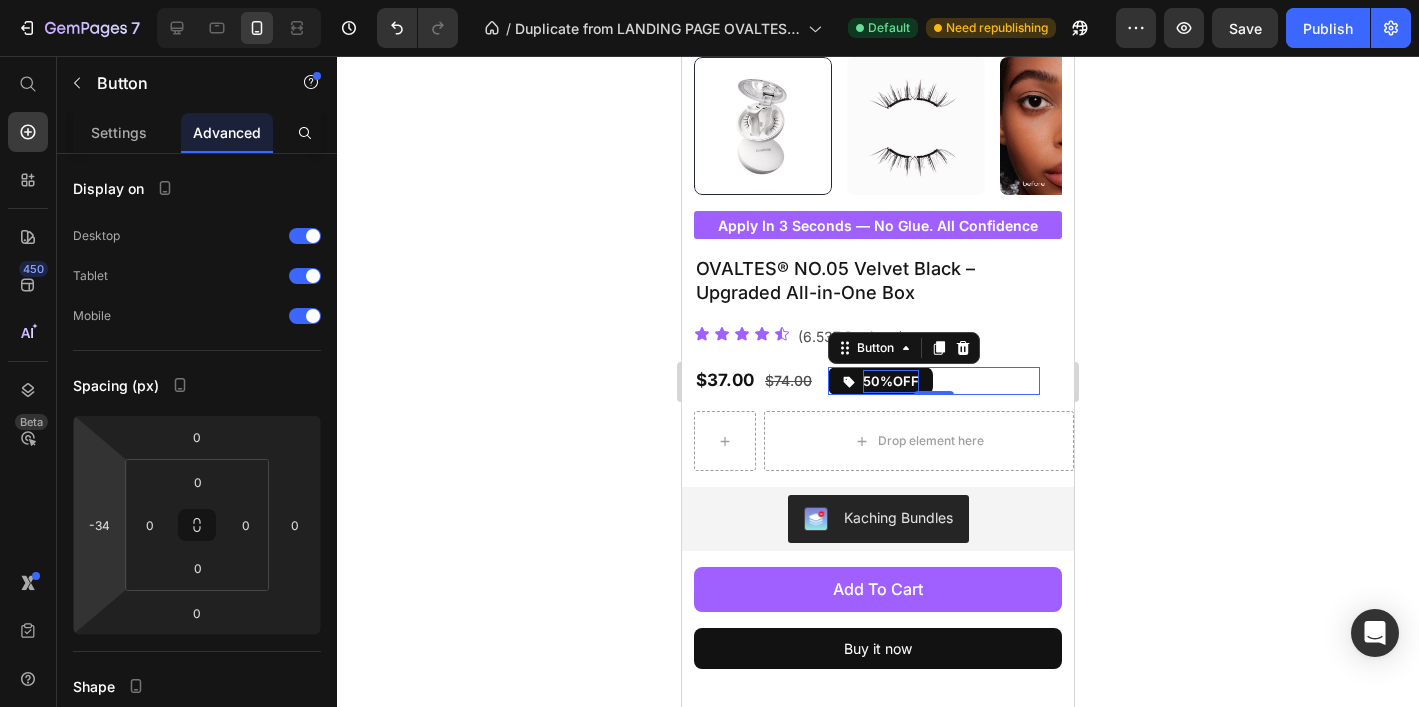 click 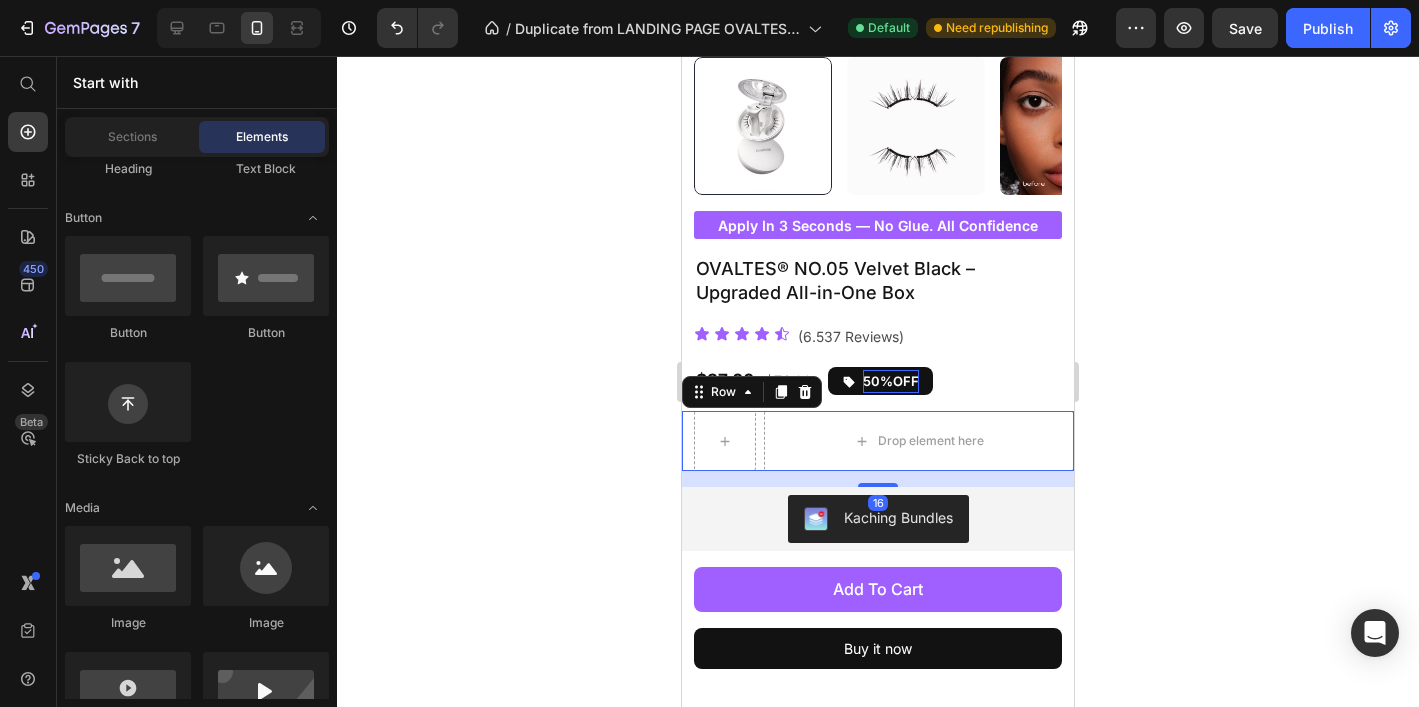 click on "Drop element here Row   16" at bounding box center [878, 441] 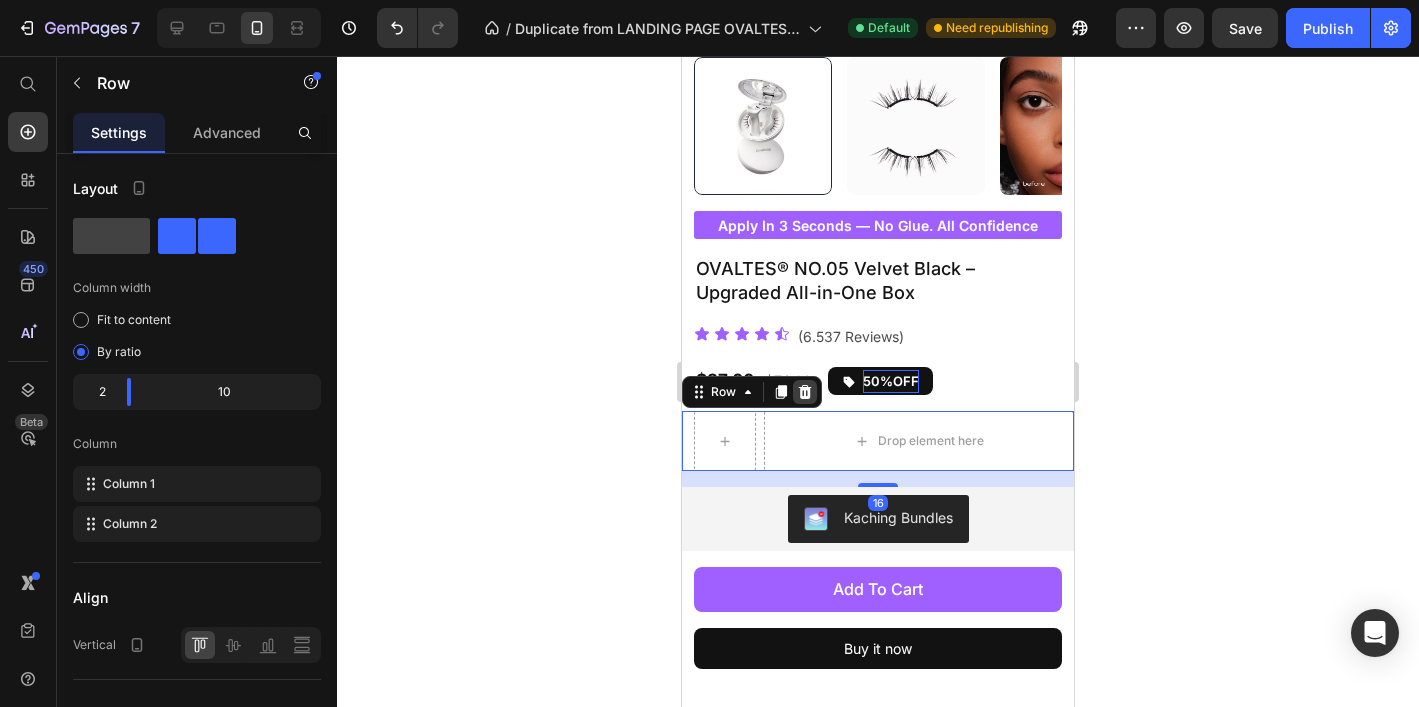 click 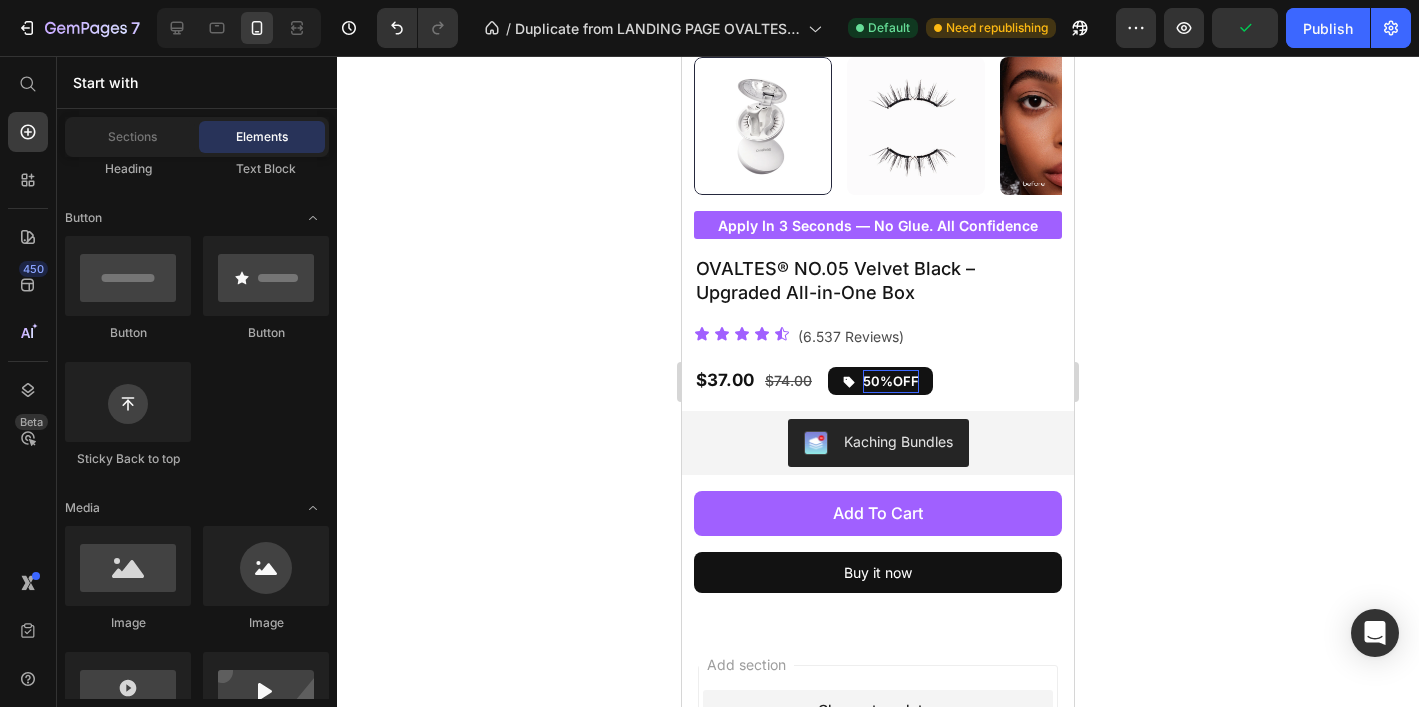 scroll, scrollTop: 0, scrollLeft: 0, axis: both 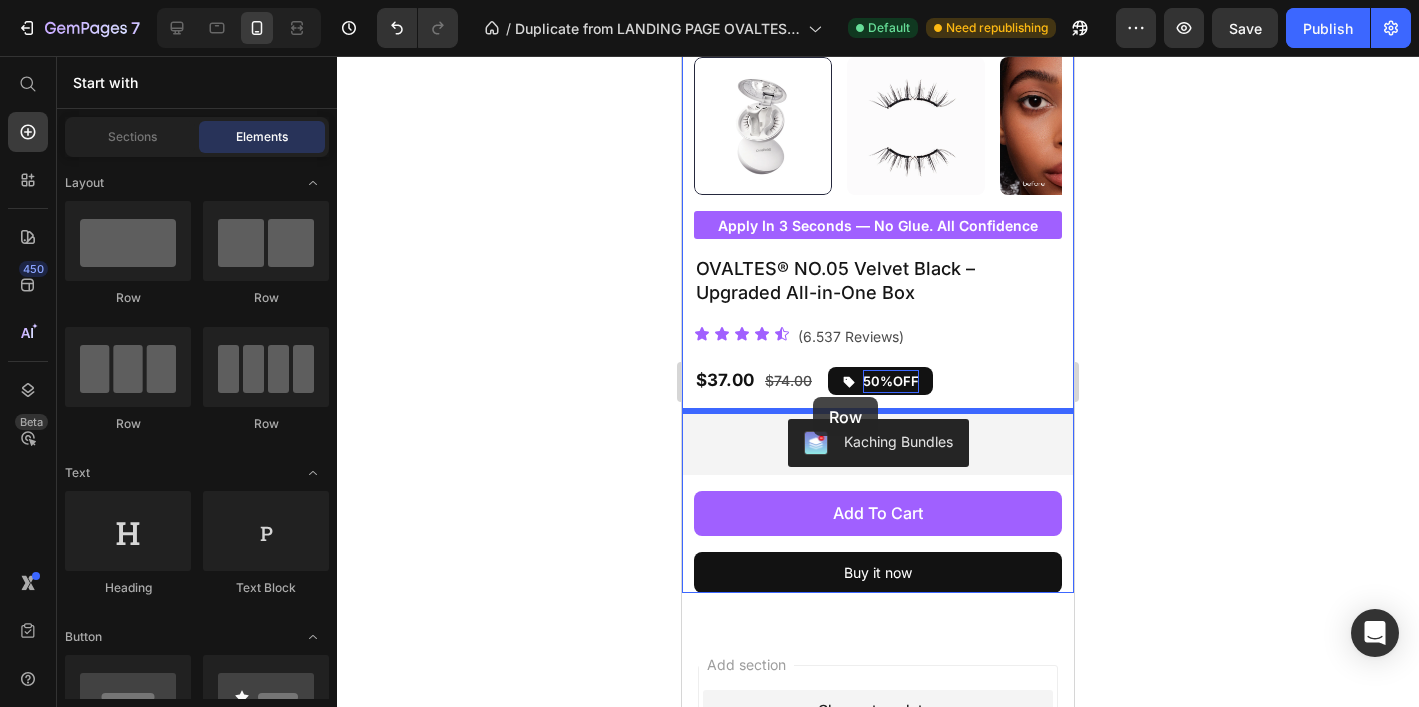 drag, startPoint x: 887, startPoint y: 329, endPoint x: 813, endPoint y: 397, distance: 100.49876 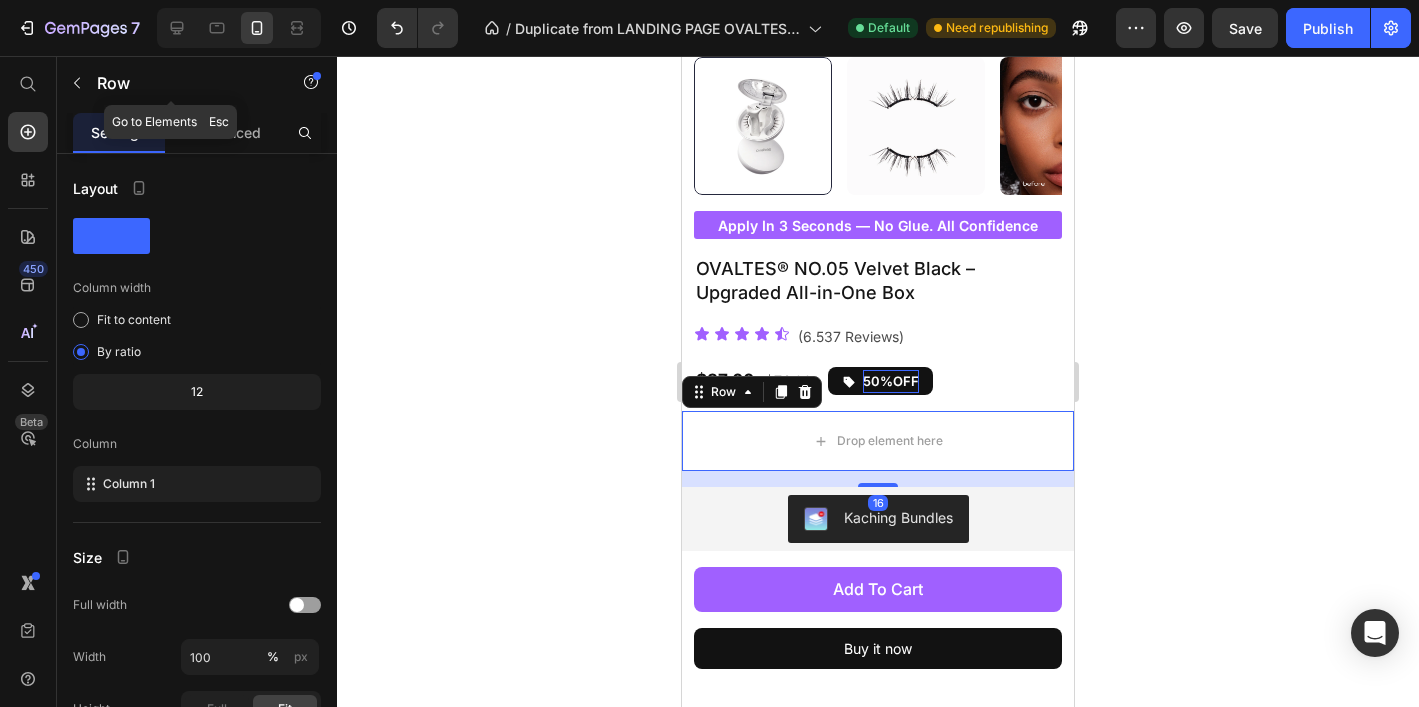 drag, startPoint x: 92, startPoint y: 72, endPoint x: 97, endPoint y: 84, distance: 13 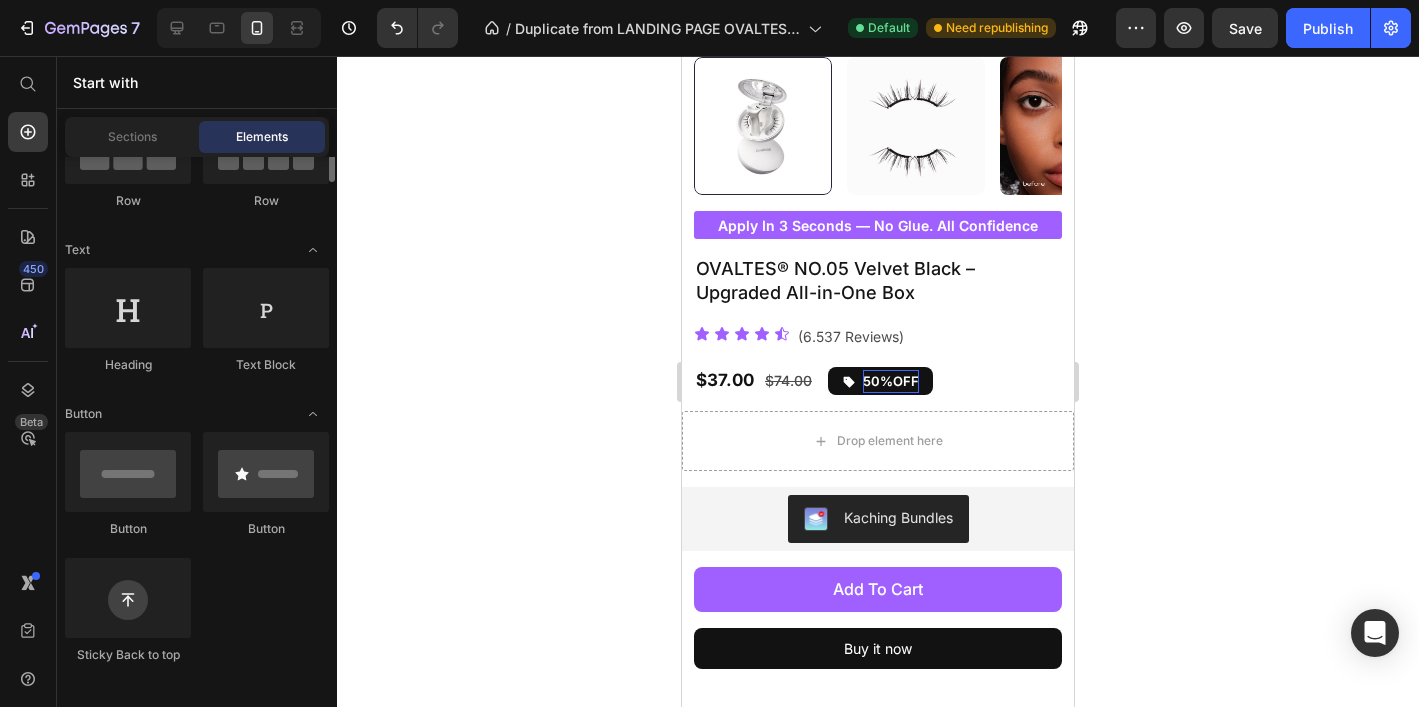 scroll, scrollTop: 224, scrollLeft: 0, axis: vertical 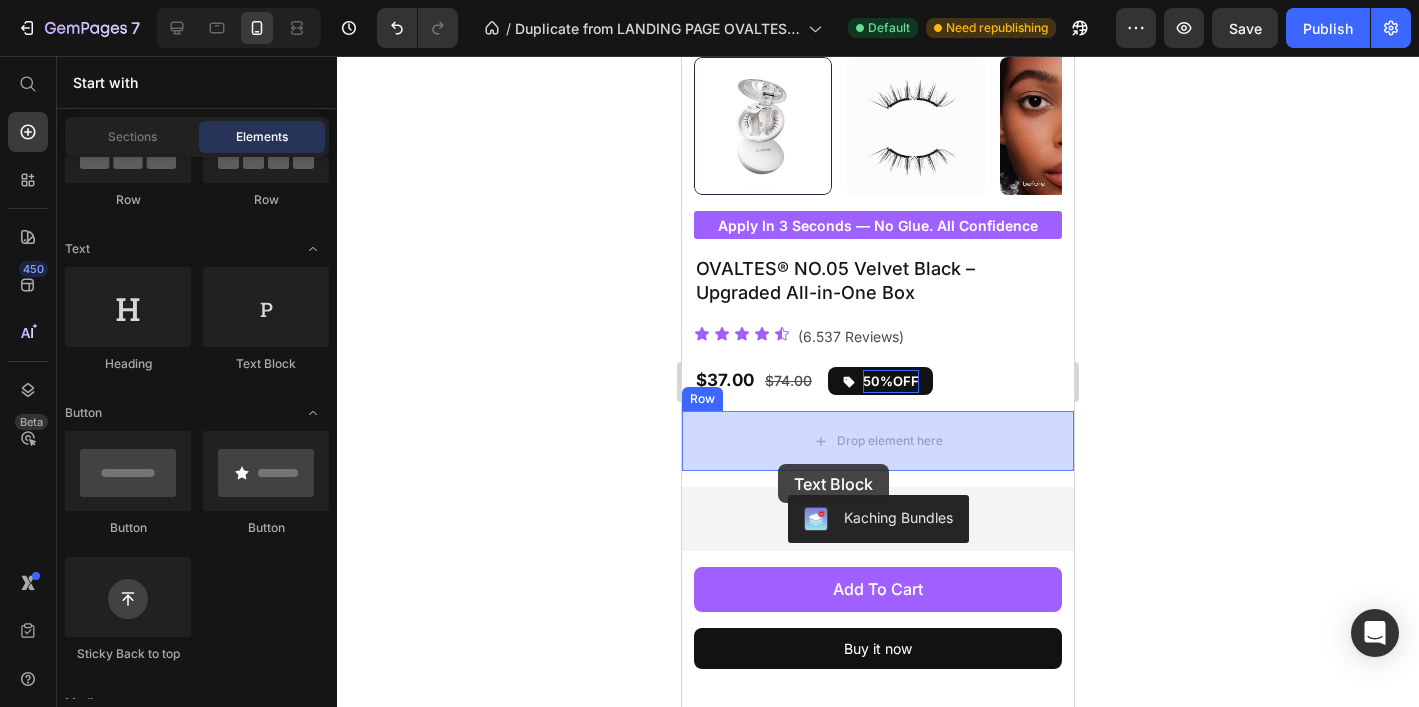 drag, startPoint x: 941, startPoint y: 373, endPoint x: 778, endPoint y: 464, distance: 186.68155 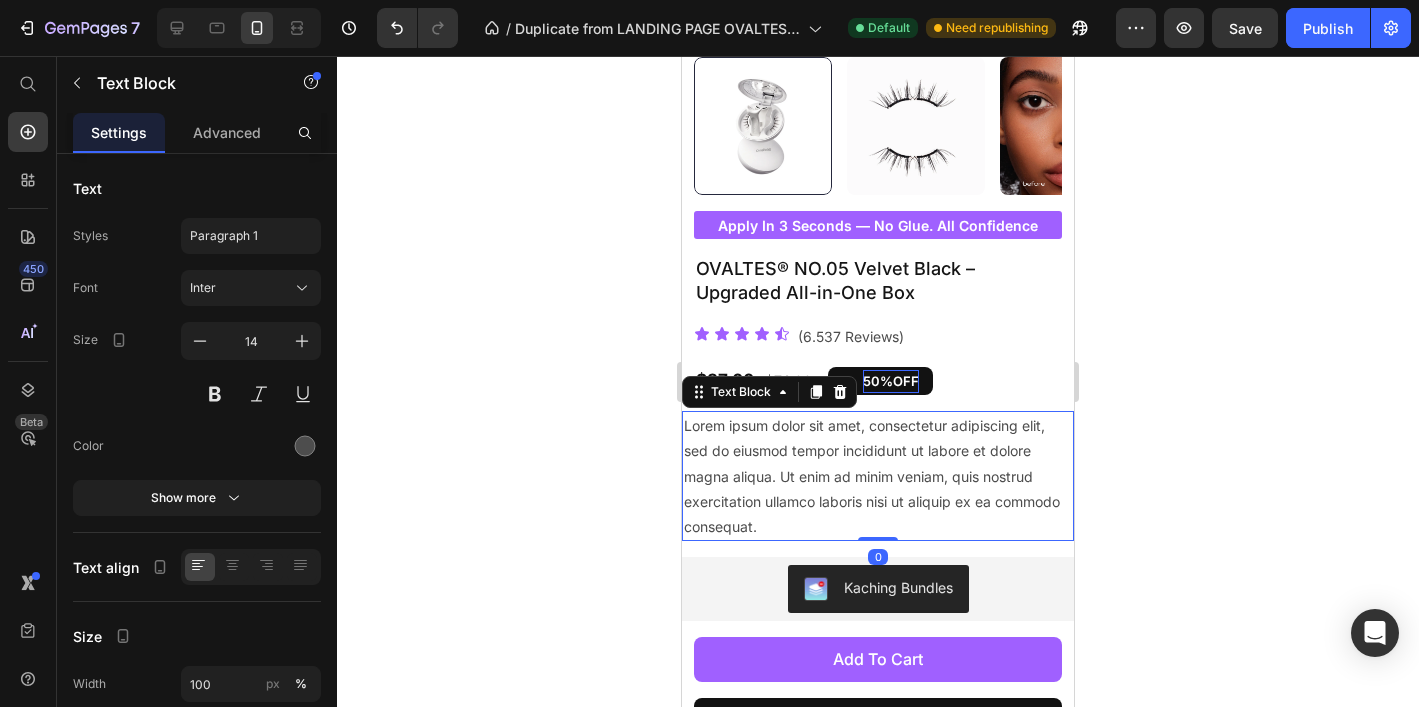 click on "Lorem ipsum dolor sit amet, consectetur adipiscing elit, sed do eiusmod tempor incididunt ut labore et dolore magna aliqua. Ut enim ad minim veniam, quis nostrud exercitation ullamco laboris nisi ut aliquip ex ea commodo consequat." at bounding box center (878, 476) 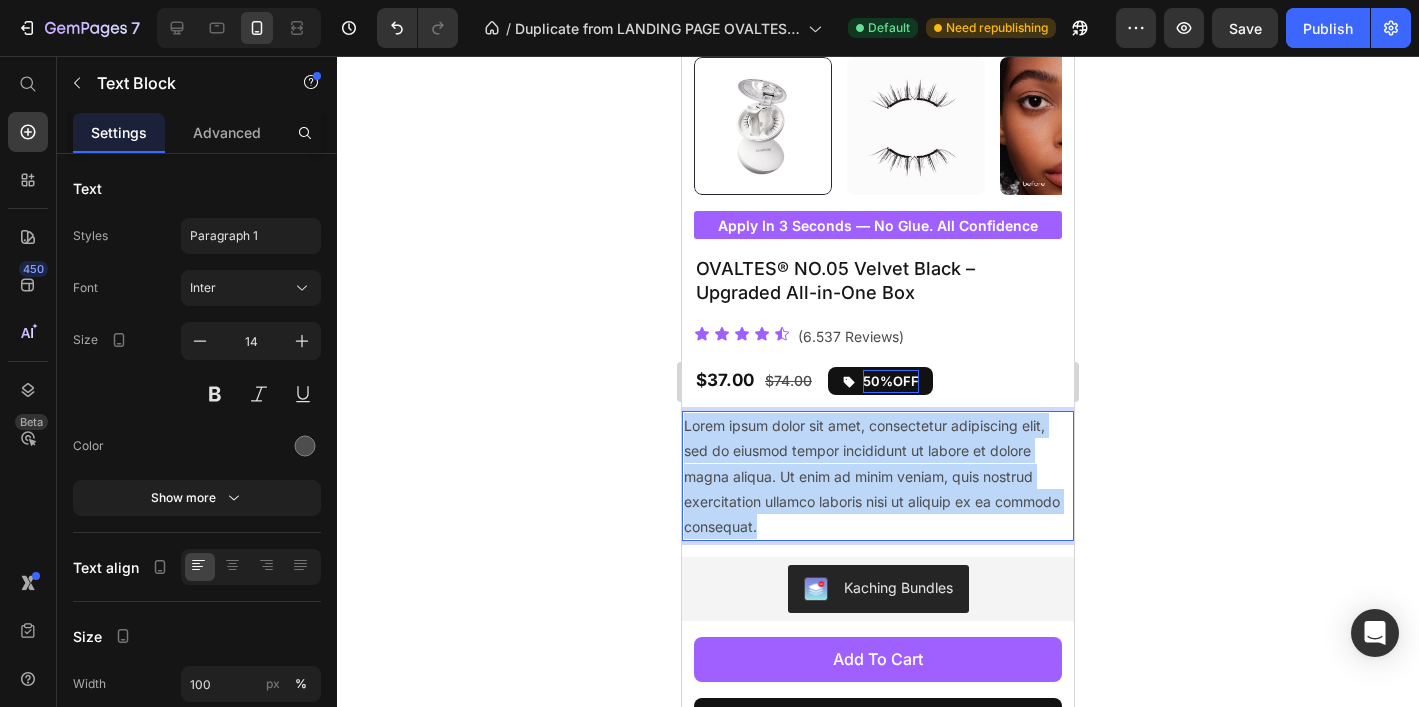 drag, startPoint x: 771, startPoint y: 528, endPoint x: 682, endPoint y: 430, distance: 132.38202 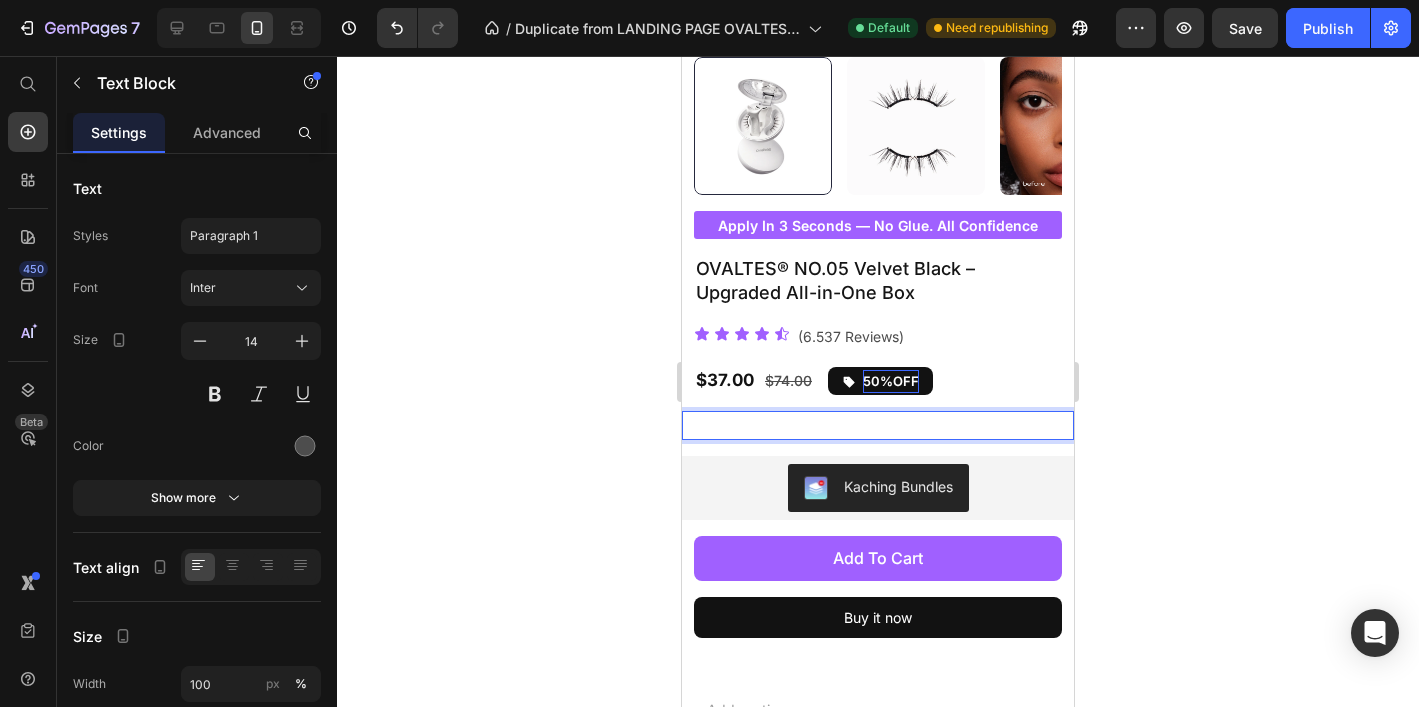 drag, startPoint x: 1173, startPoint y: 355, endPoint x: 1130, endPoint y: 366, distance: 44.38468 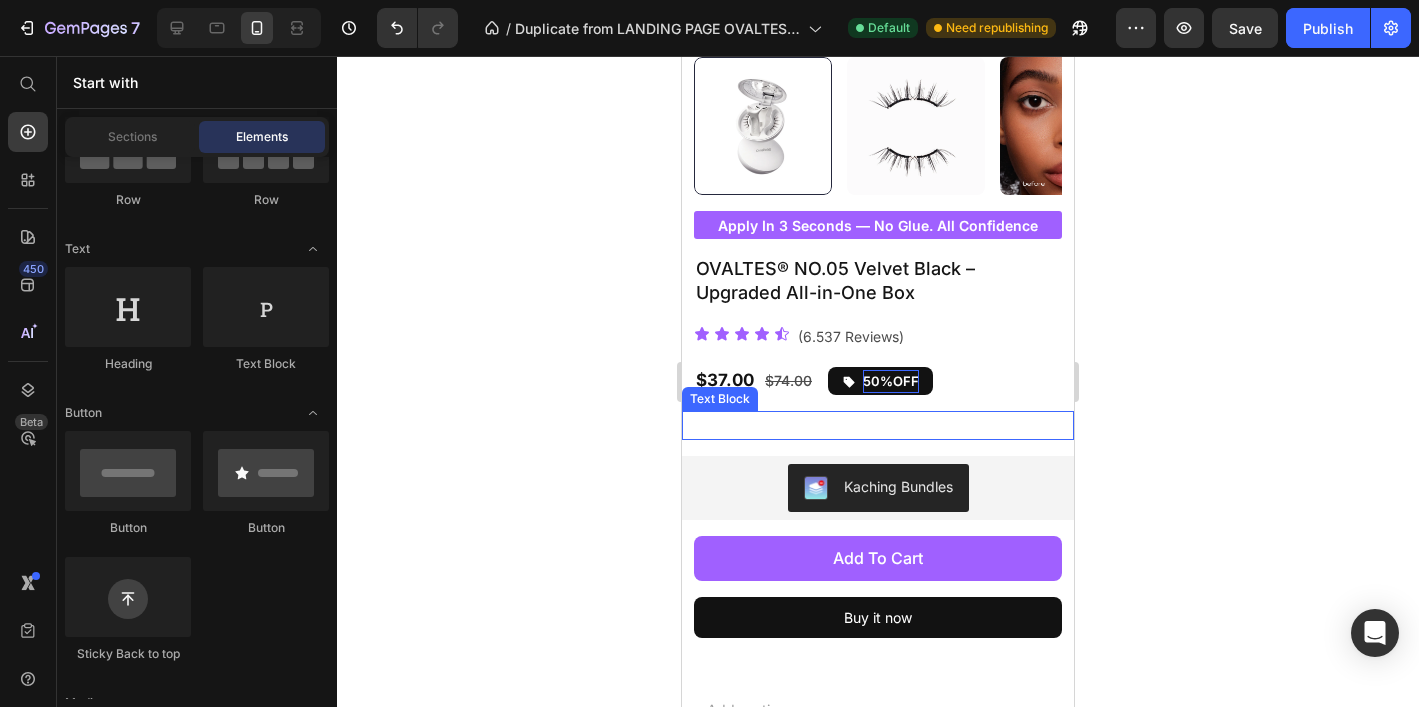 click at bounding box center (878, 425) 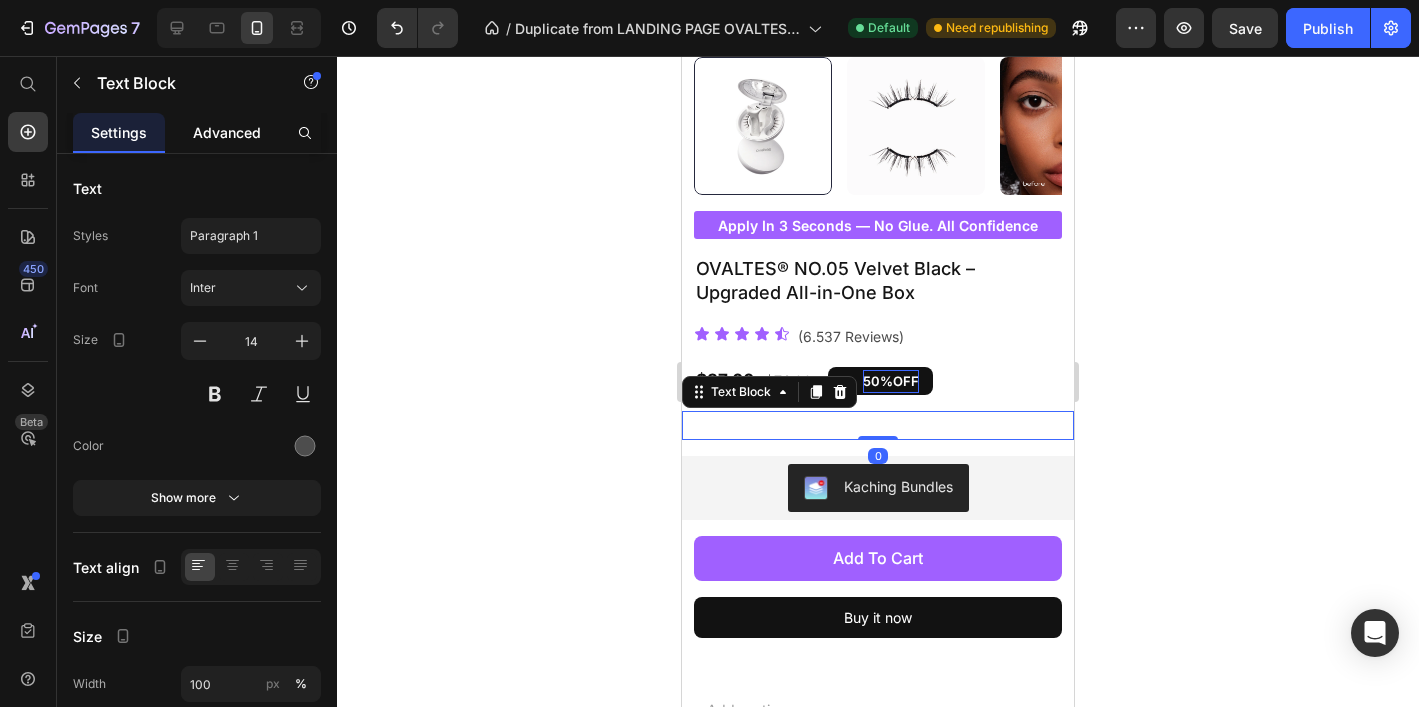 click on "Advanced" at bounding box center (227, 132) 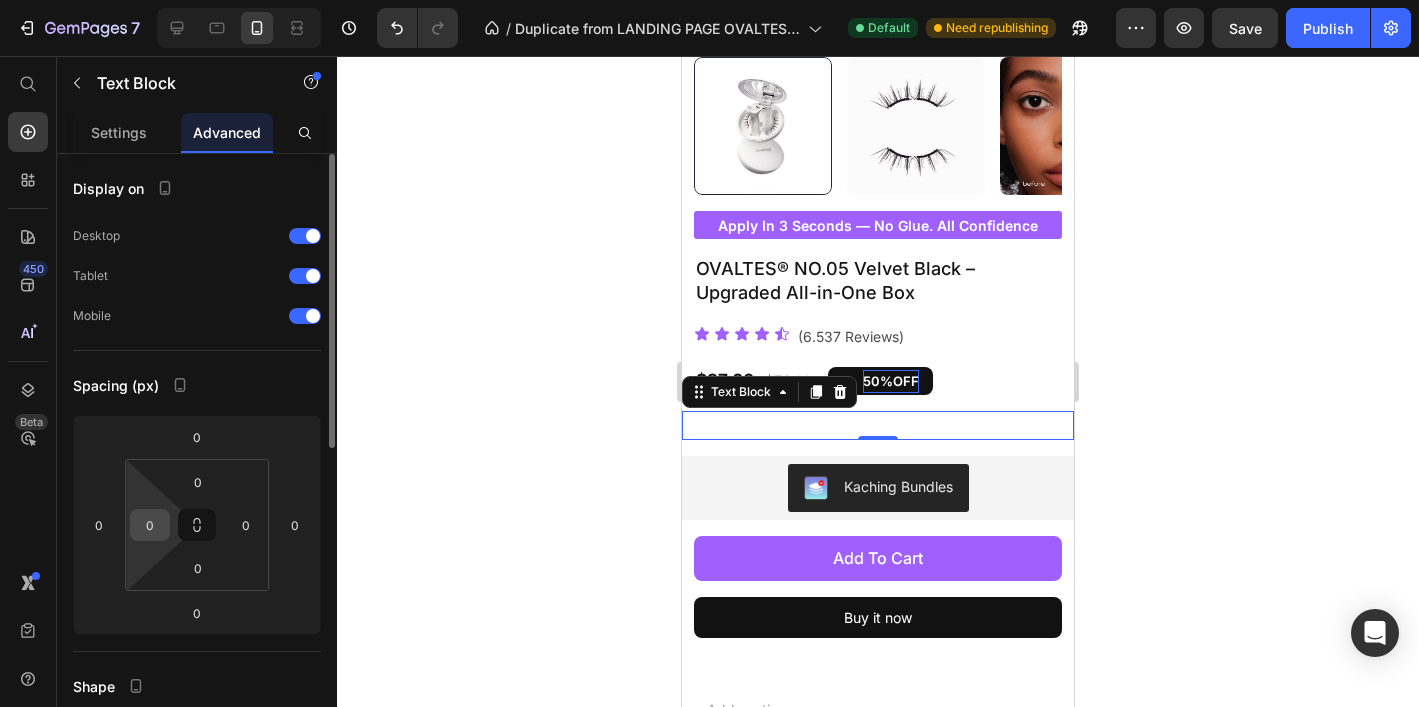 click on "0" at bounding box center [150, 525] 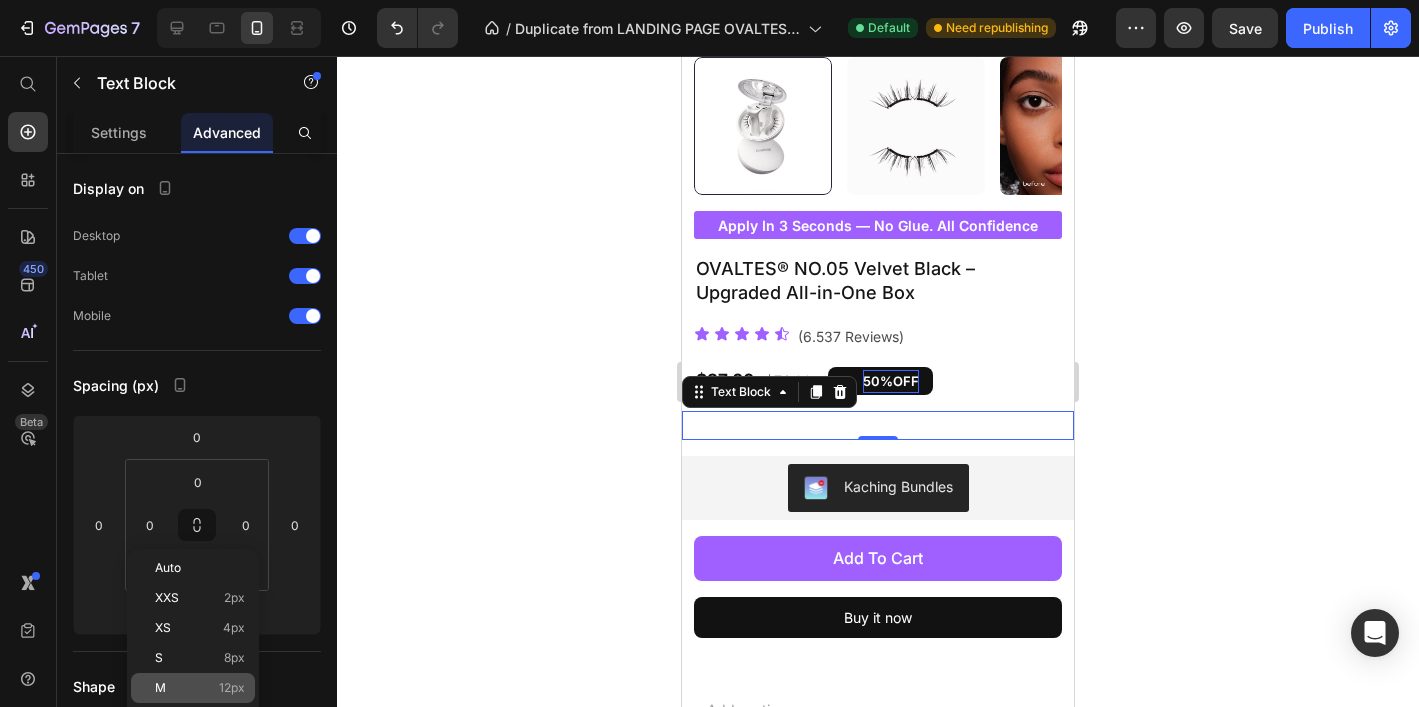click on "M 12px" at bounding box center [200, 688] 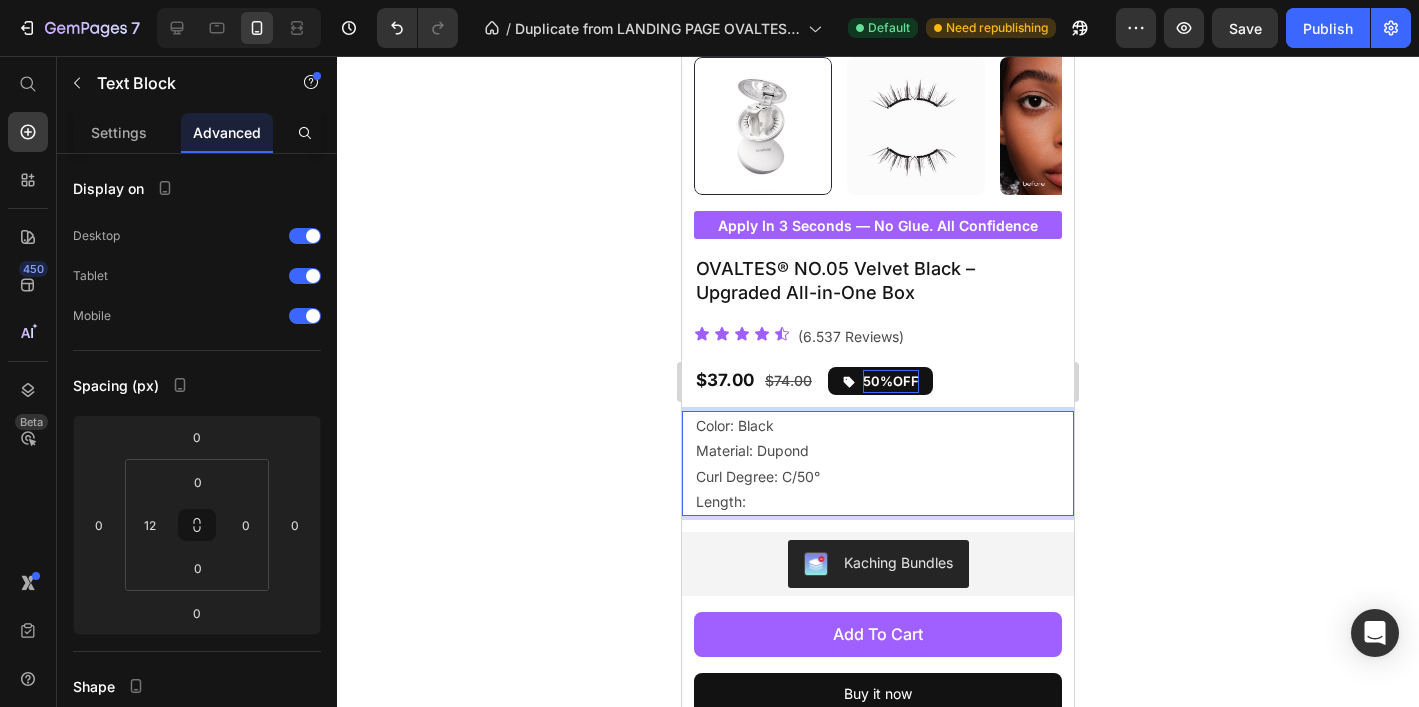 click 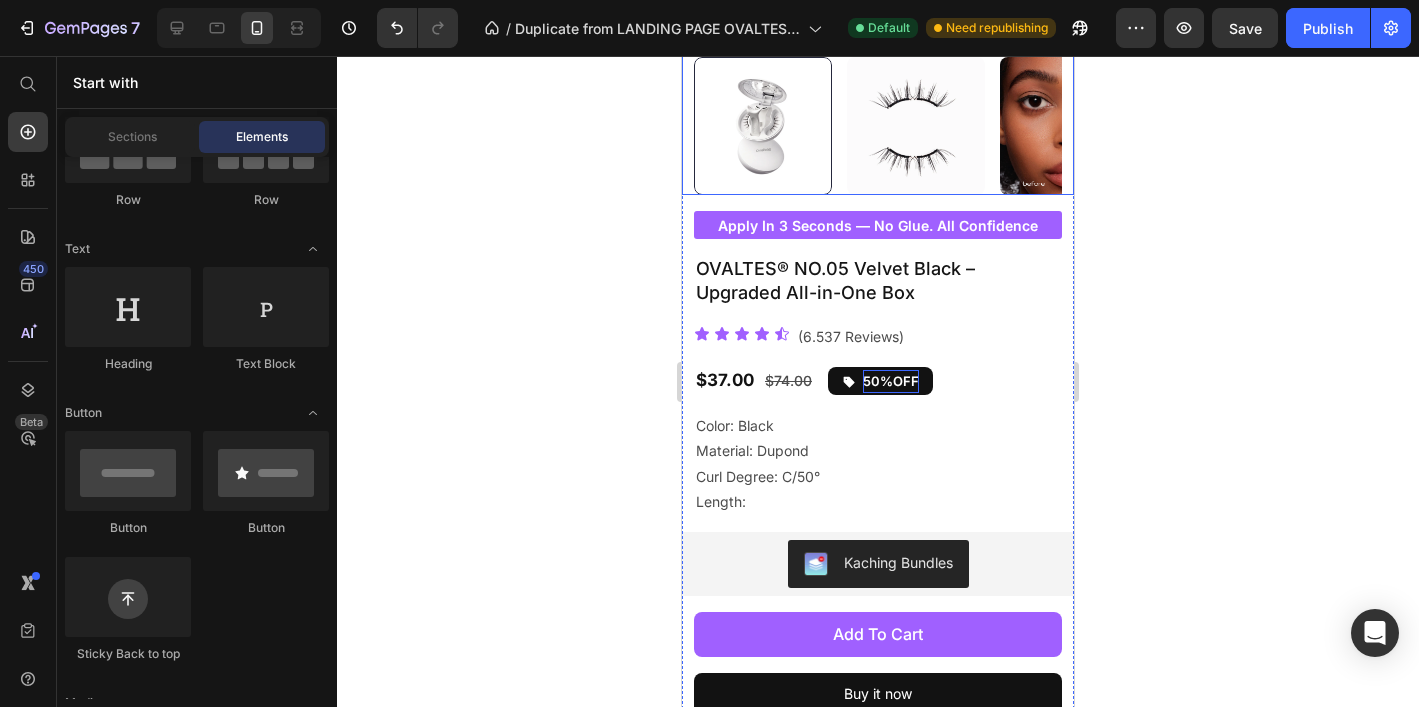 click at bounding box center [916, 126] 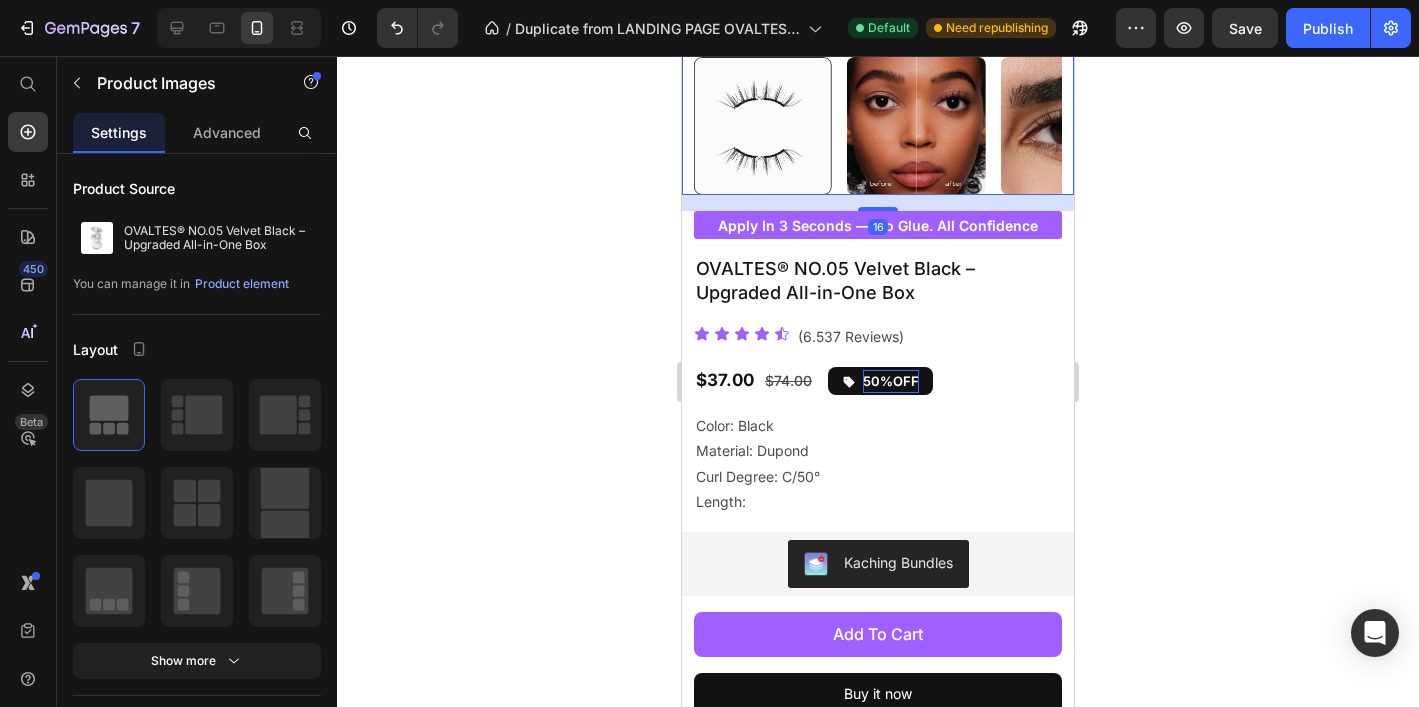 click at bounding box center [916, 126] 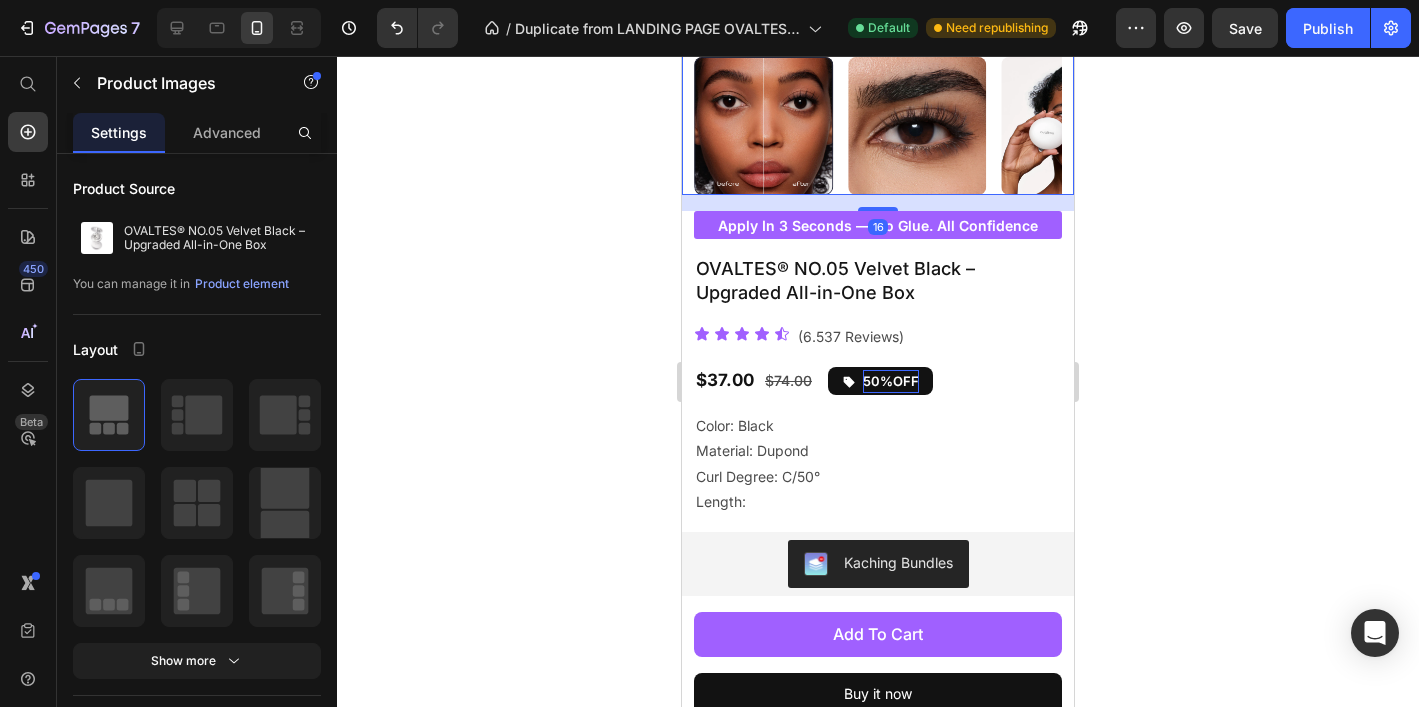 click at bounding box center [917, 126] 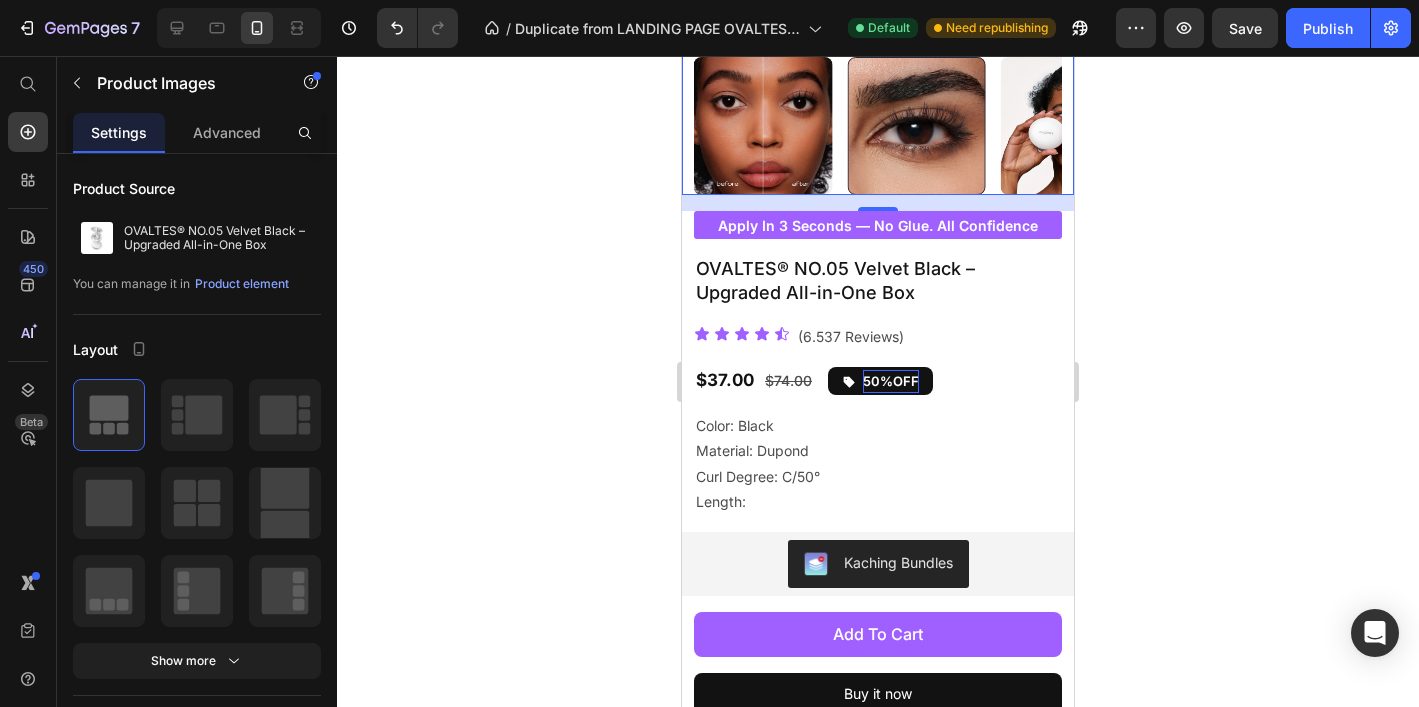 click at bounding box center [1069, 126] 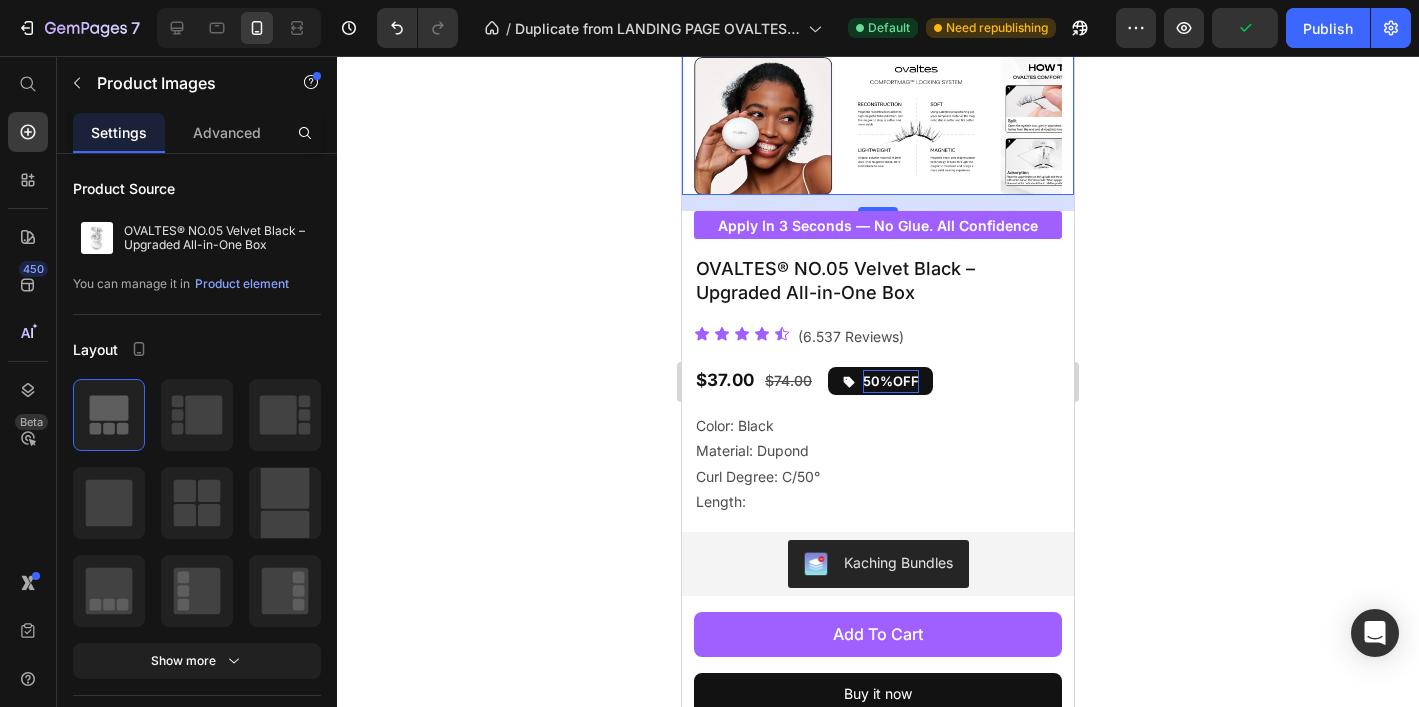 click at bounding box center [1069, 126] 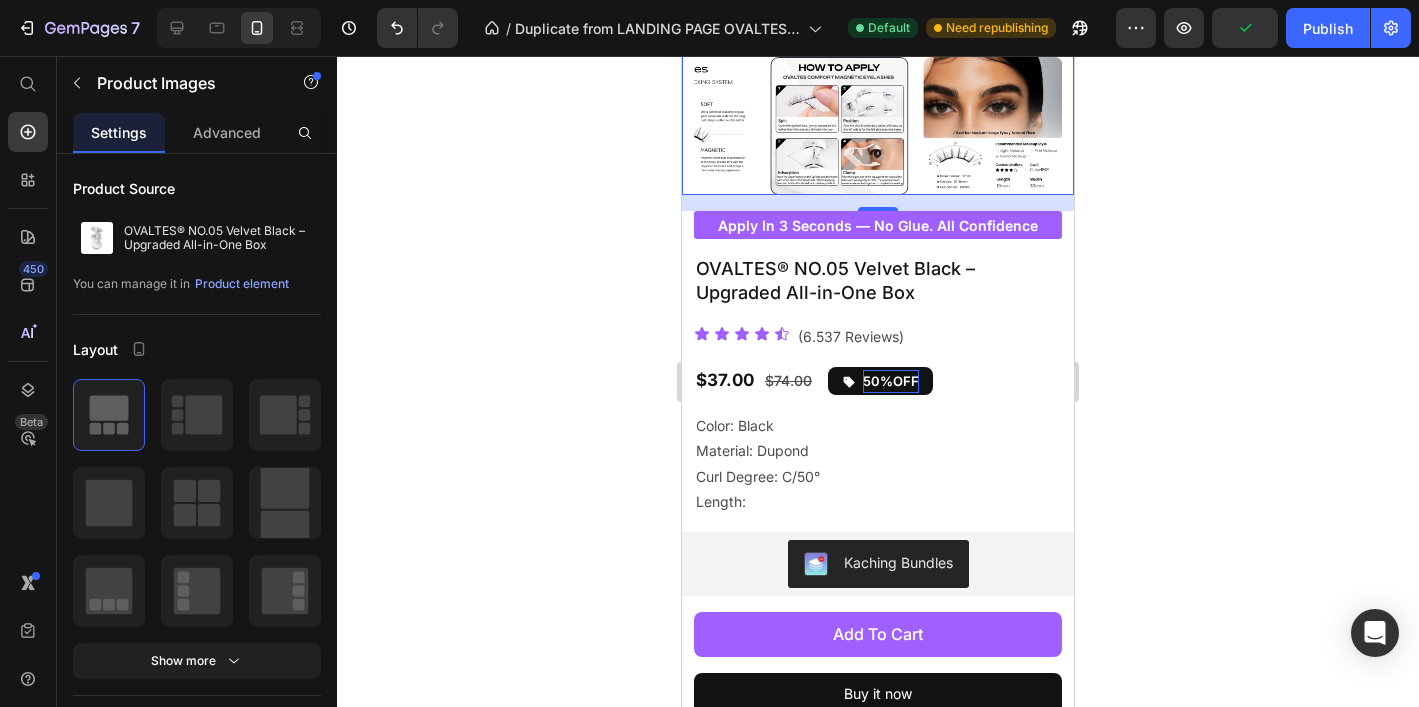 click at bounding box center (993, 126) 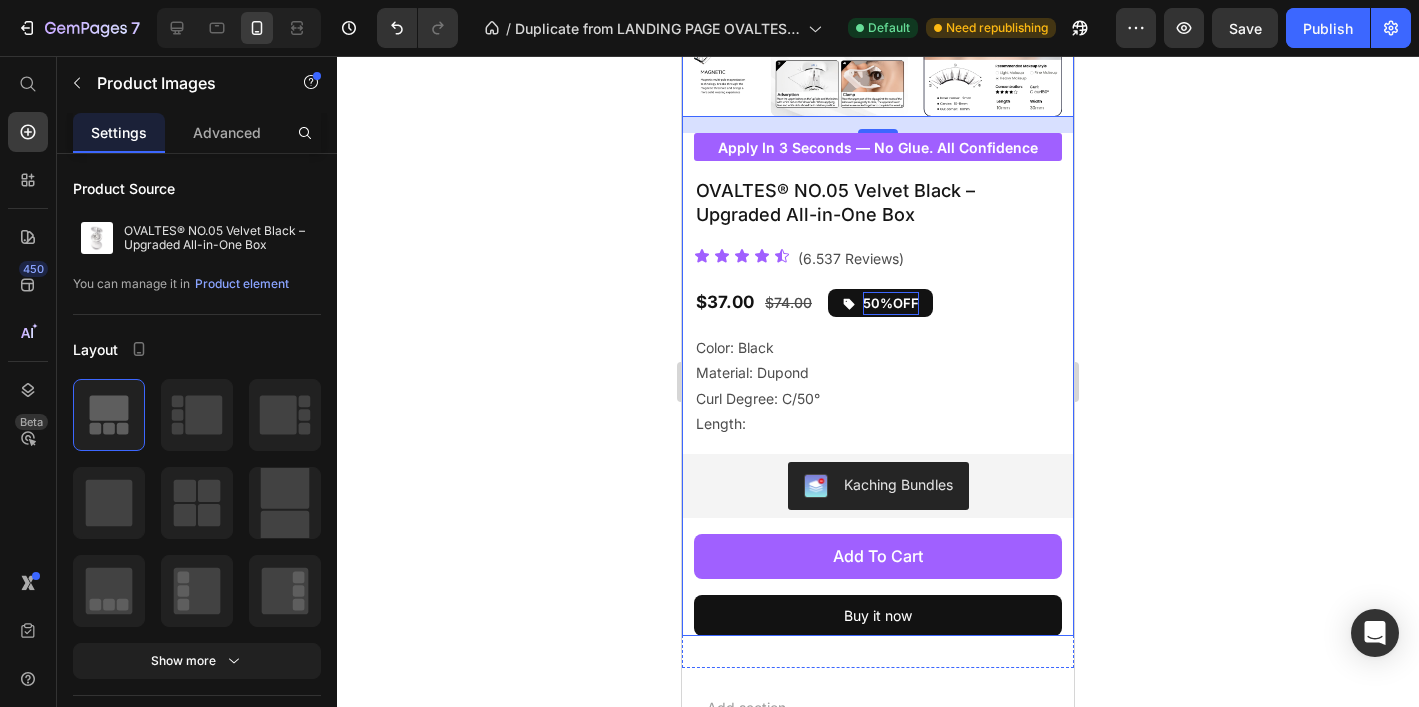scroll, scrollTop: 527, scrollLeft: 0, axis: vertical 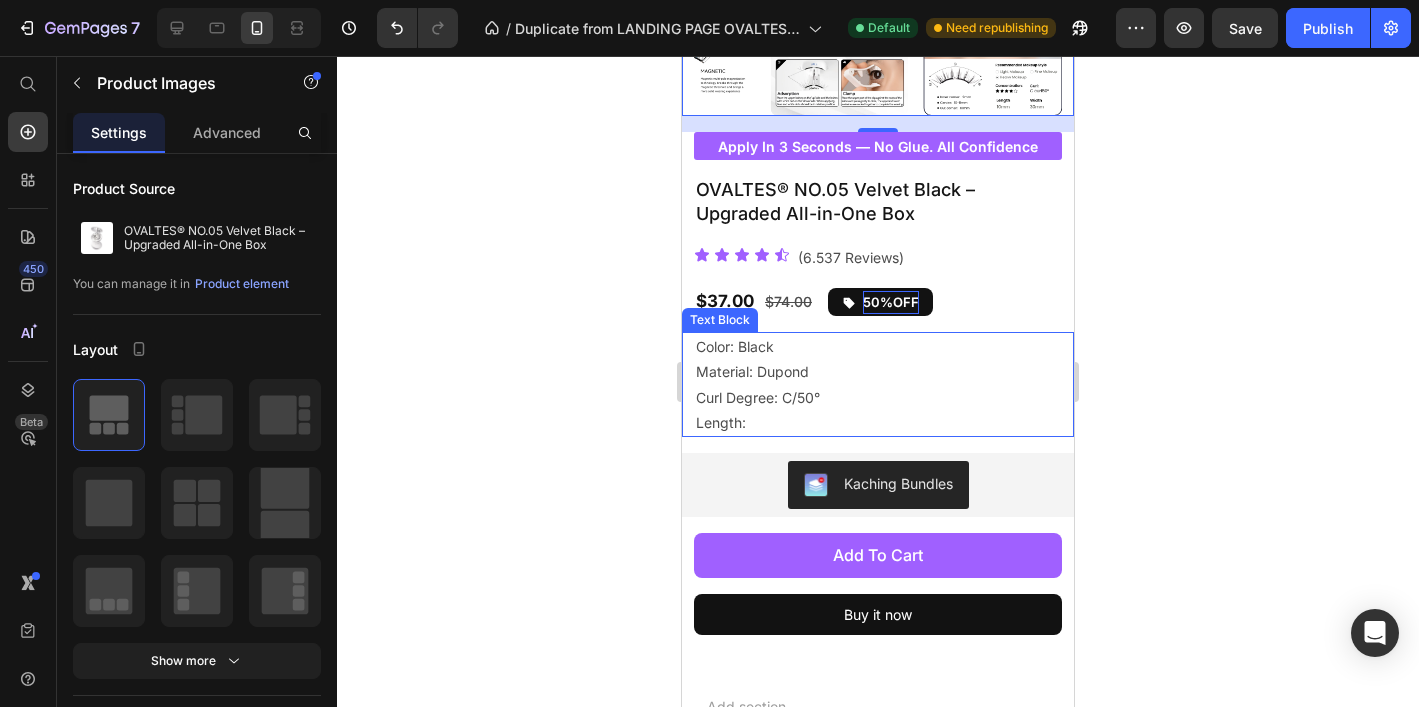 click on "Color: Black Material: Dupond Curl Degree: C/50° Length:" at bounding box center (884, 384) 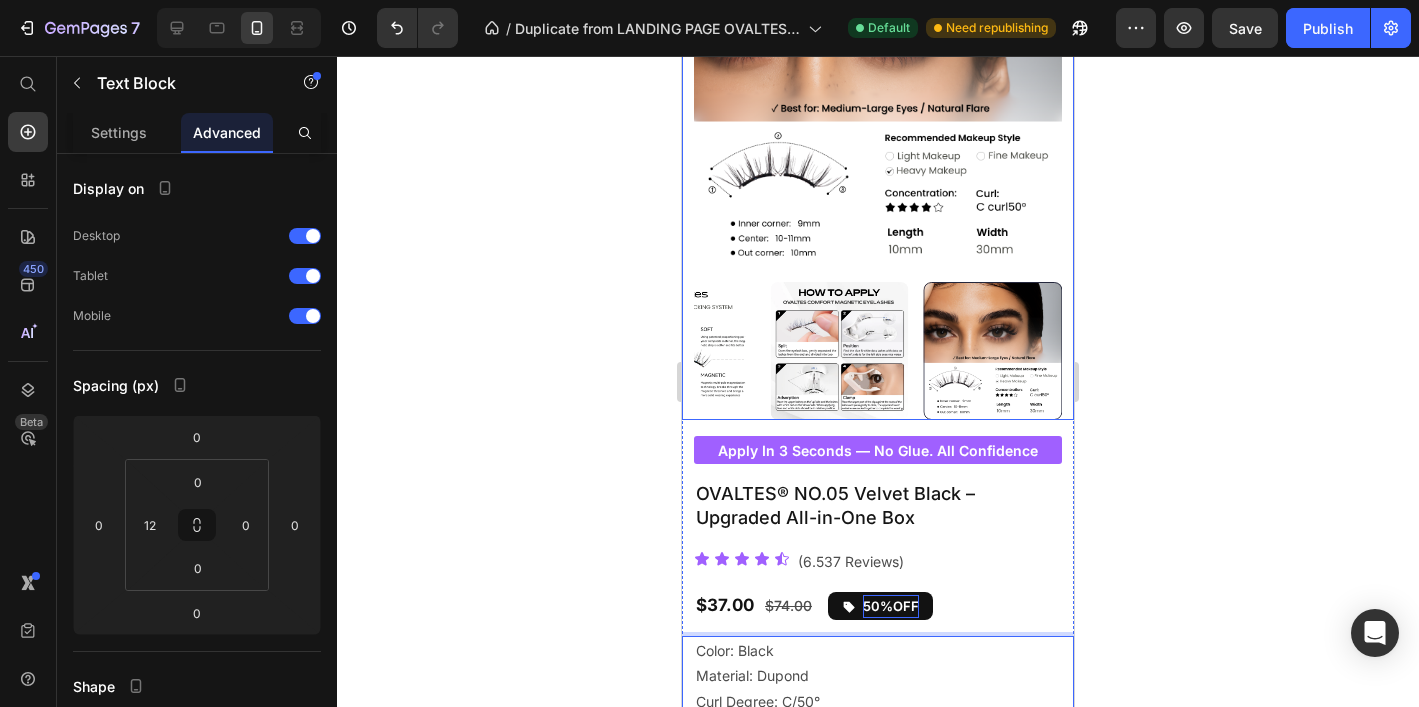scroll, scrollTop: 442, scrollLeft: 0, axis: vertical 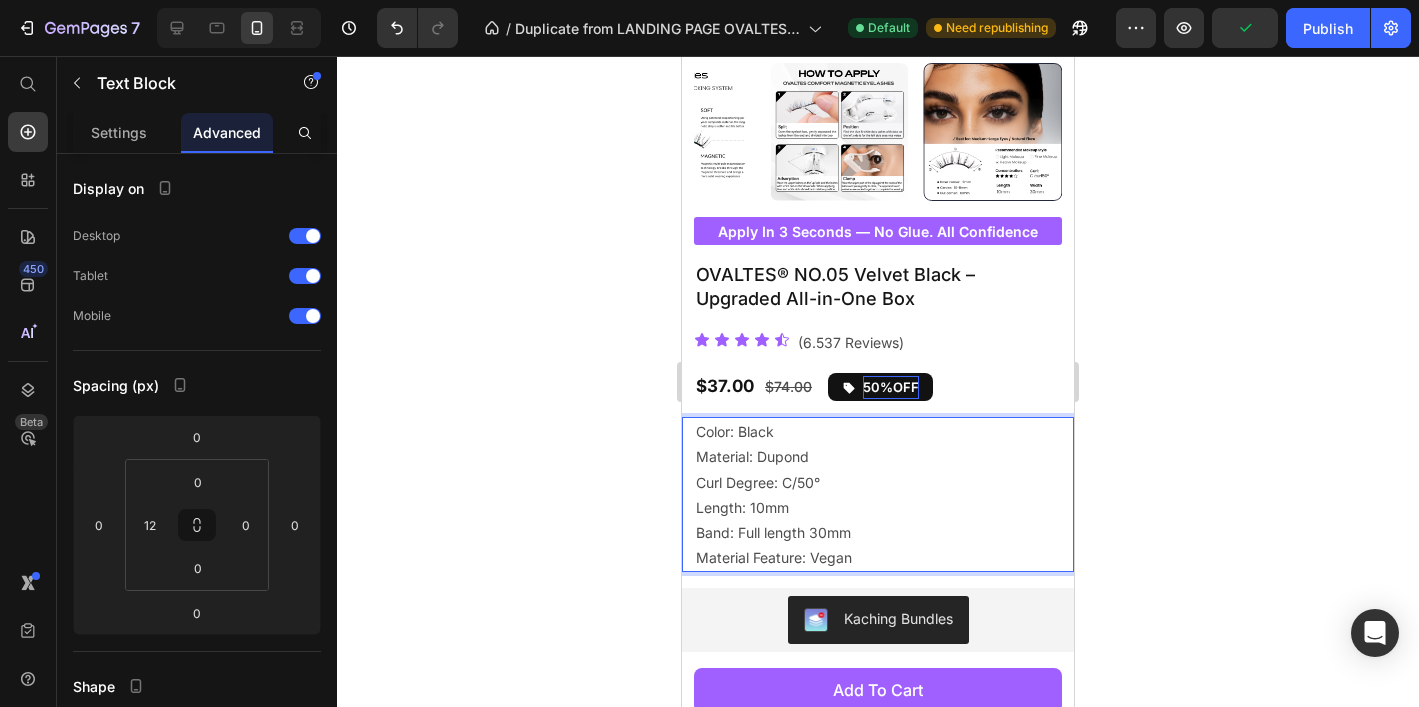 click on "Color: Black Material: Dupond Curl Degree: C/50° Length: 10mm Band: Full length 30mm Material Feature: Vegan" at bounding box center (884, 494) 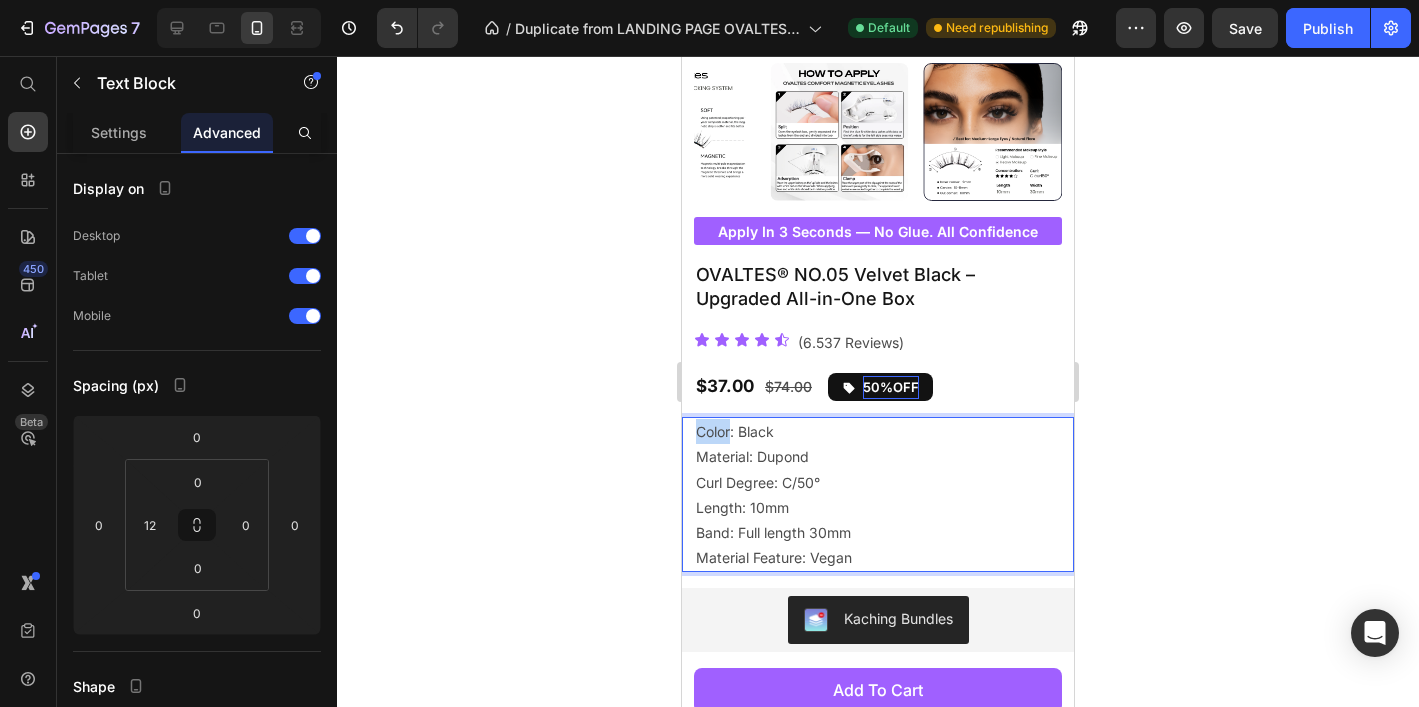 drag, startPoint x: 731, startPoint y: 431, endPoint x: 696, endPoint y: 434, distance: 35.128338 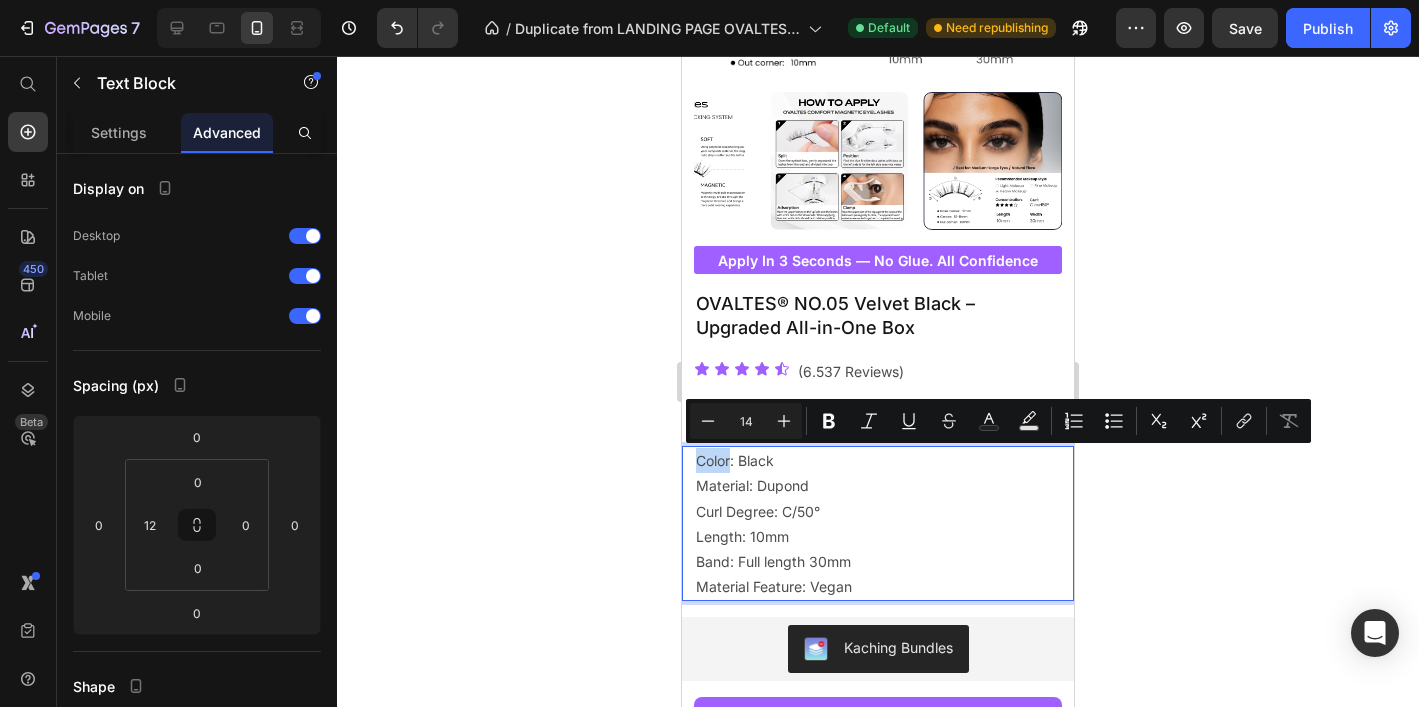 scroll, scrollTop: 405, scrollLeft: 0, axis: vertical 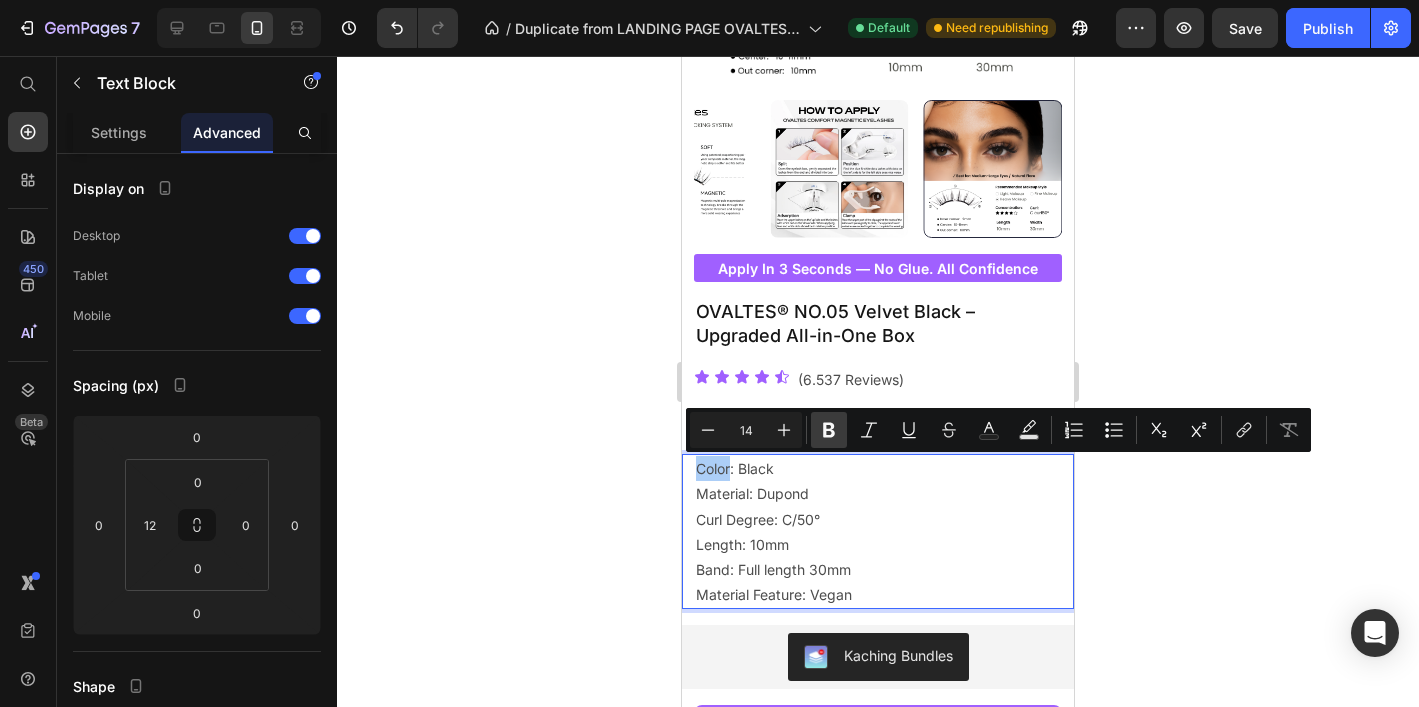 click 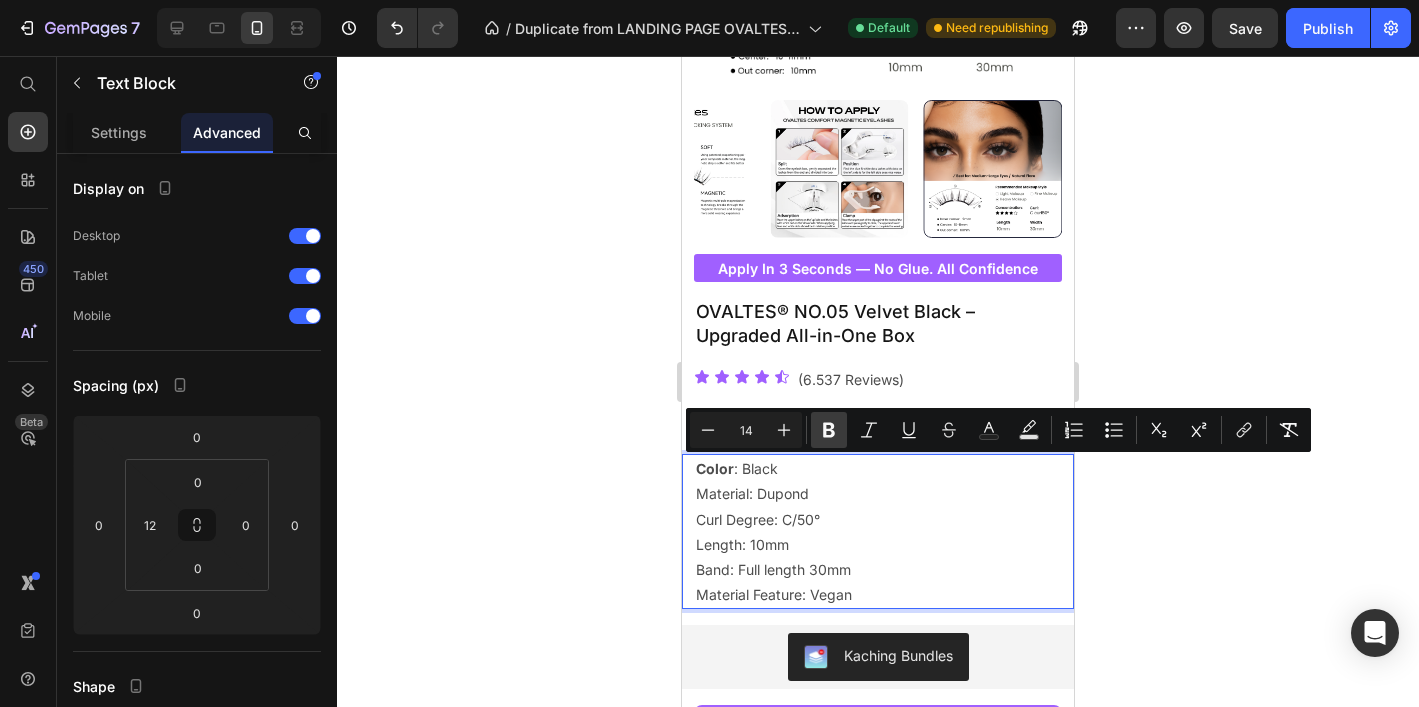click 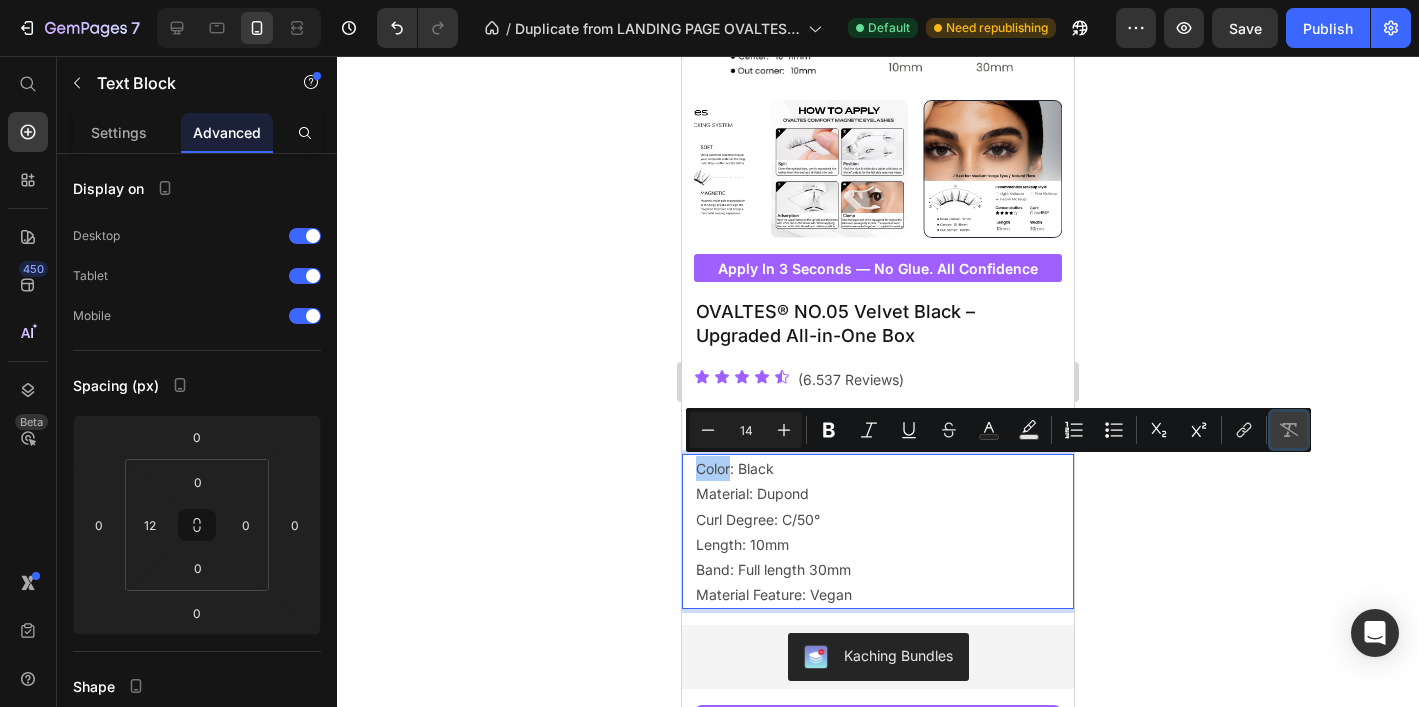 click 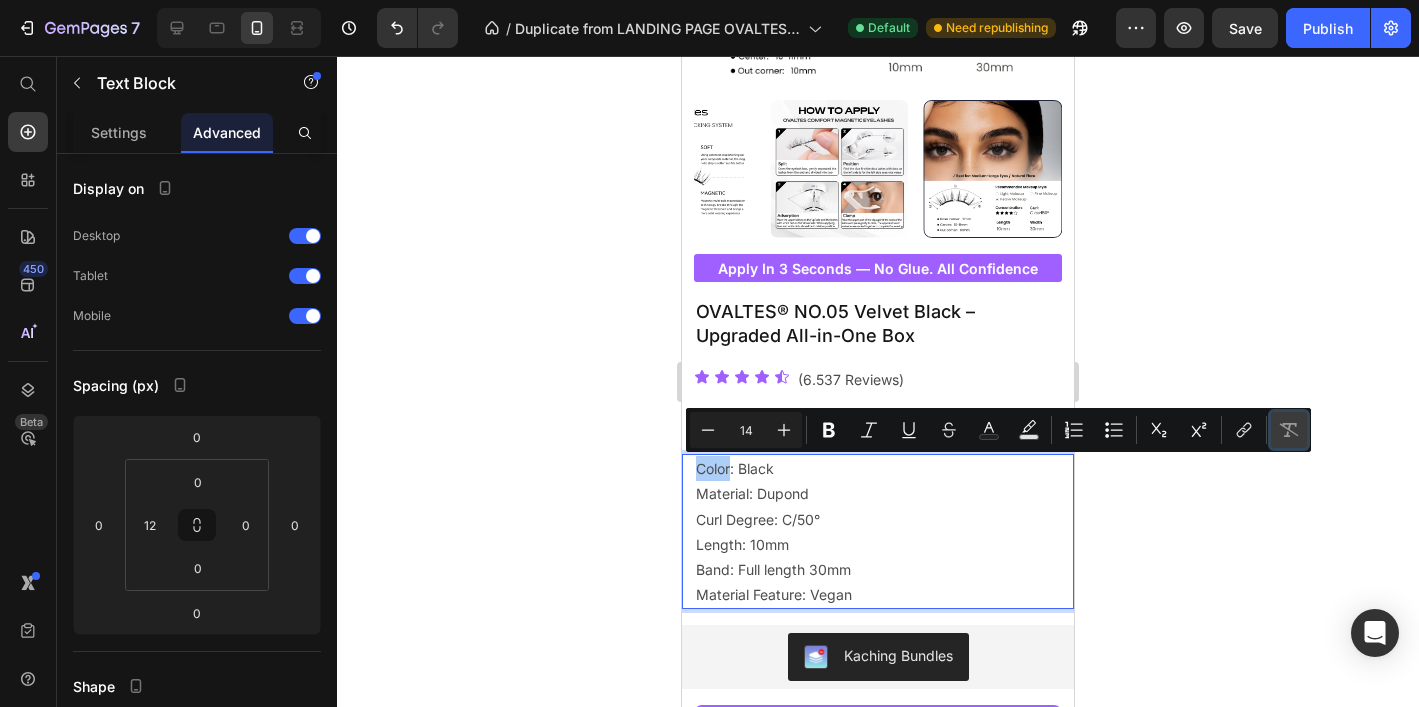 click 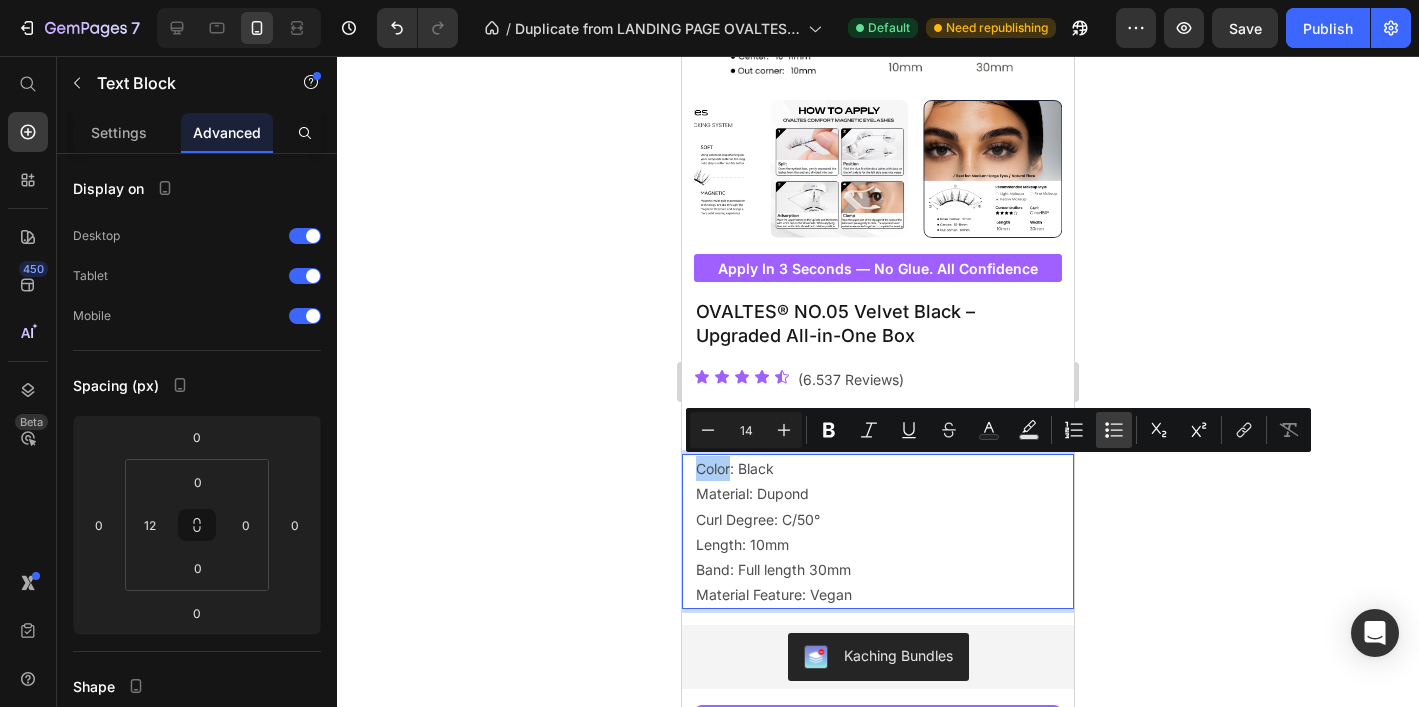 click 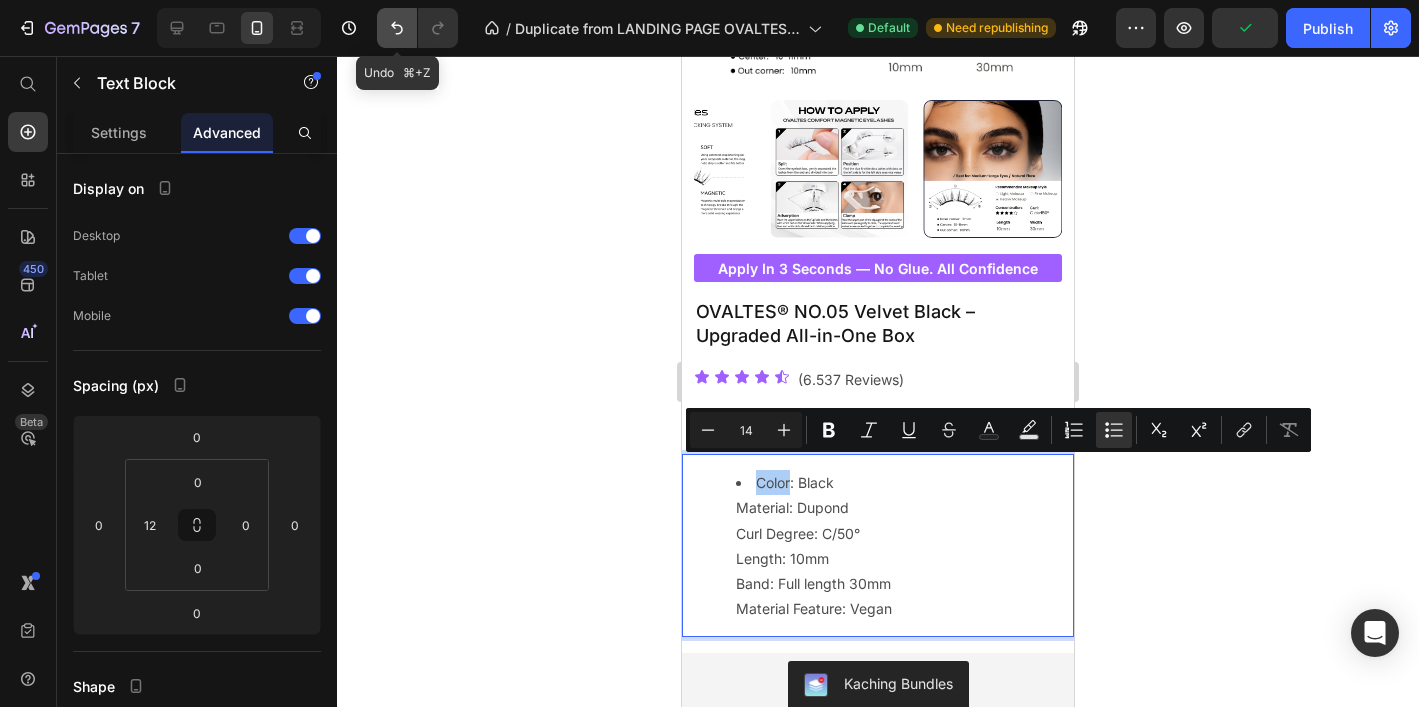 click 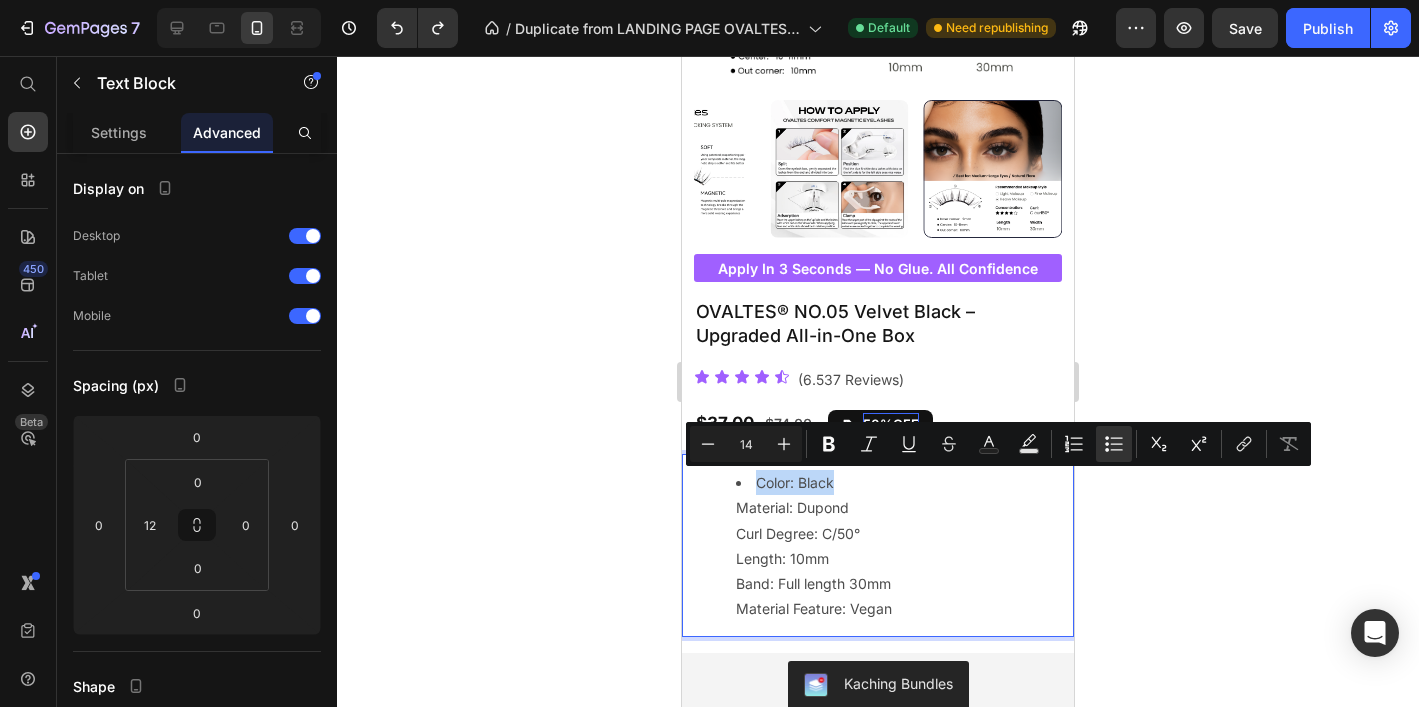 drag, startPoint x: 854, startPoint y: 479, endPoint x: 735, endPoint y: 478, distance: 119.0042 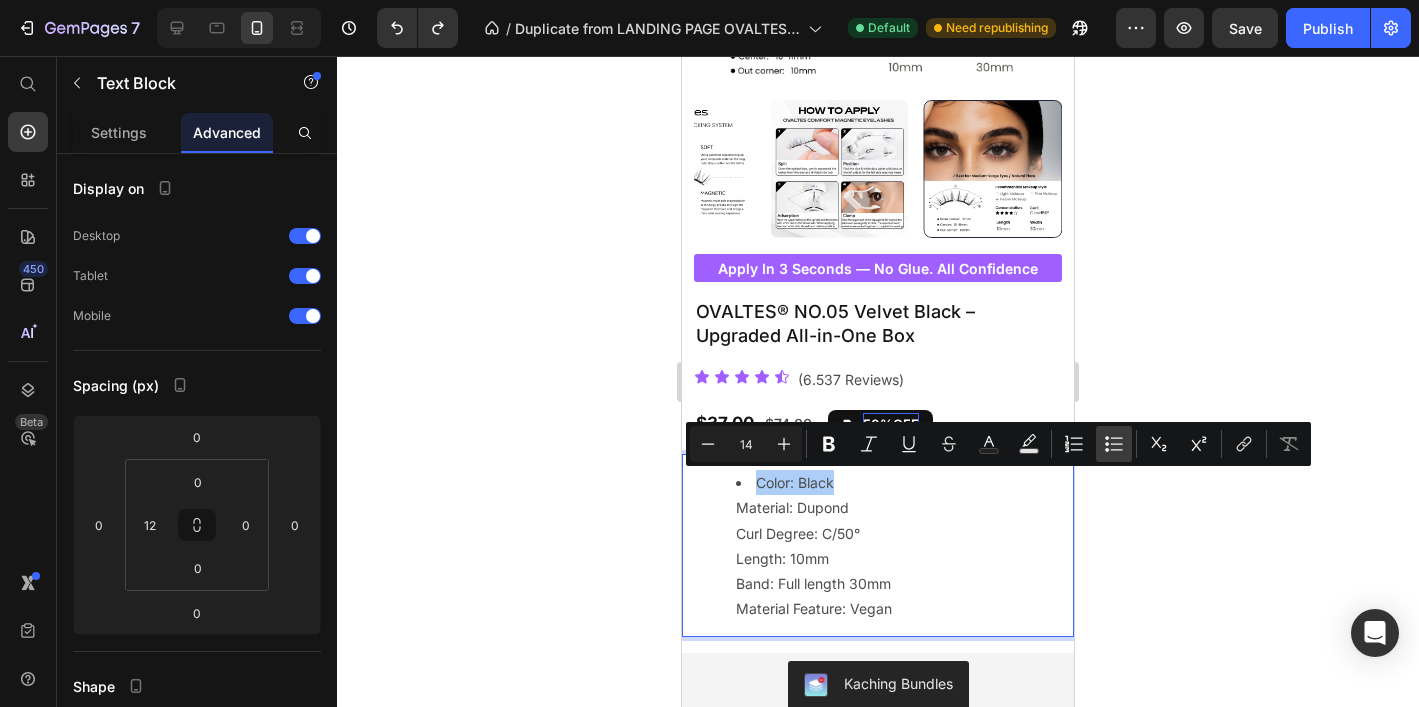 click 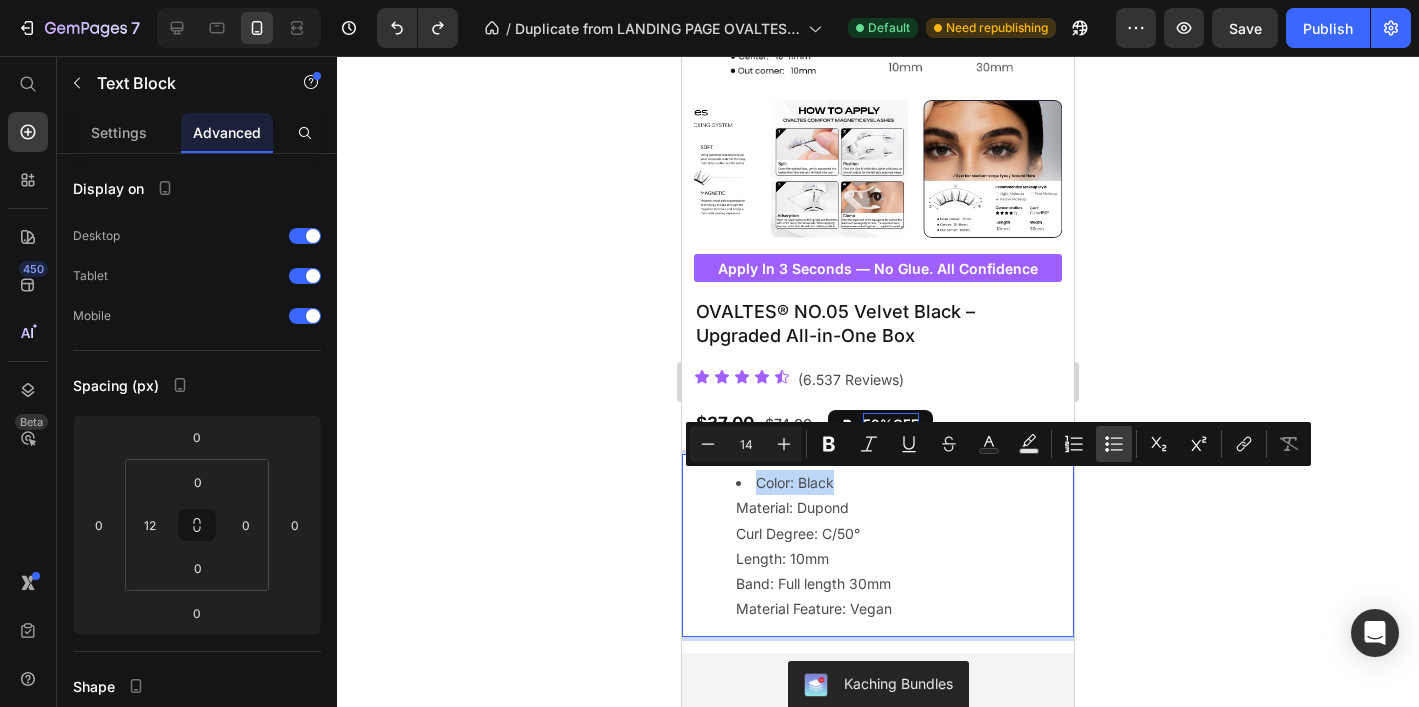 type on "14" 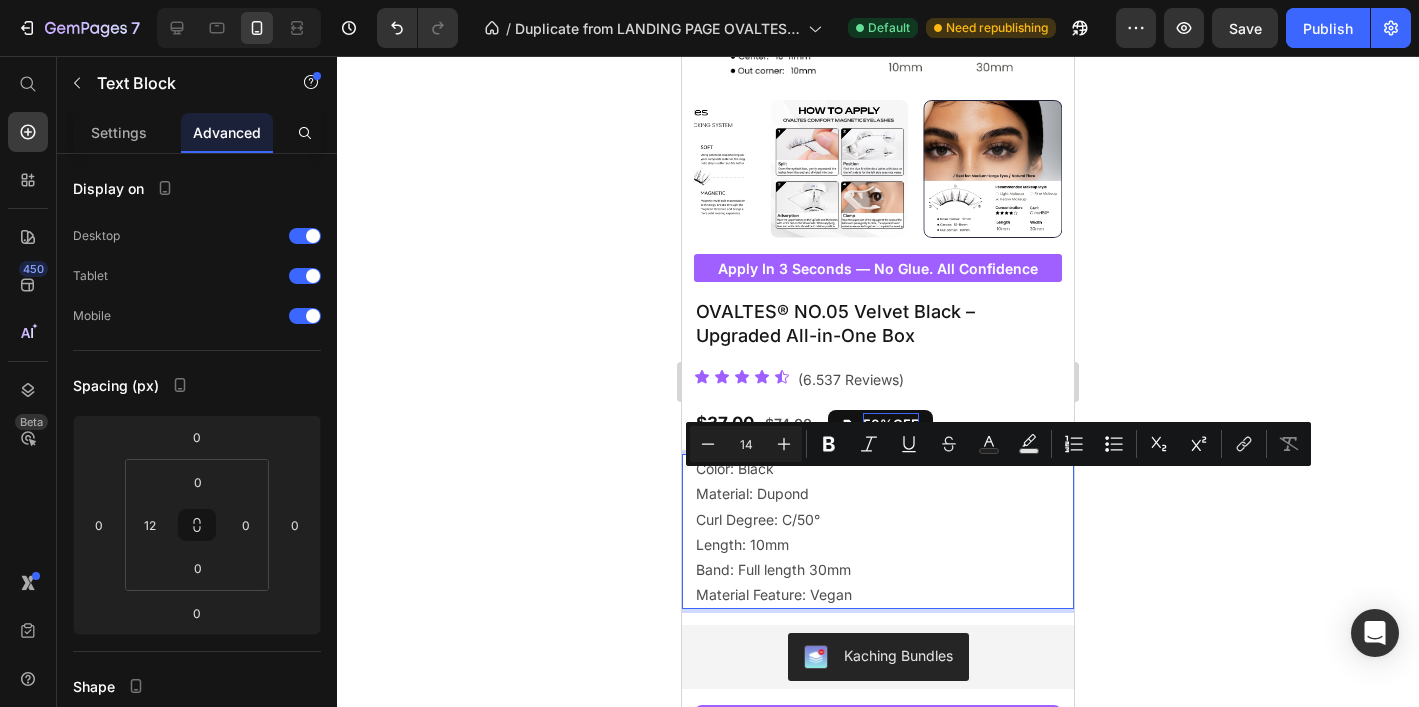 click 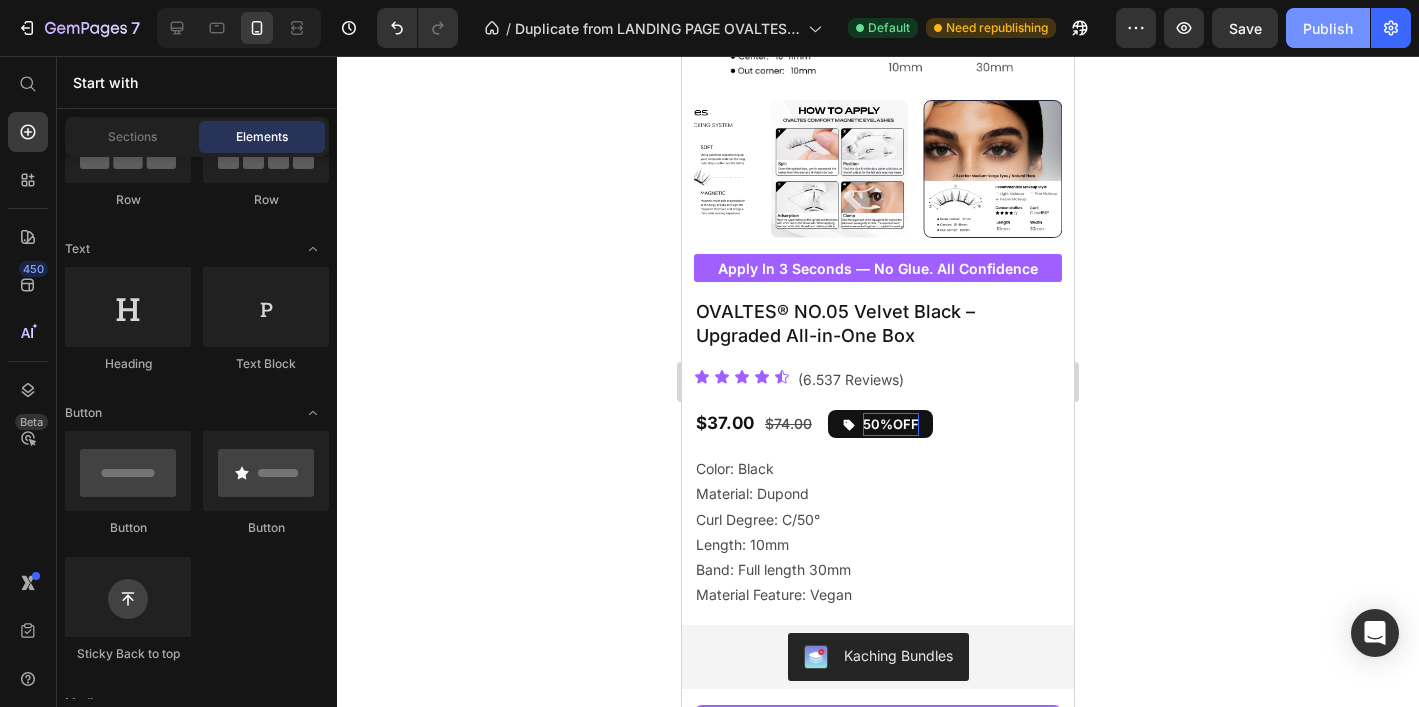 click on "Publish" at bounding box center [1328, 28] 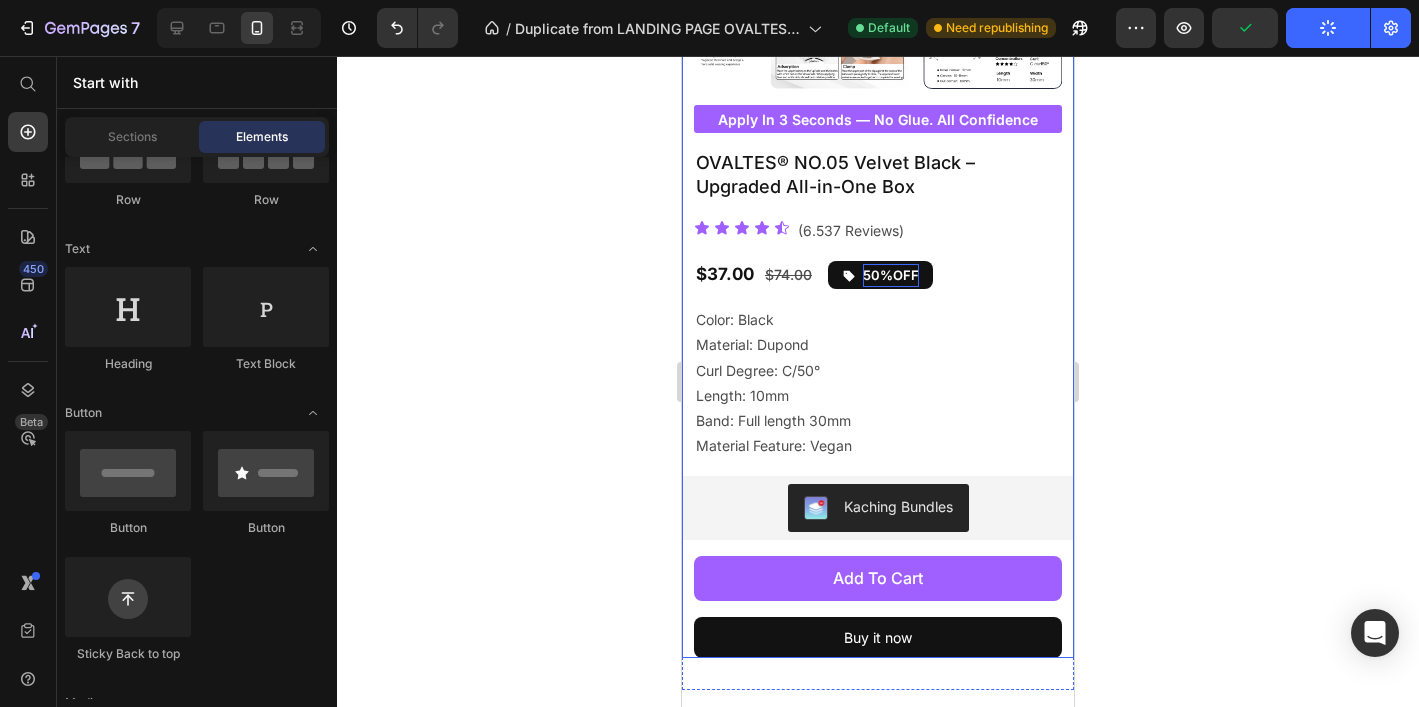scroll, scrollTop: 564, scrollLeft: 0, axis: vertical 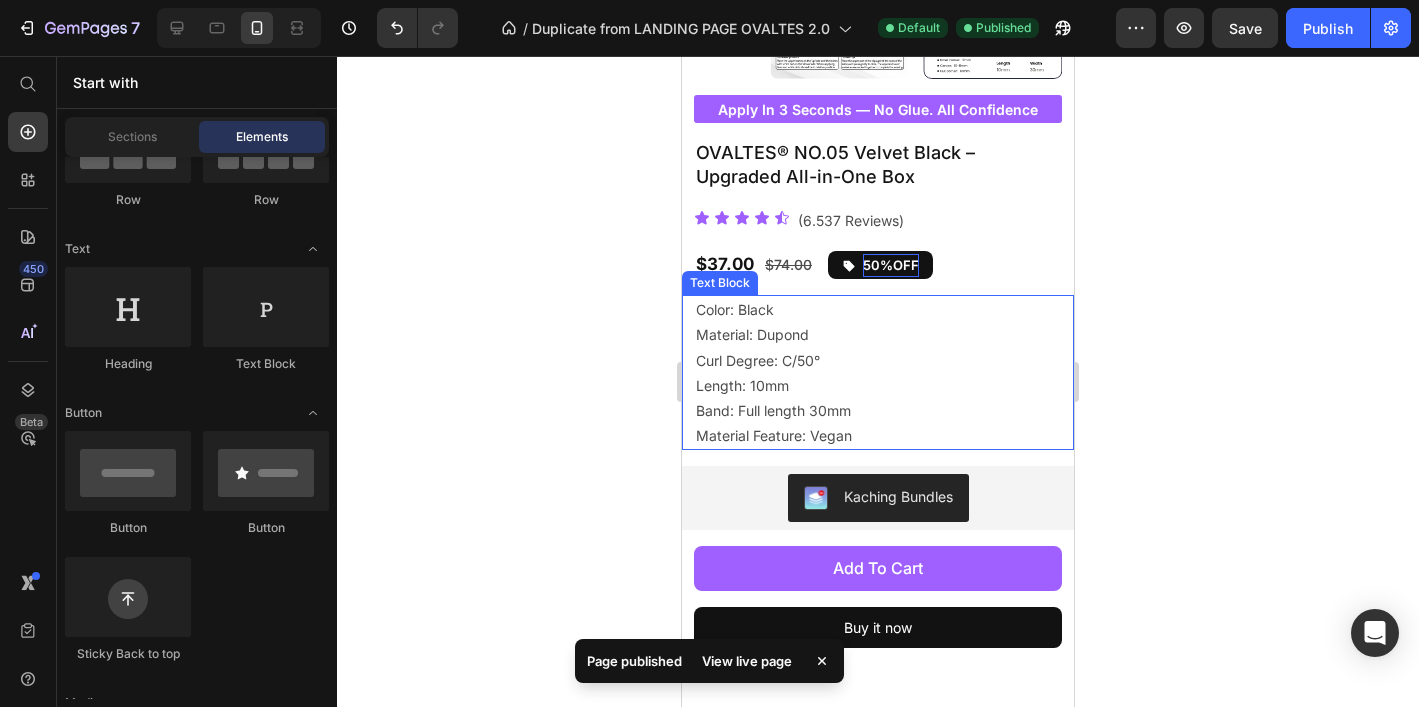 click on "Color: Black Material: Dupond Curl Degree: C/50° Length: 10mm Band: Full length 30mm Material Feature: Vegan" at bounding box center (884, 372) 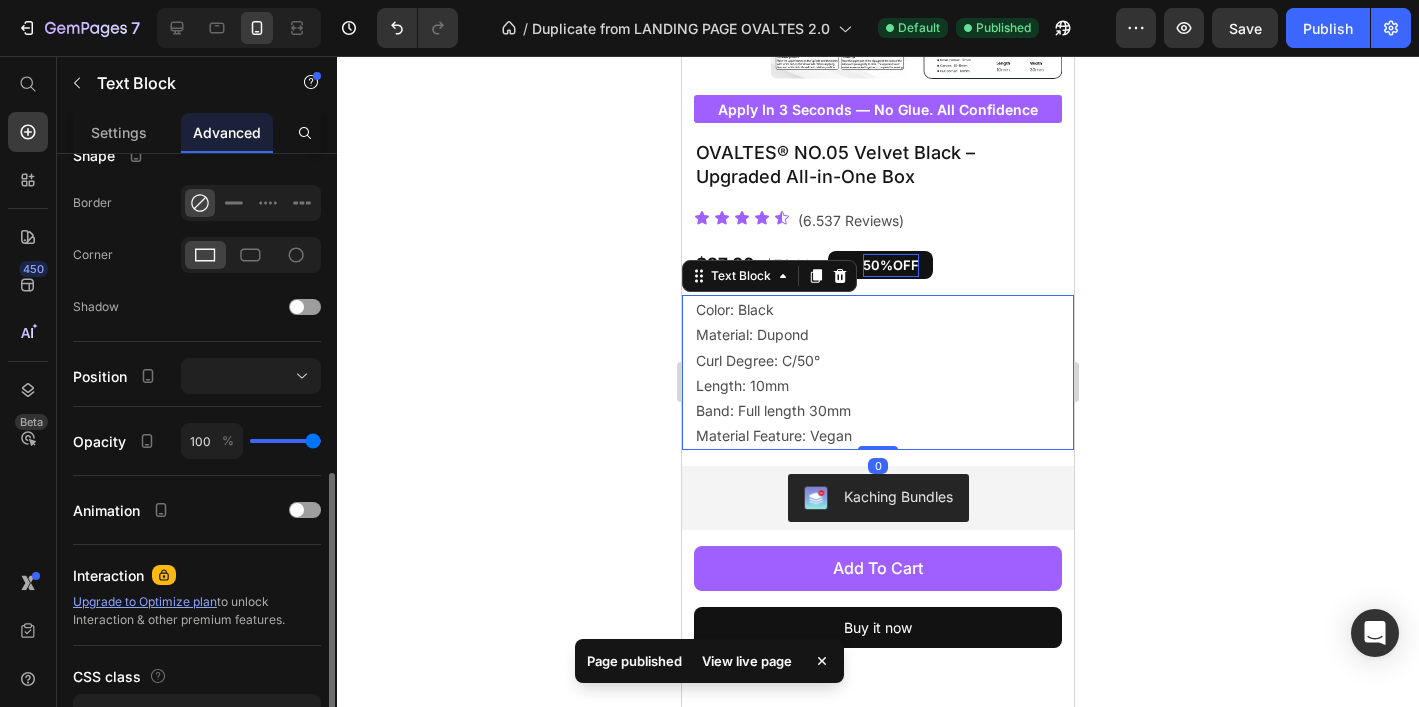scroll, scrollTop: 574, scrollLeft: 0, axis: vertical 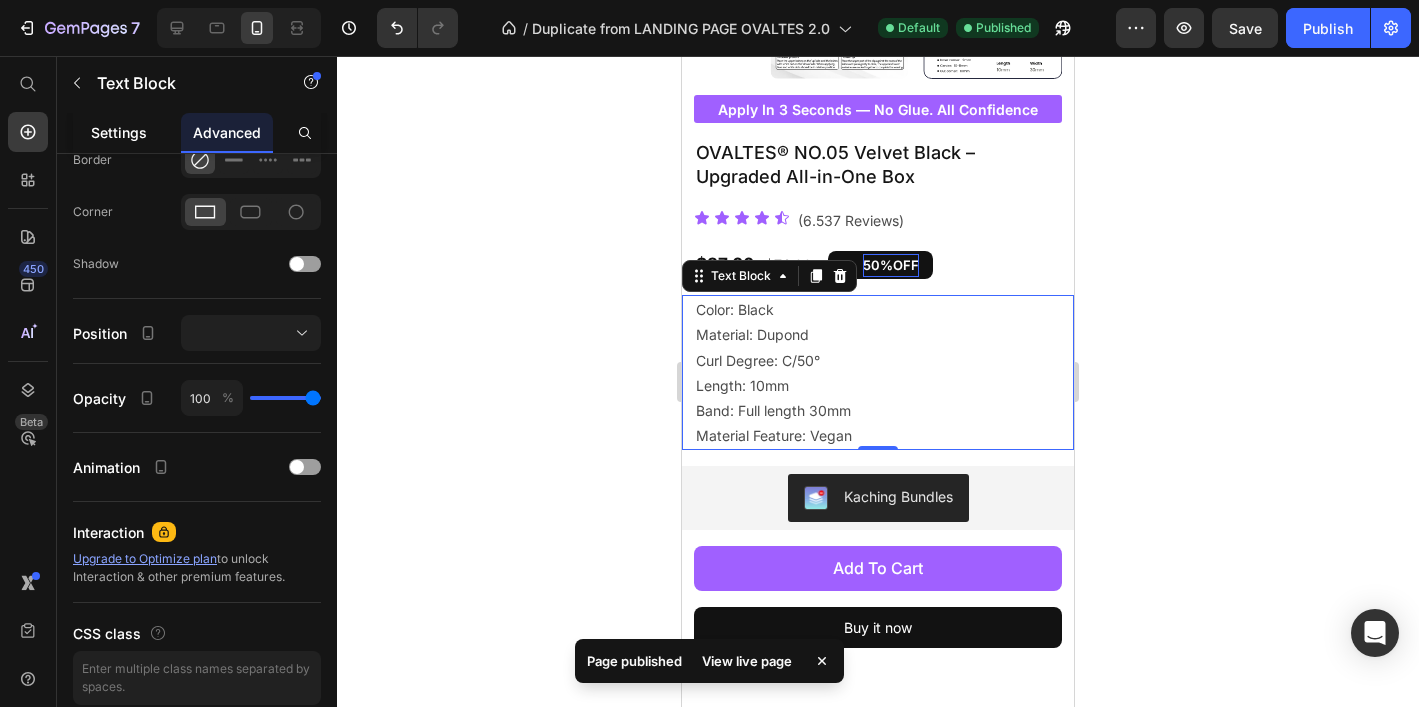 click on "Settings" at bounding box center [119, 132] 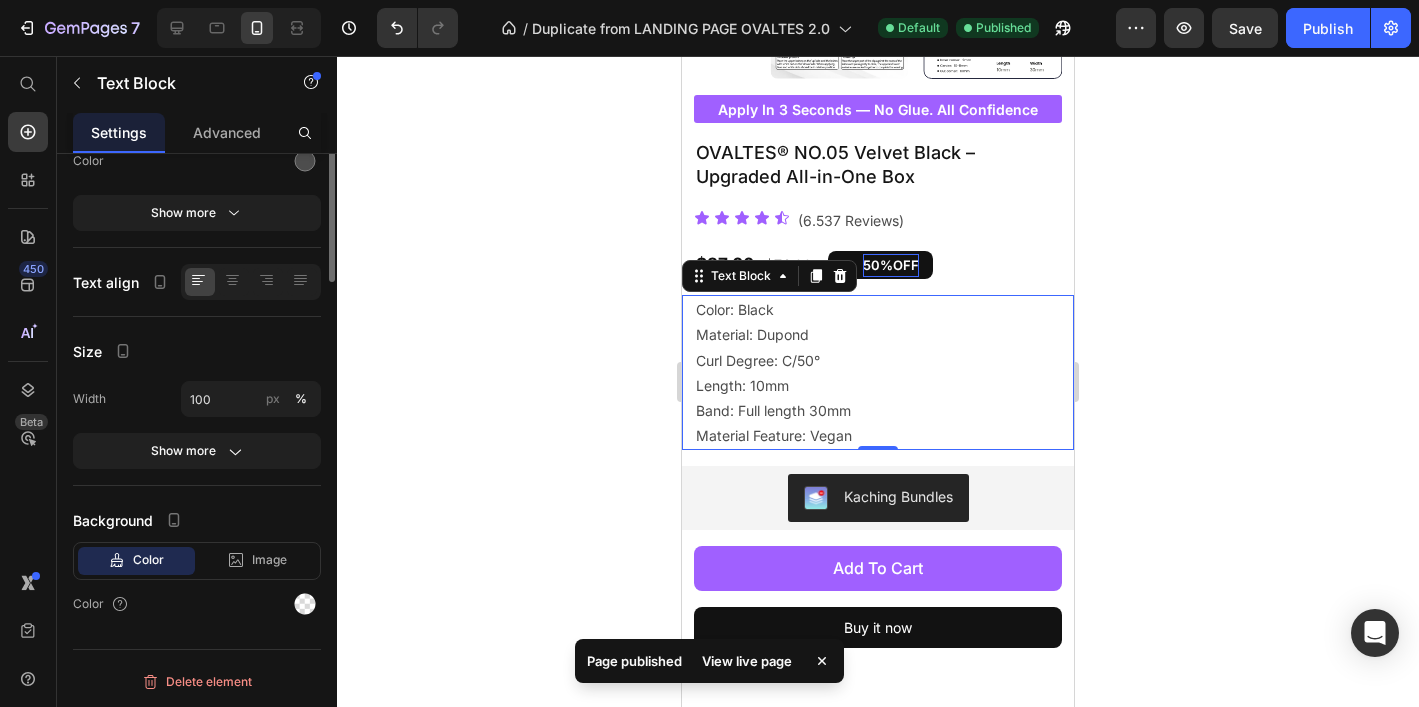 scroll, scrollTop: 0, scrollLeft: 0, axis: both 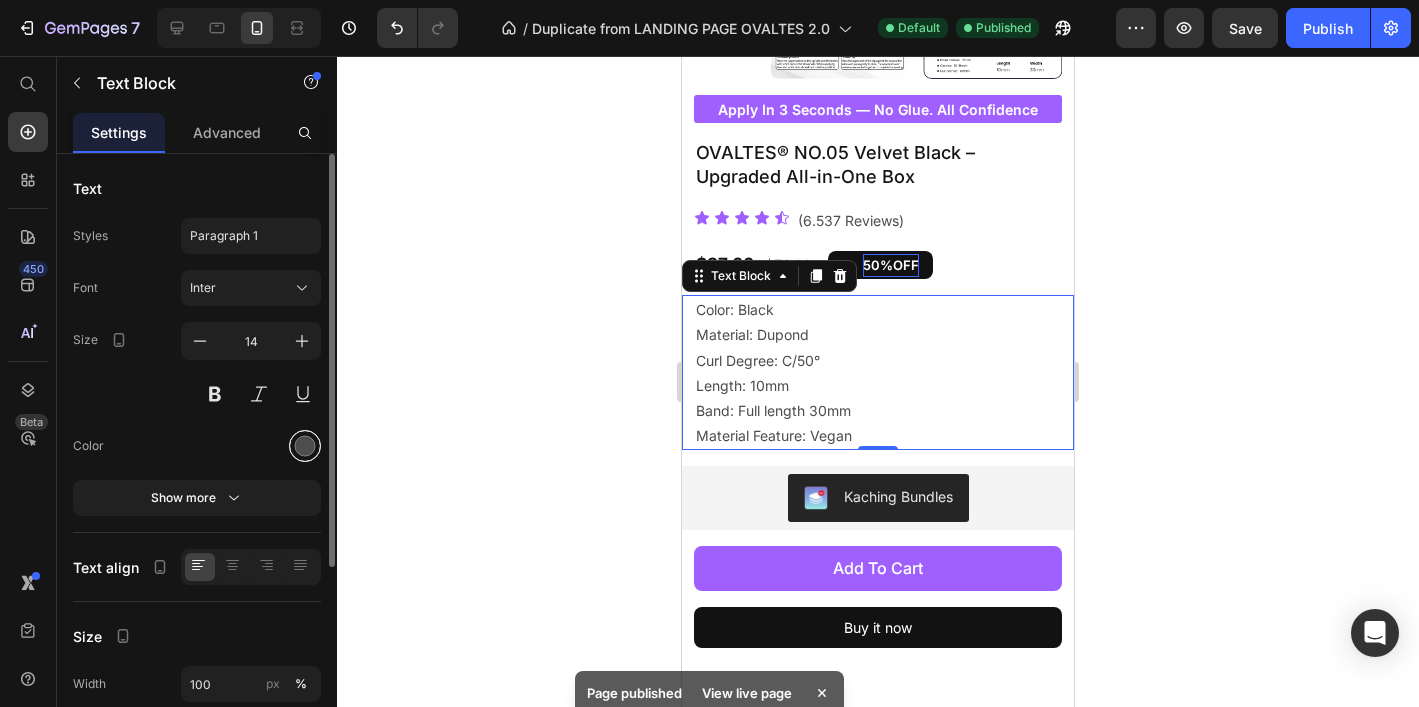 click at bounding box center (305, 446) 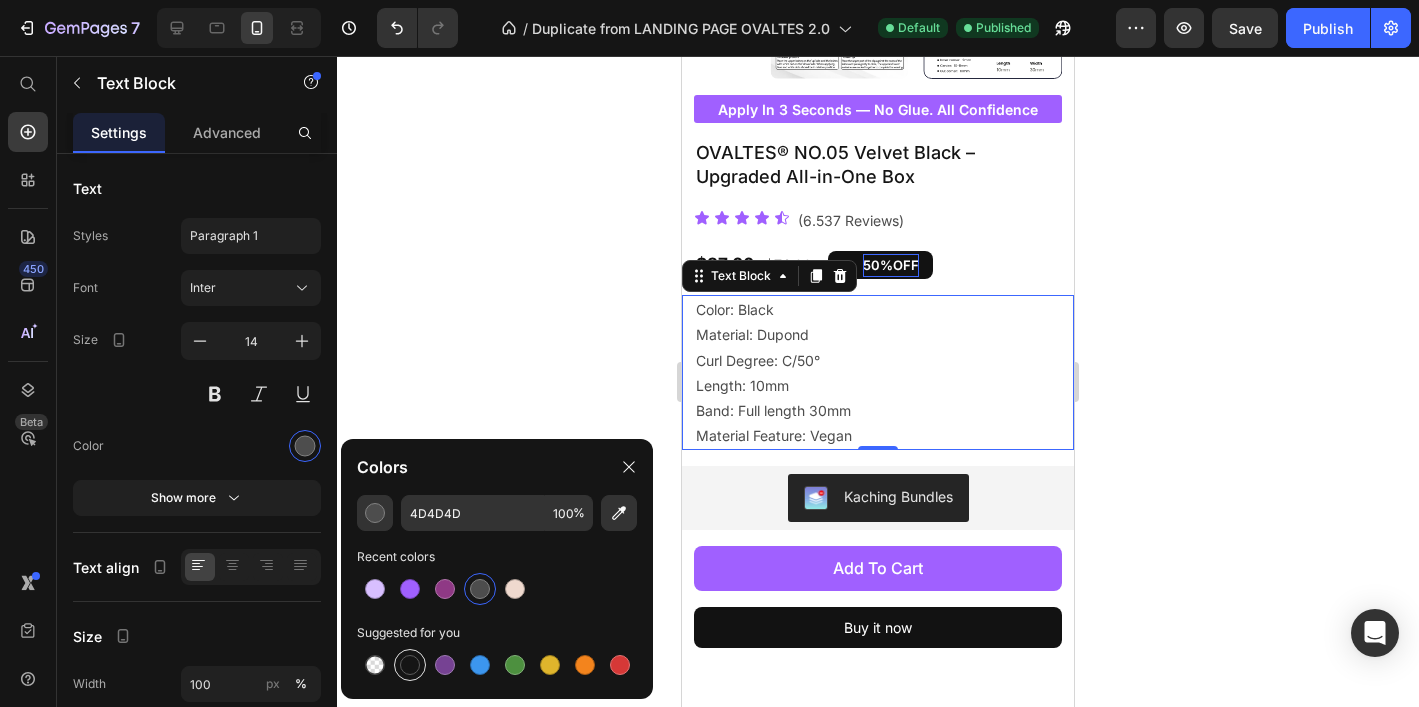click at bounding box center (410, 665) 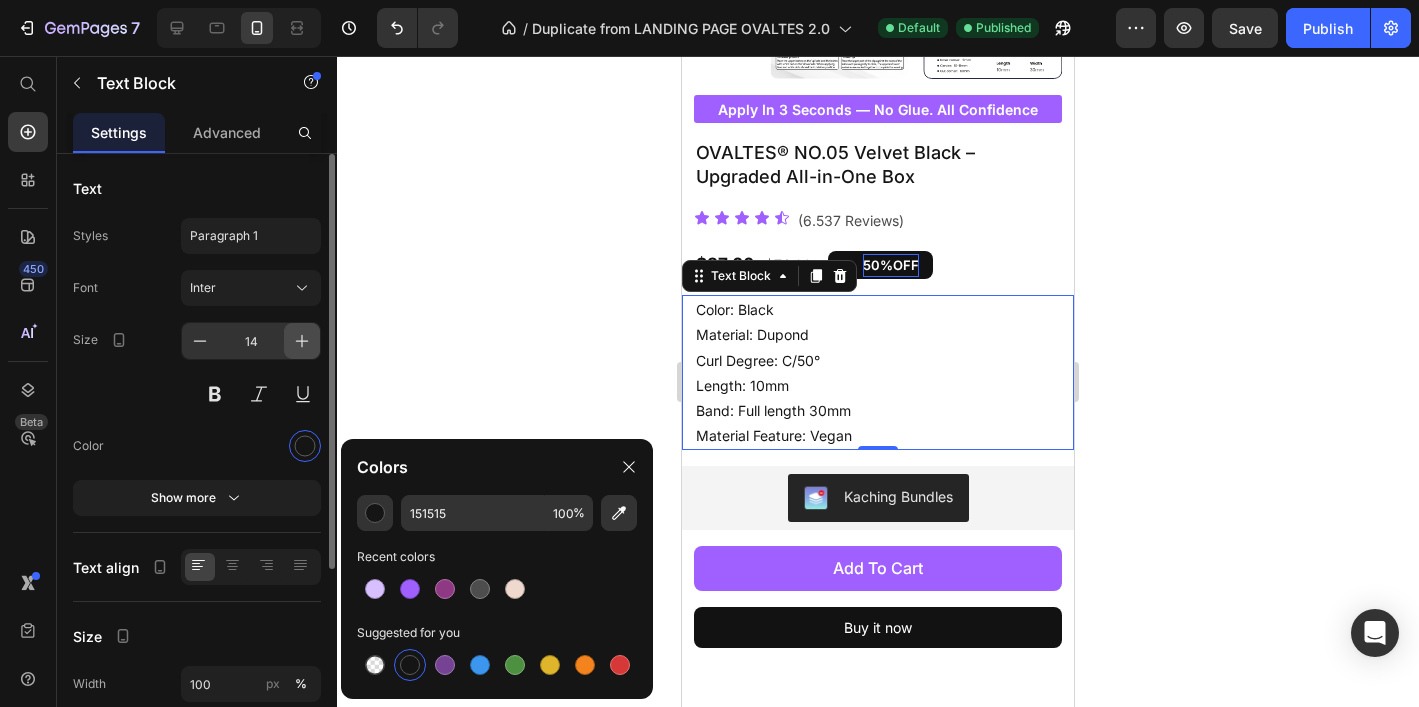 click 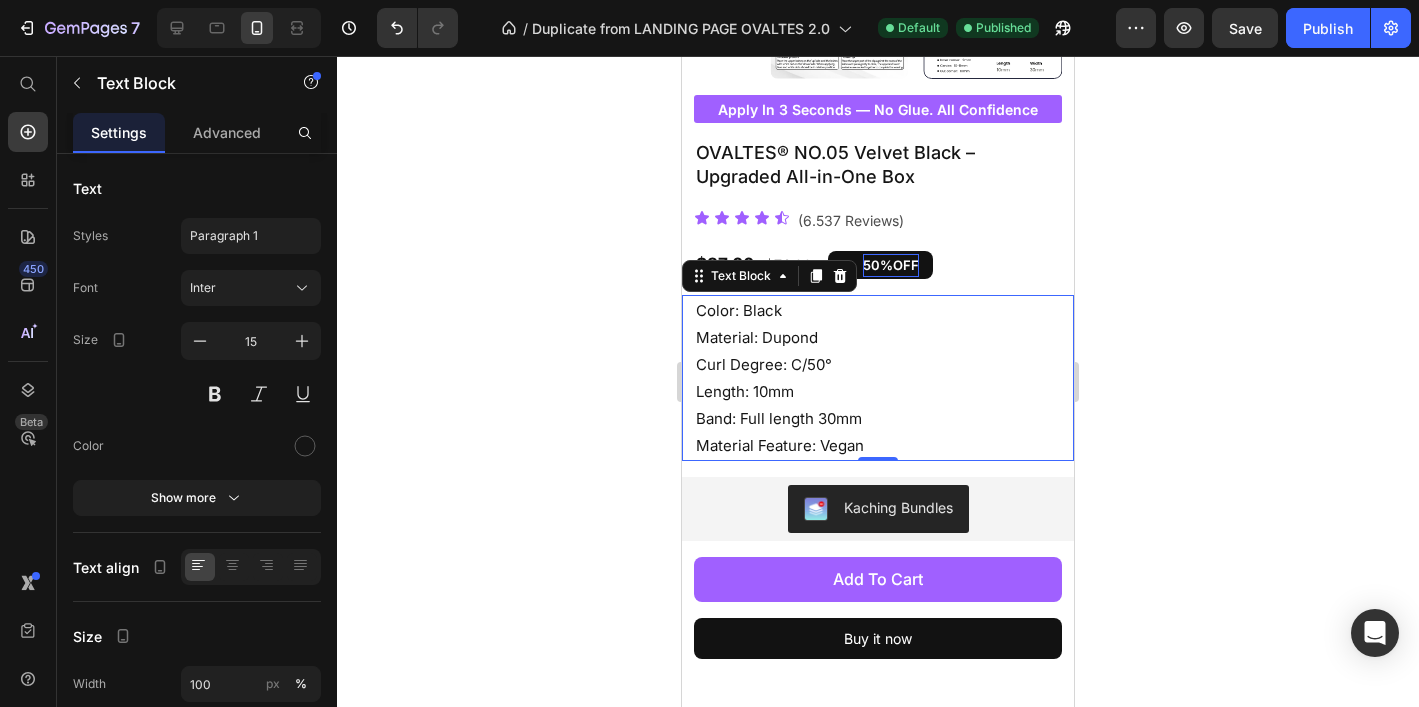 click 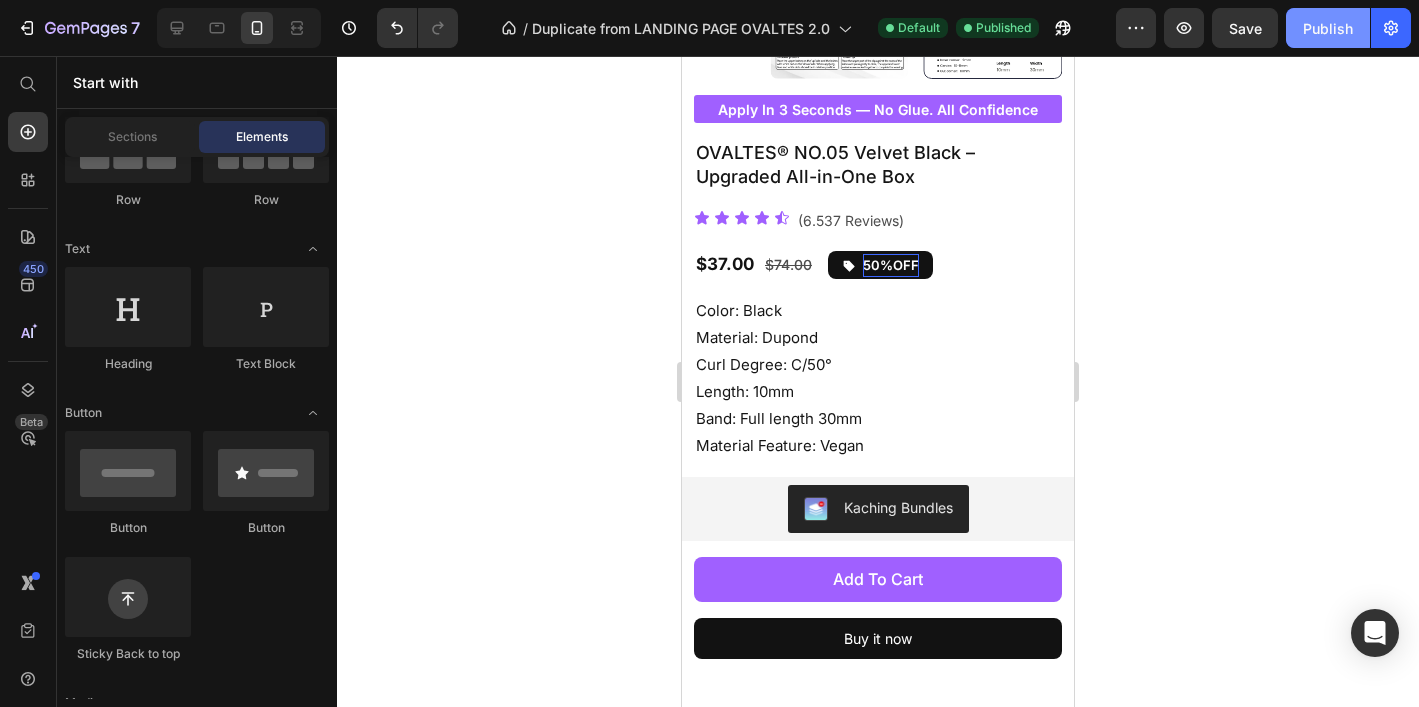 click on "Publish" at bounding box center (1328, 28) 